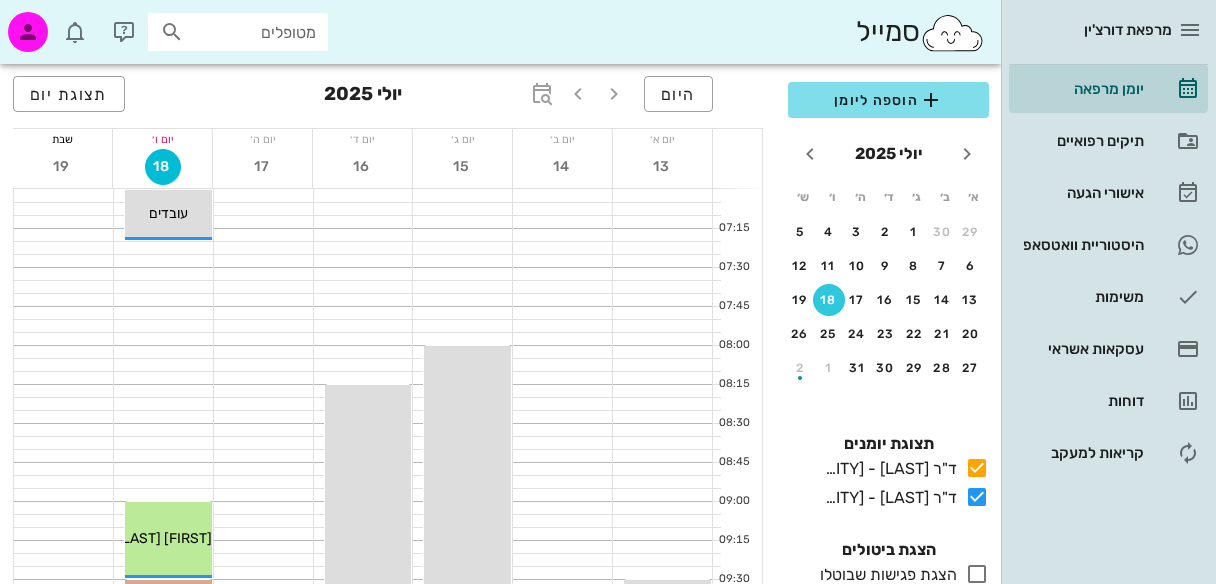 scroll, scrollTop: 0, scrollLeft: 0, axis: both 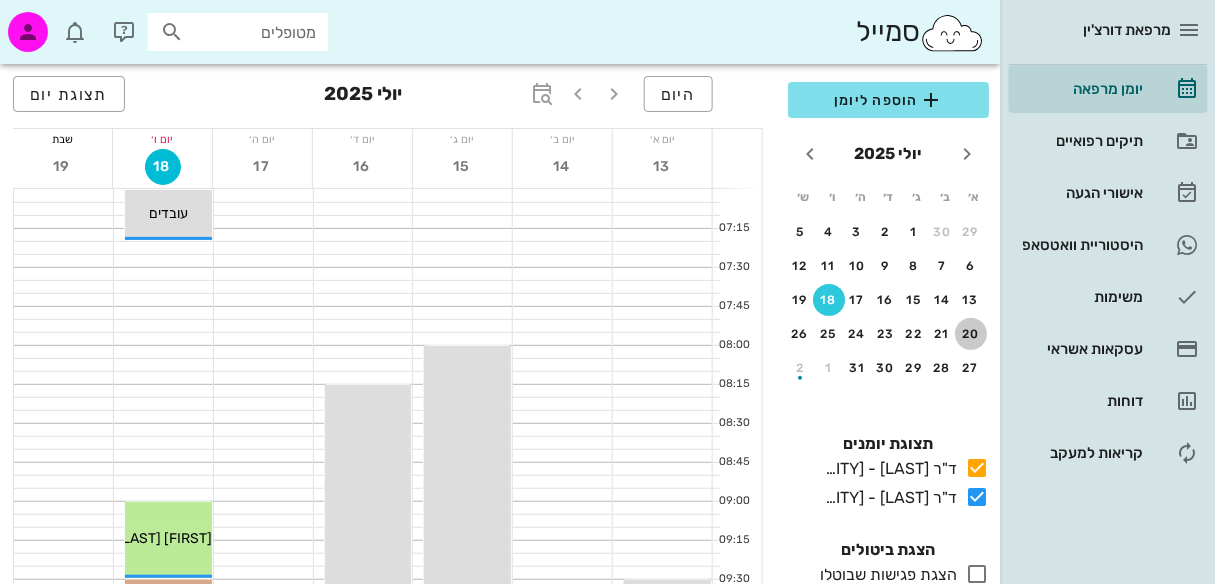 drag, startPoint x: 968, startPoint y: 332, endPoint x: 748, endPoint y: 296, distance: 222.926 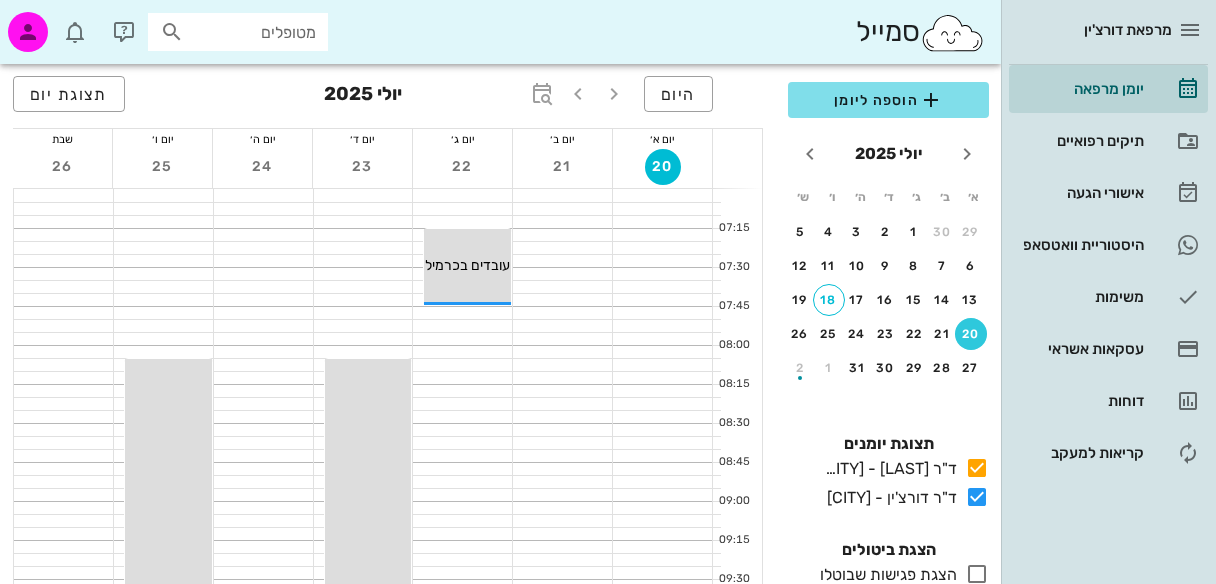 scroll, scrollTop: 0, scrollLeft: 0, axis: both 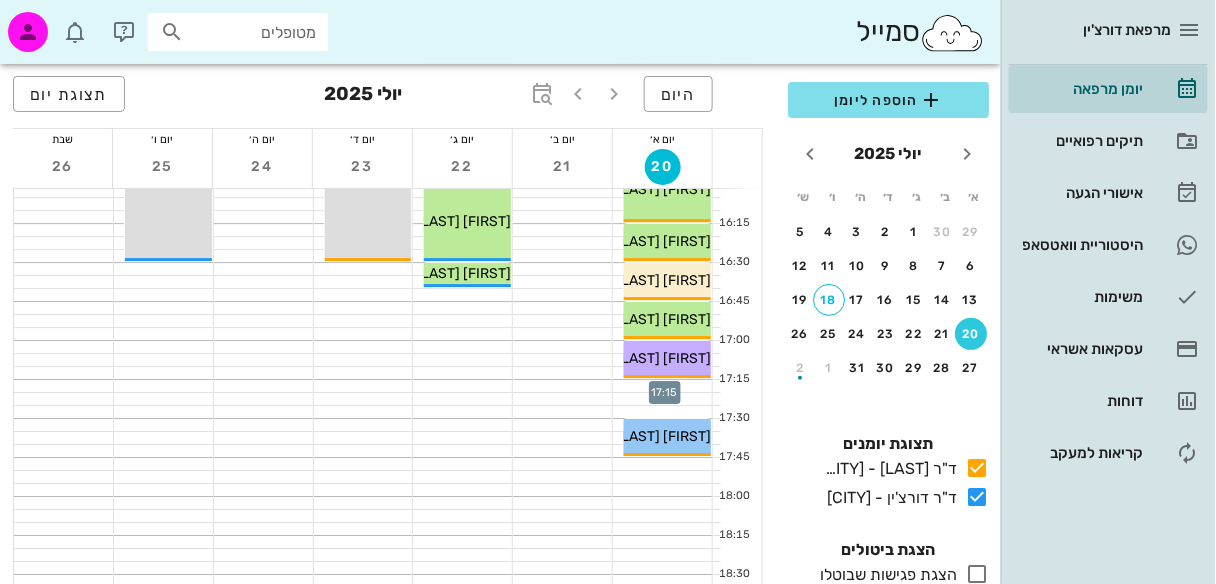 click at bounding box center [662, 386] 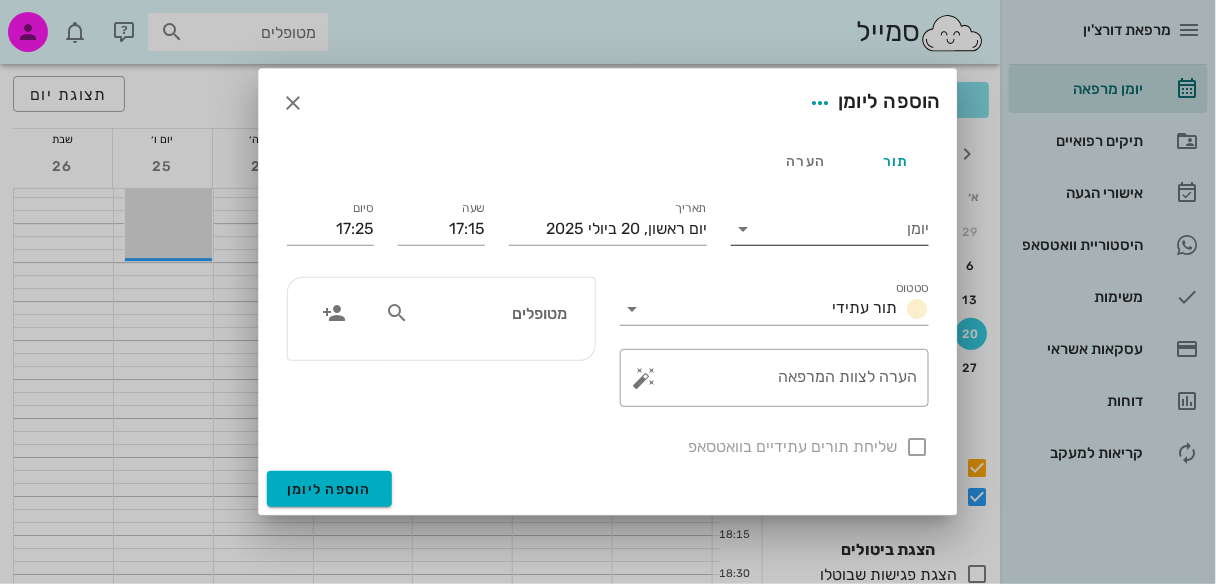 click at bounding box center (743, 229) 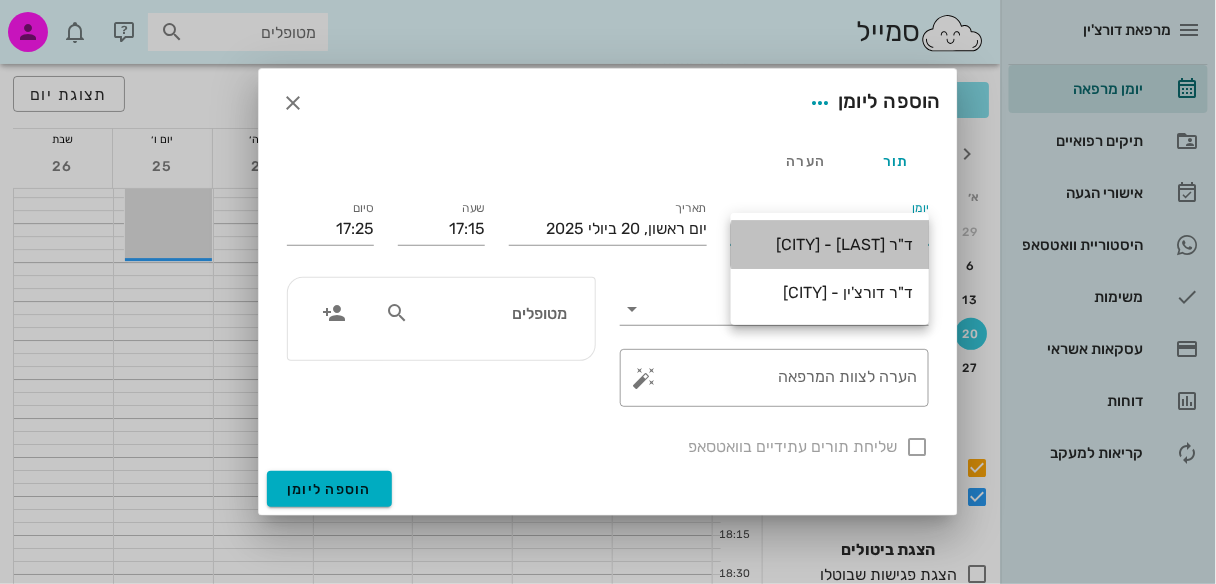 click on "ד"ר [LAST] - [CITY]" at bounding box center (830, 244) 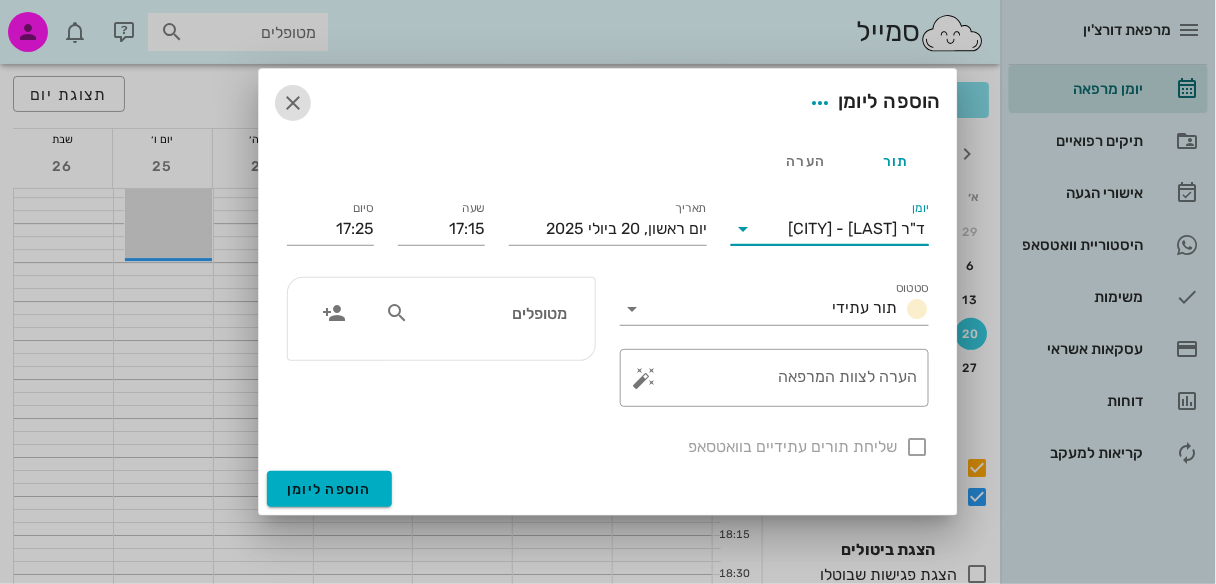 click at bounding box center (293, 103) 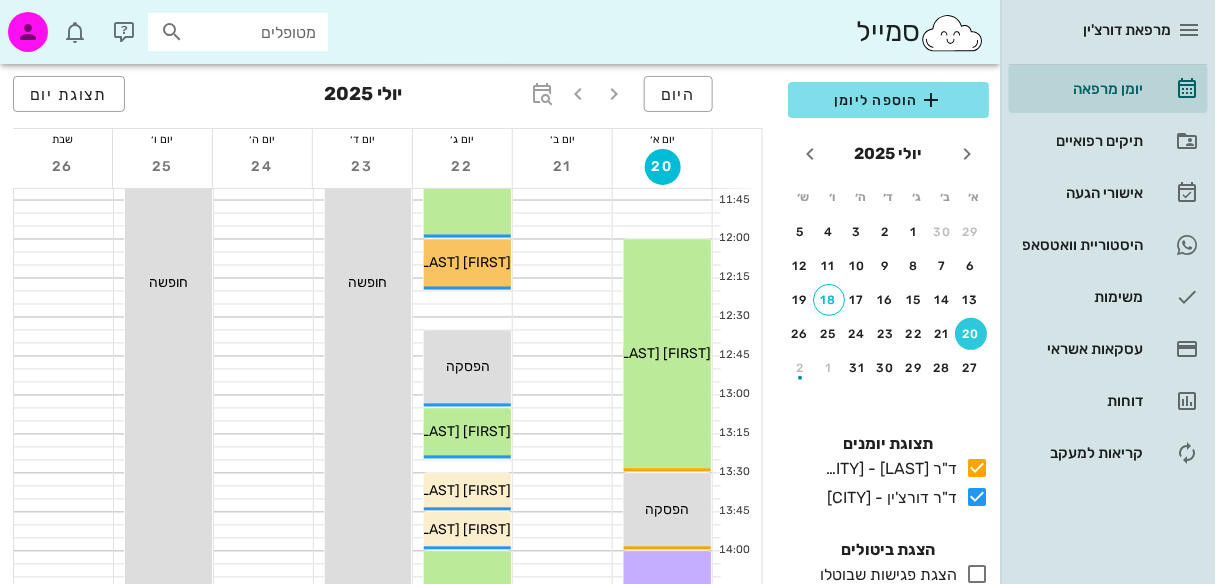 scroll, scrollTop: 711, scrollLeft: 0, axis: vertical 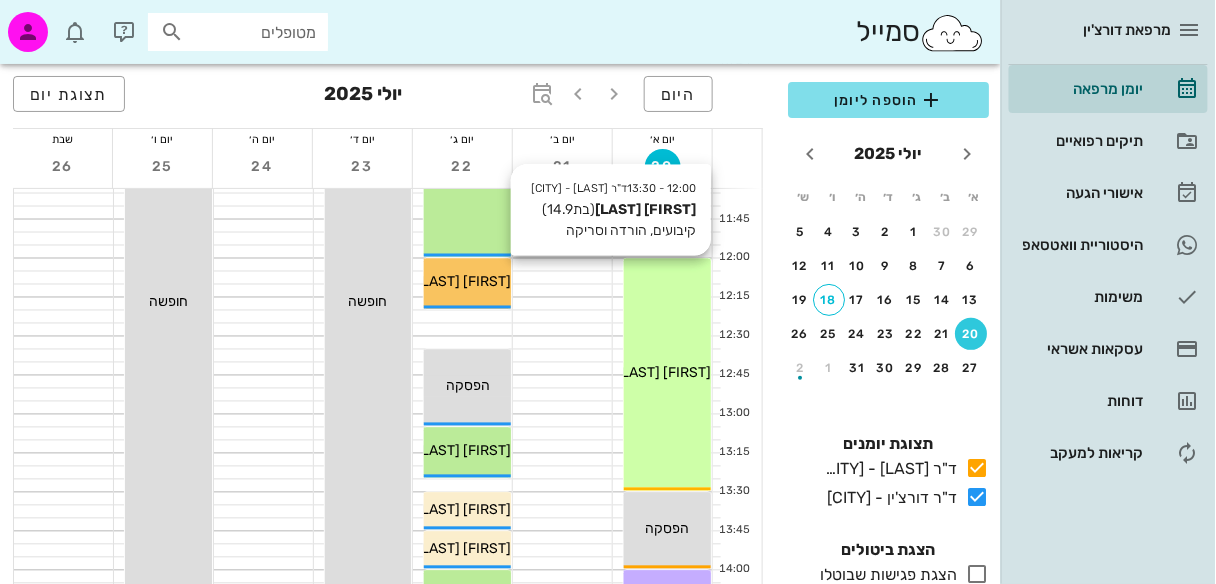 click on "12:00
- 13:30
ד"ר [LAST] - [CITY]
[FIRST]
[LAST]
(בת
14.9 )
קיבועים, הורדה וסריקה
[FIRST] [LAST]" at bounding box center [667, 375] 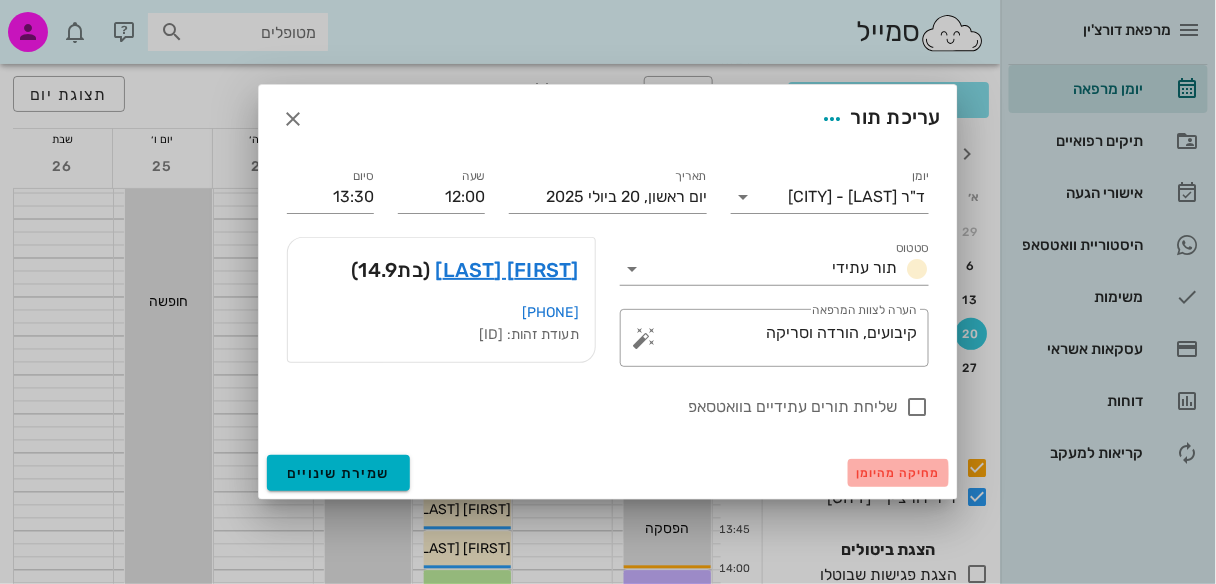 click on "מחיקה מהיומן" at bounding box center [898, 473] 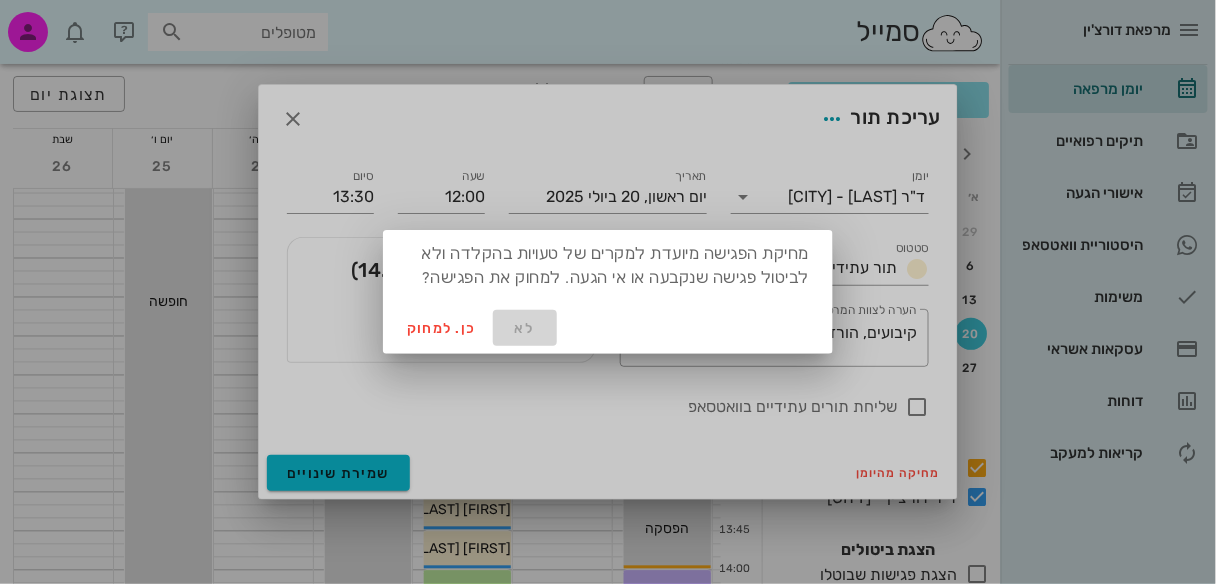 click on "לא" at bounding box center (525, 328) 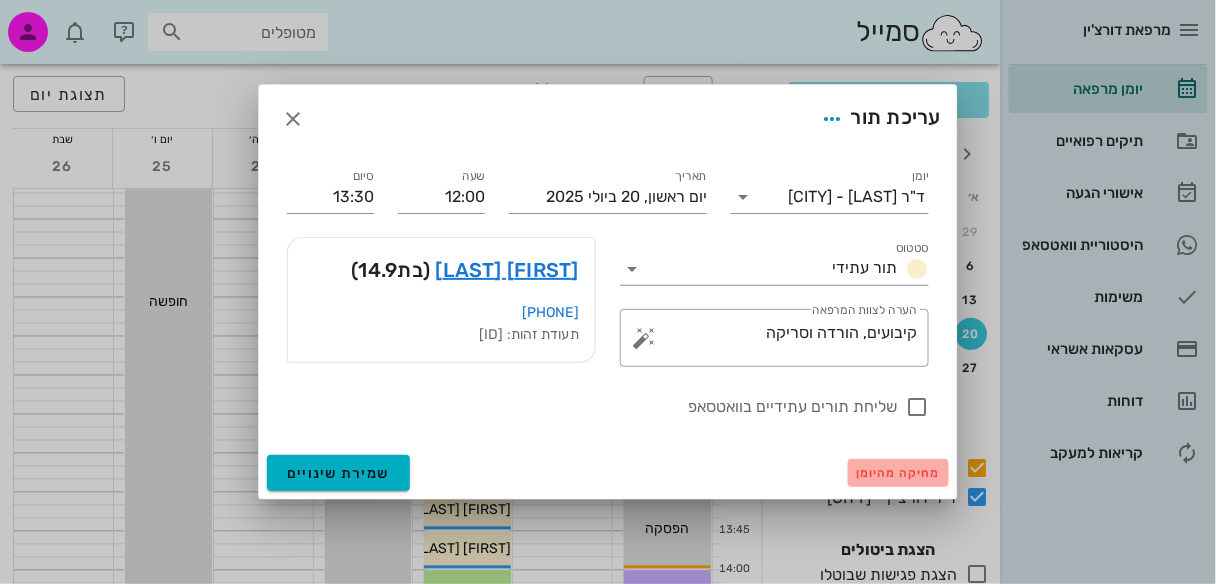 click on "מחיקה מהיומן" at bounding box center (898, 473) 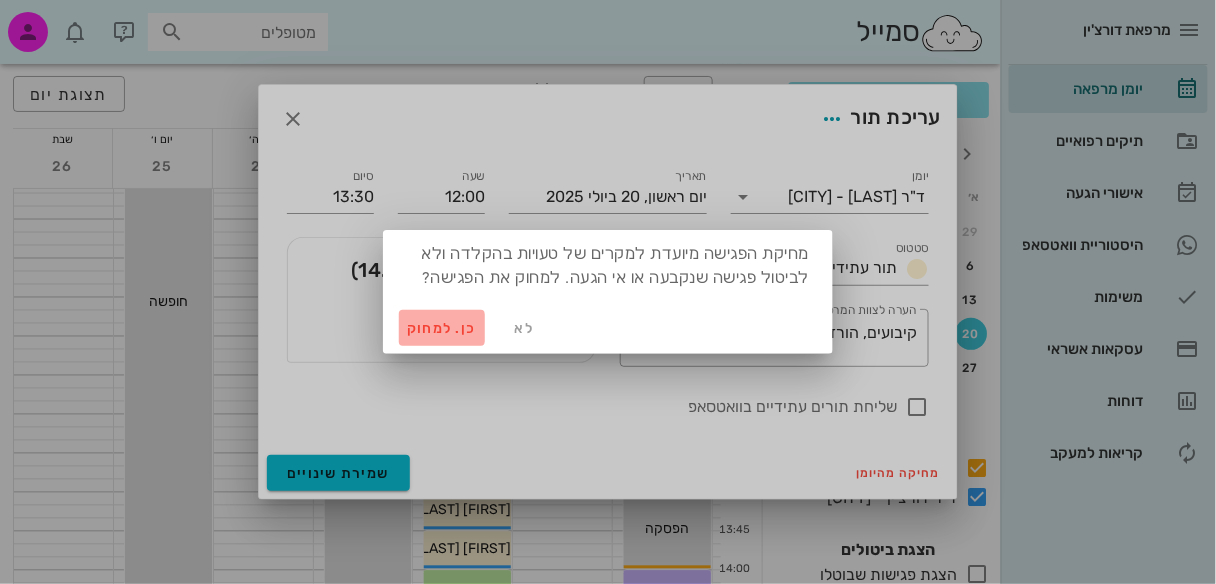click on "כן. למחוק" at bounding box center [442, 328] 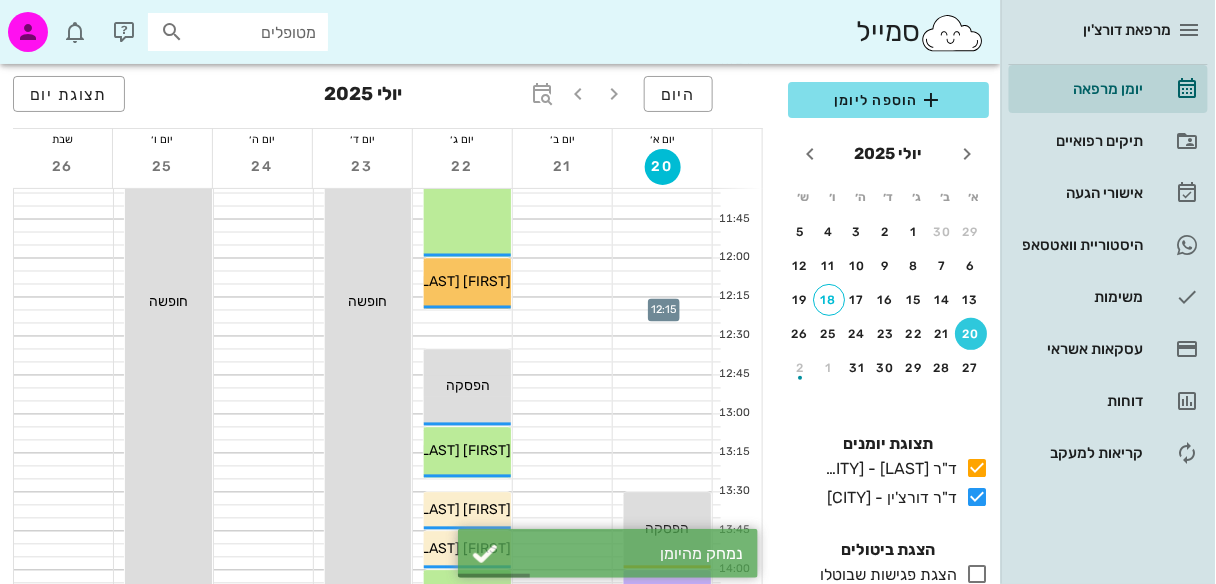 click at bounding box center [662, 304] 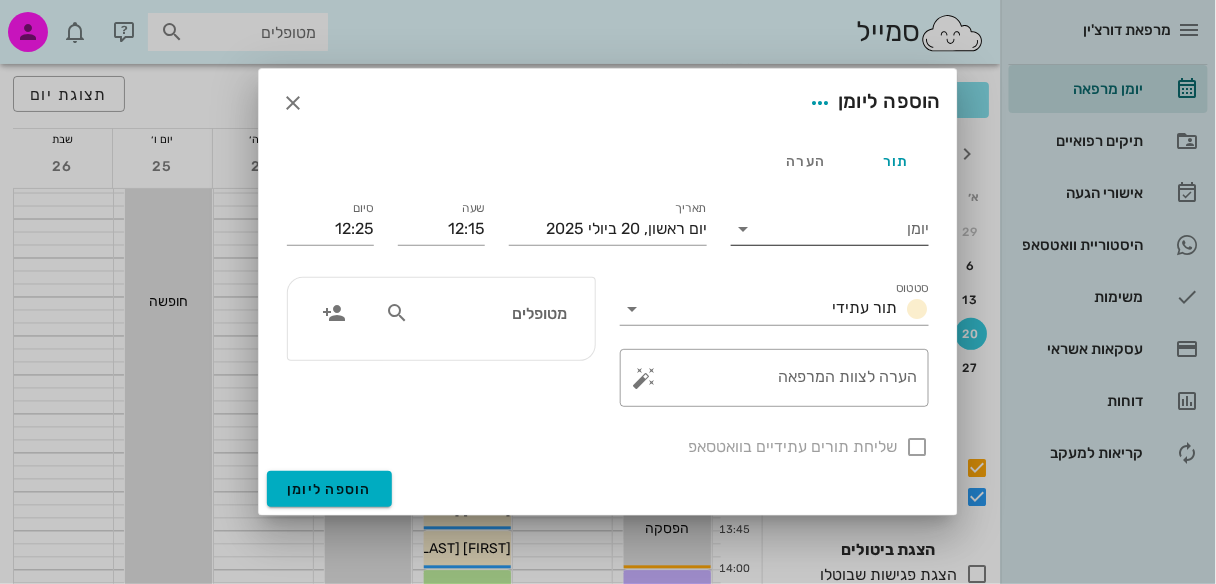 click at bounding box center (743, 229) 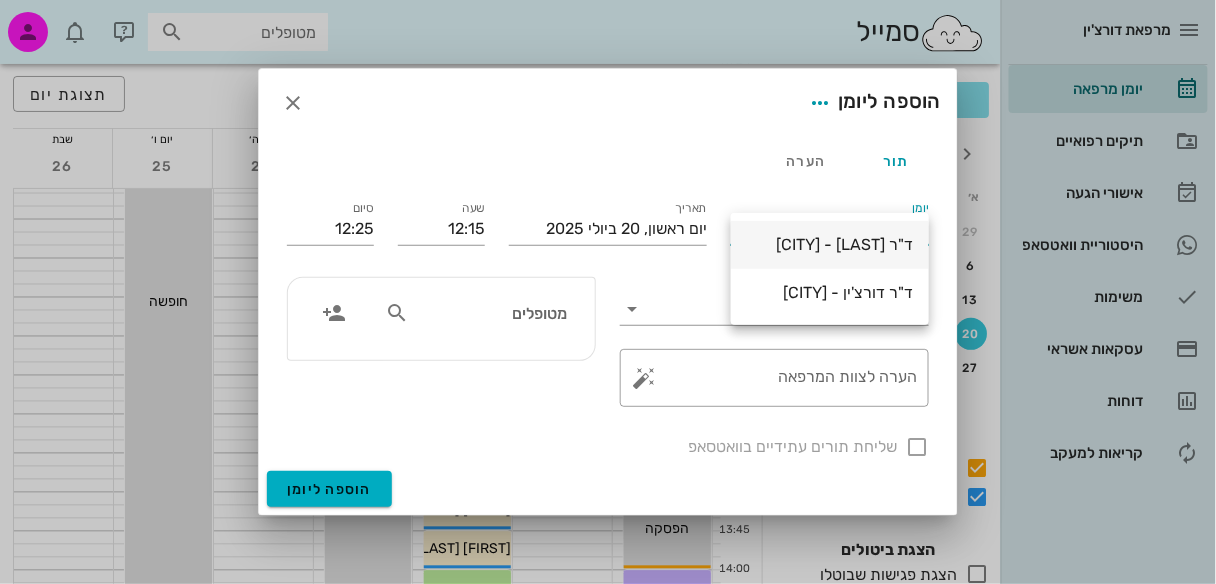 click on "ד"ר [LAST] - [CITY]" at bounding box center (830, 244) 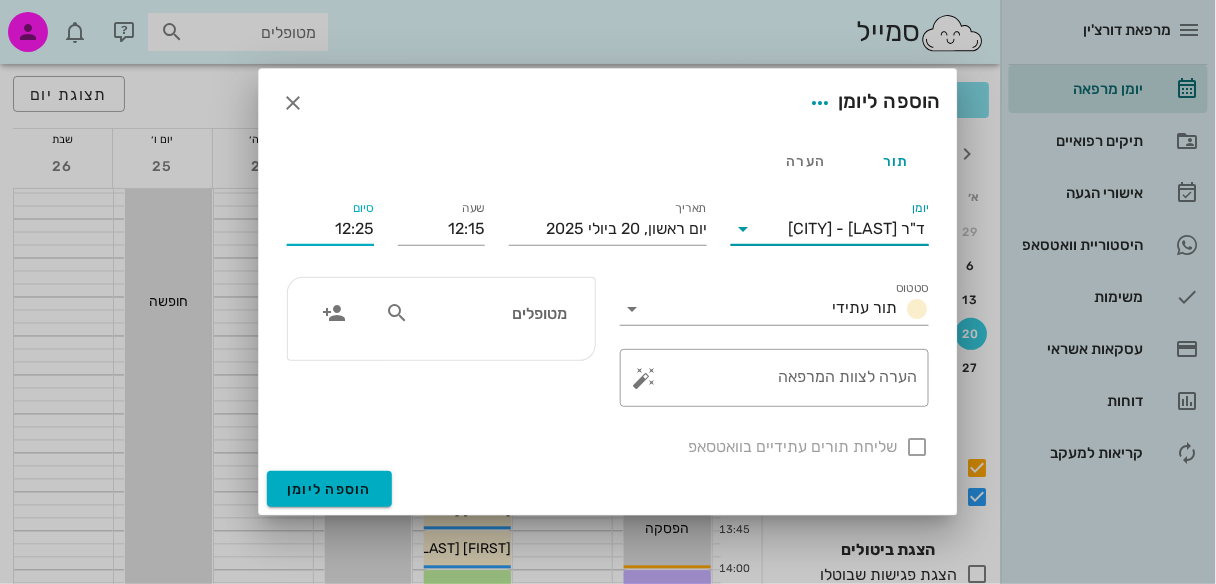 click on "12:25" at bounding box center [330, 229] 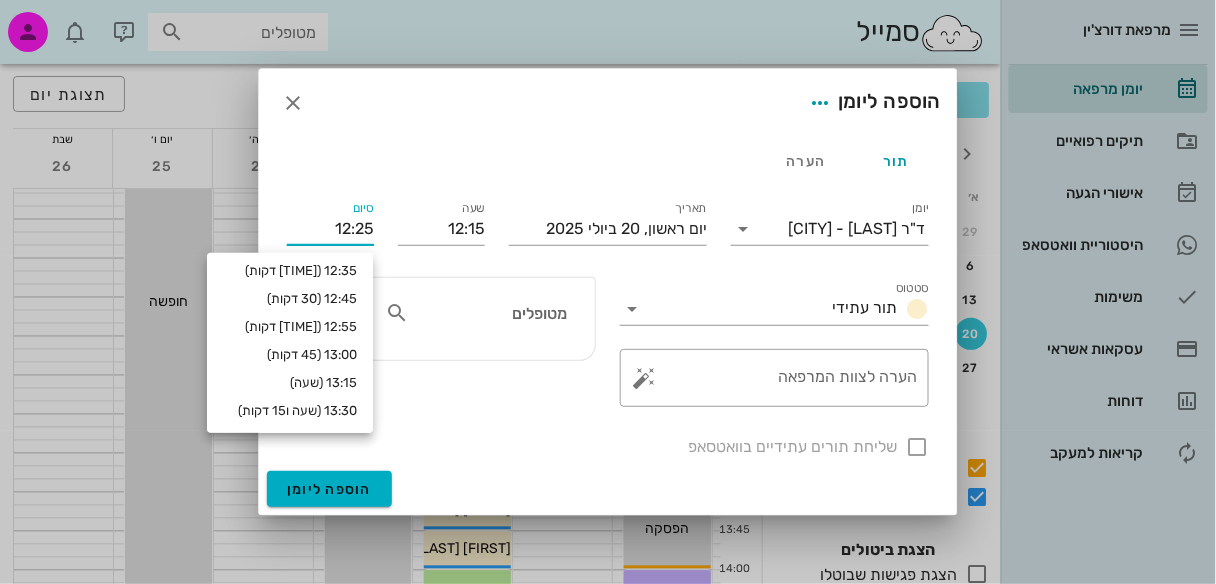scroll, scrollTop: 96, scrollLeft: 0, axis: vertical 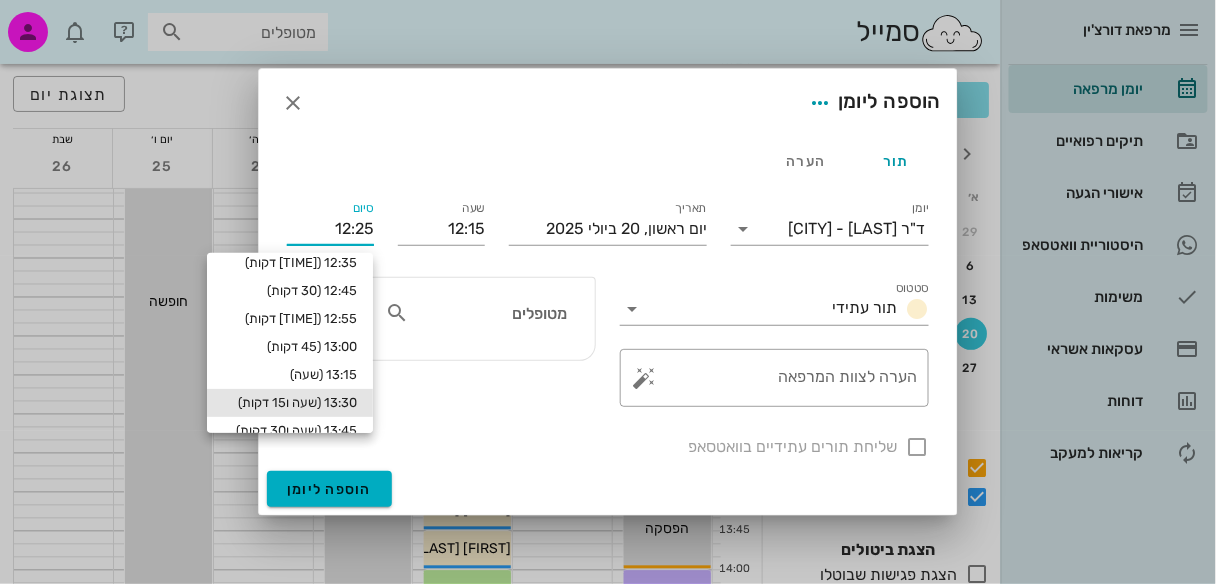 click on "13:30 (שעה ו15 דקות)" at bounding box center [290, 403] 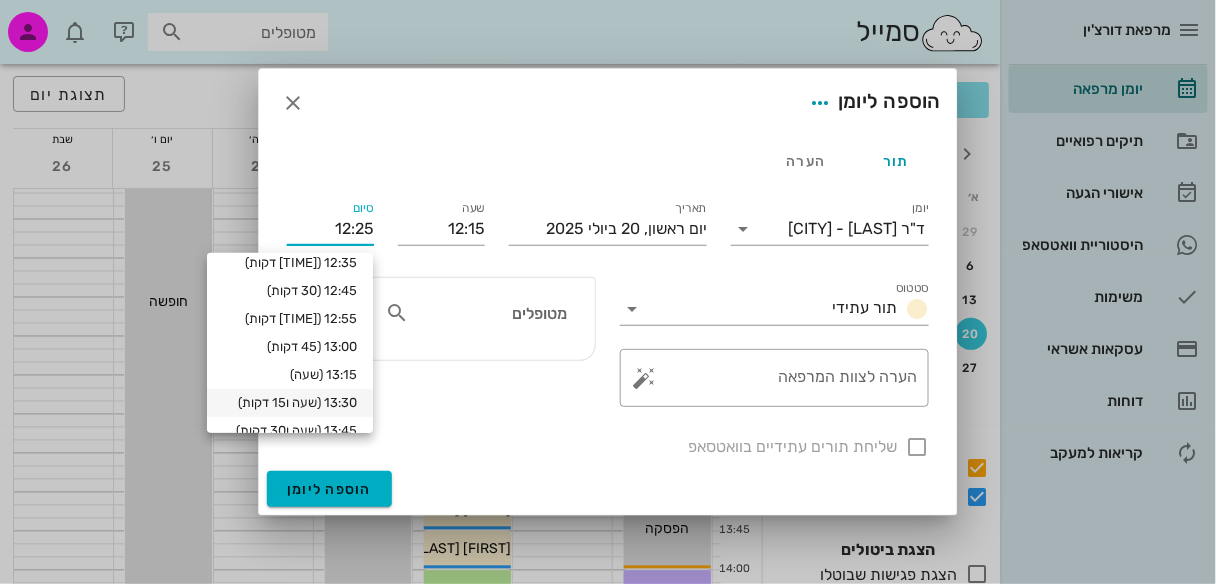type on "13:30" 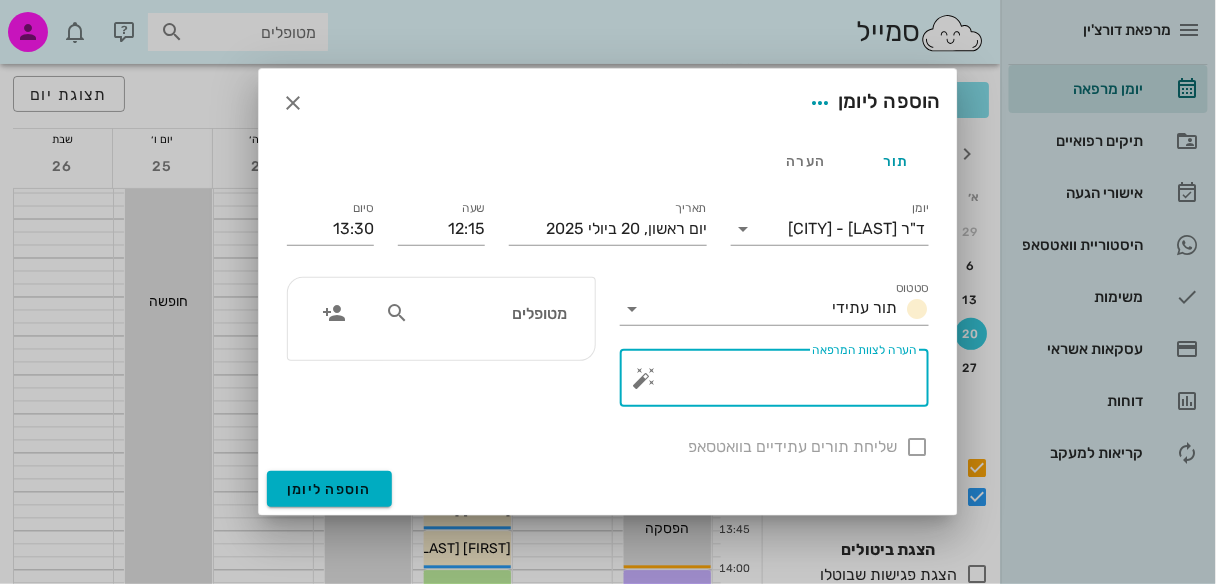 click on "הערה לצוות המרפאה" at bounding box center [782, 383] 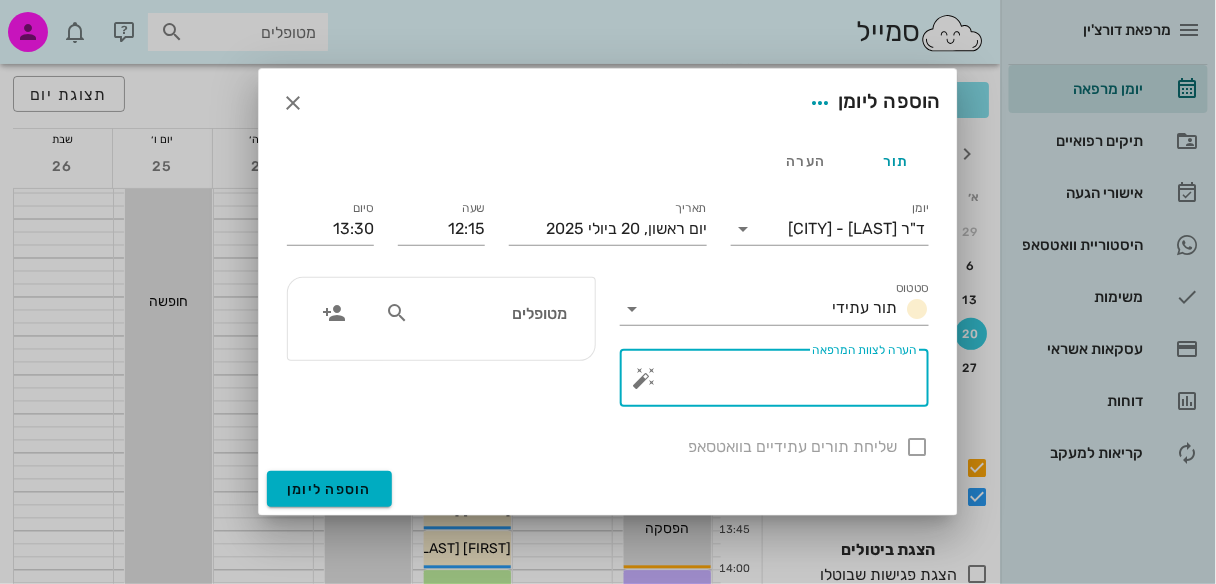 type on "[INITIAL]" 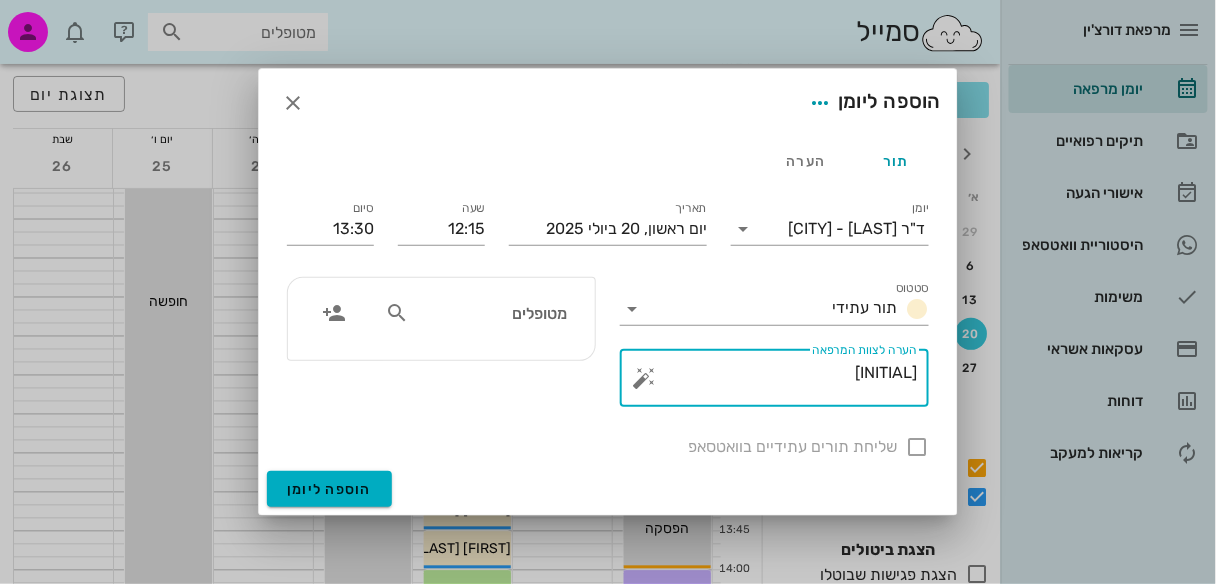 drag, startPoint x: 877, startPoint y: 384, endPoint x: 918, endPoint y: 381, distance: 41.109608 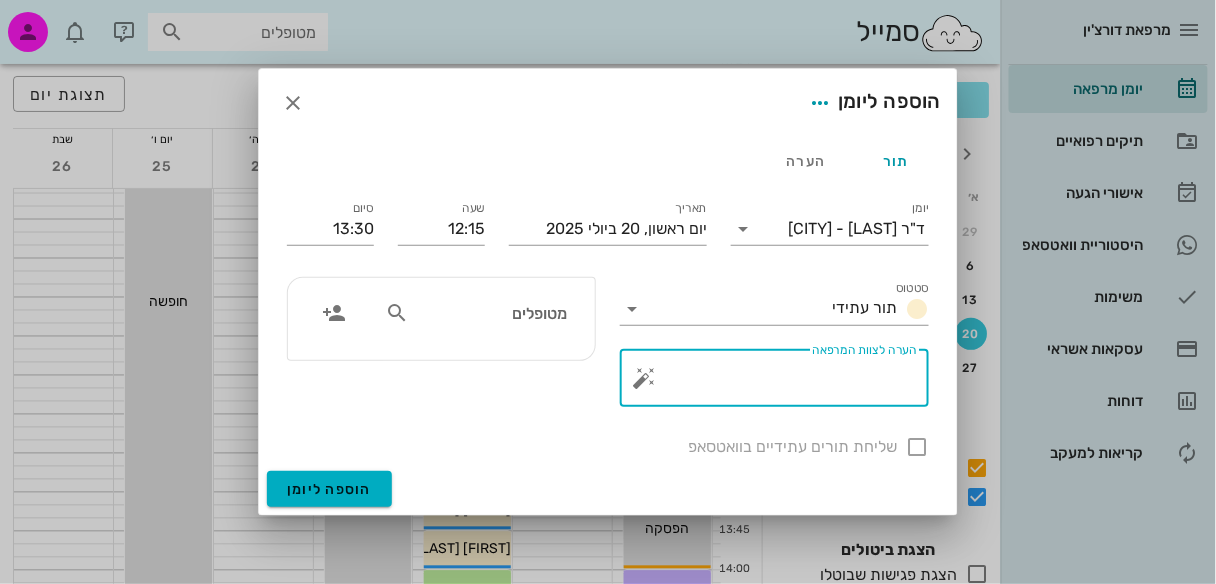 click at bounding box center (397, 313) 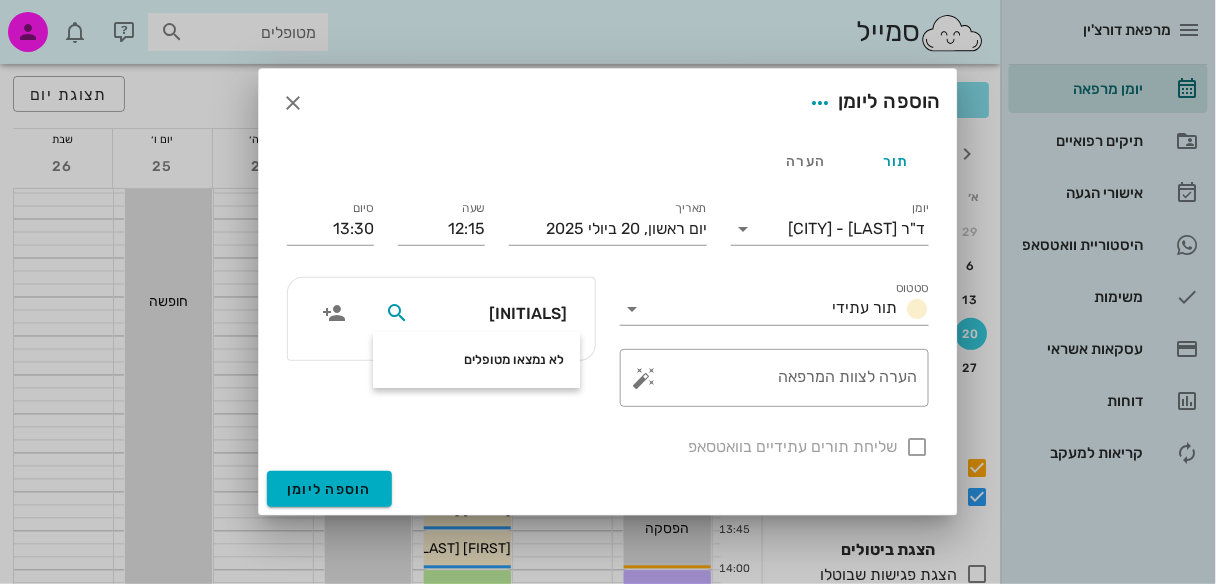 drag, startPoint x: 586, startPoint y: 313, endPoint x: 782, endPoint y: 330, distance: 196.73587 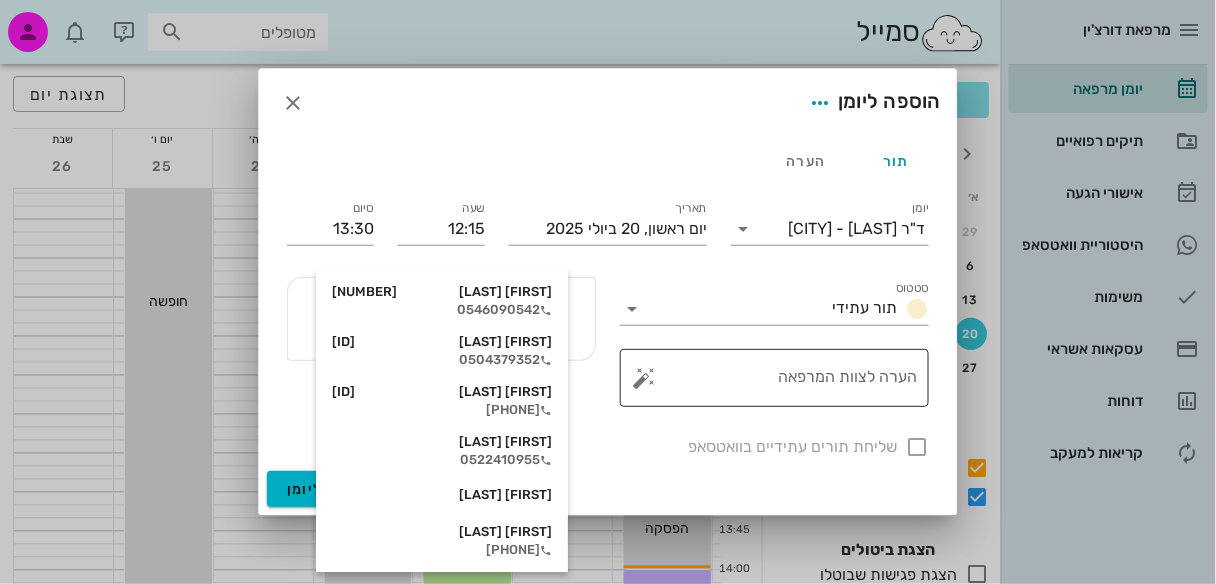 type on "[FIRST]" 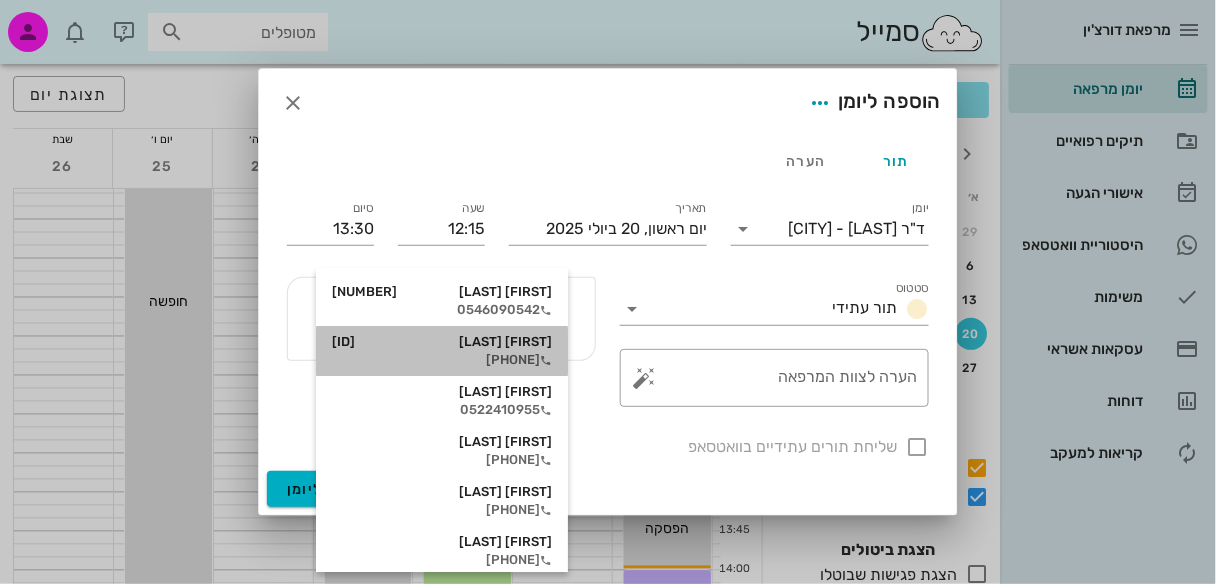 click on "[FIRST] [LAST]  [ID]" at bounding box center [442, 342] 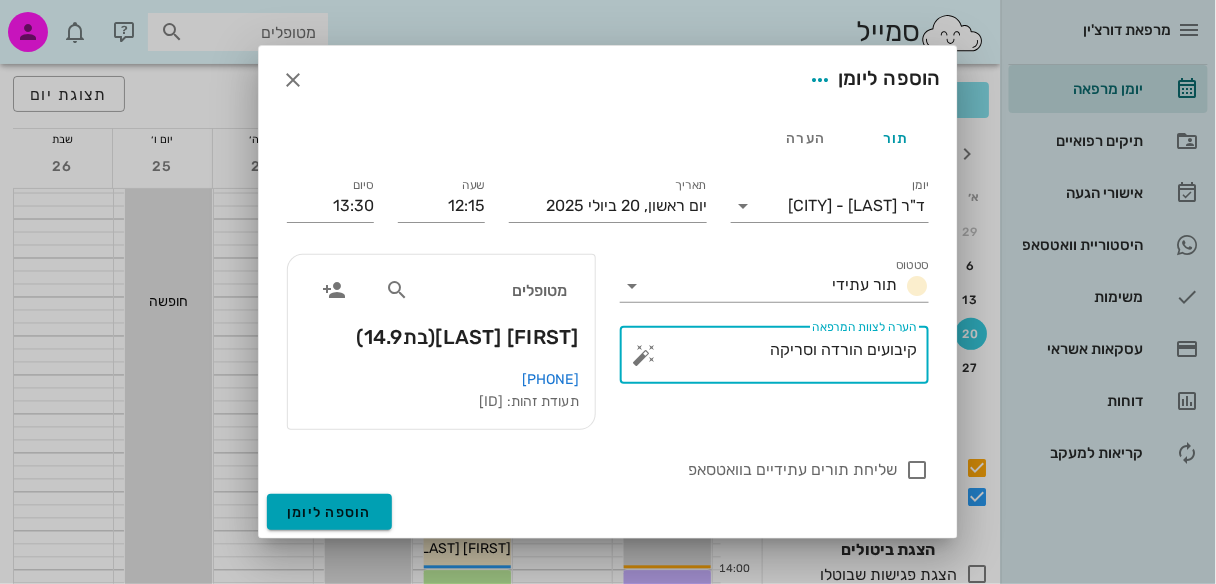 type on "קיבועים הורדה וסריקה" 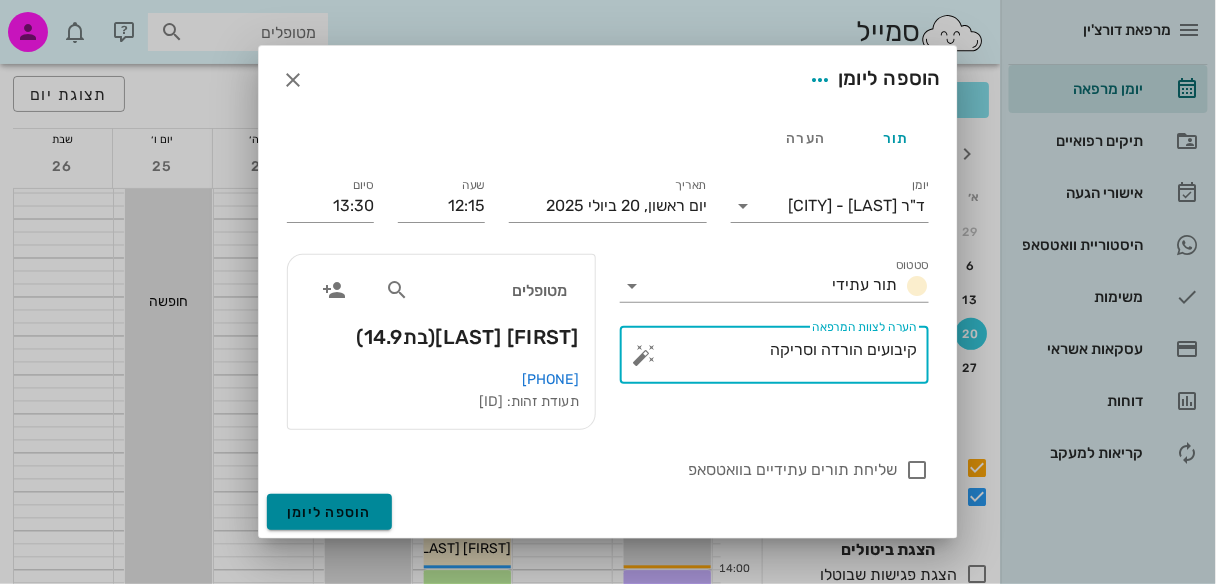 click on "הוספה ליומן" at bounding box center (329, 512) 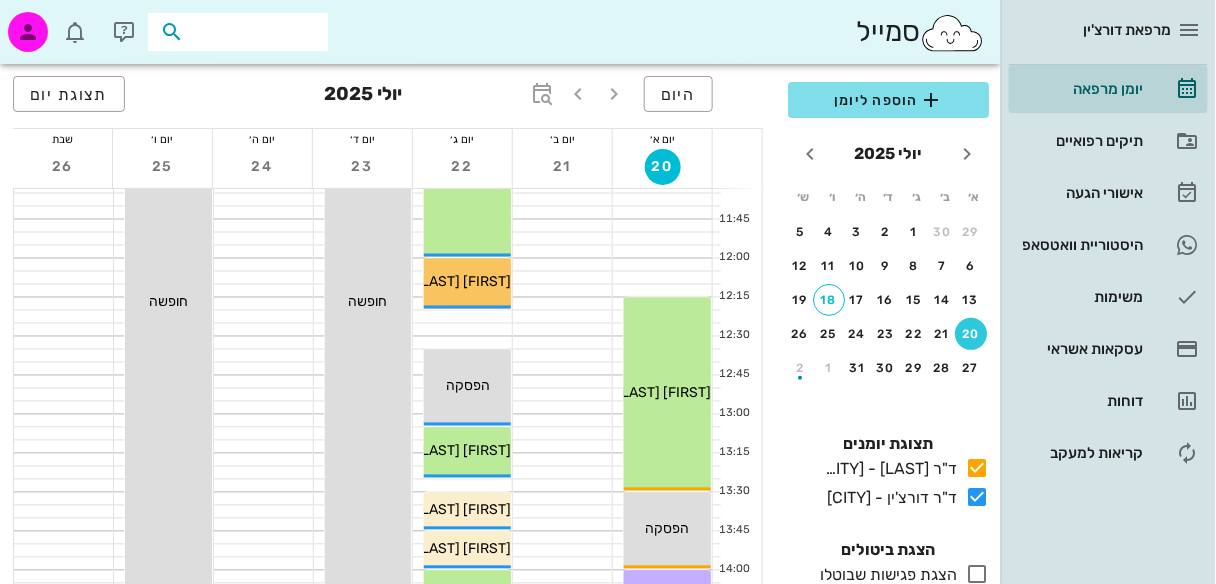 click at bounding box center (252, 32) 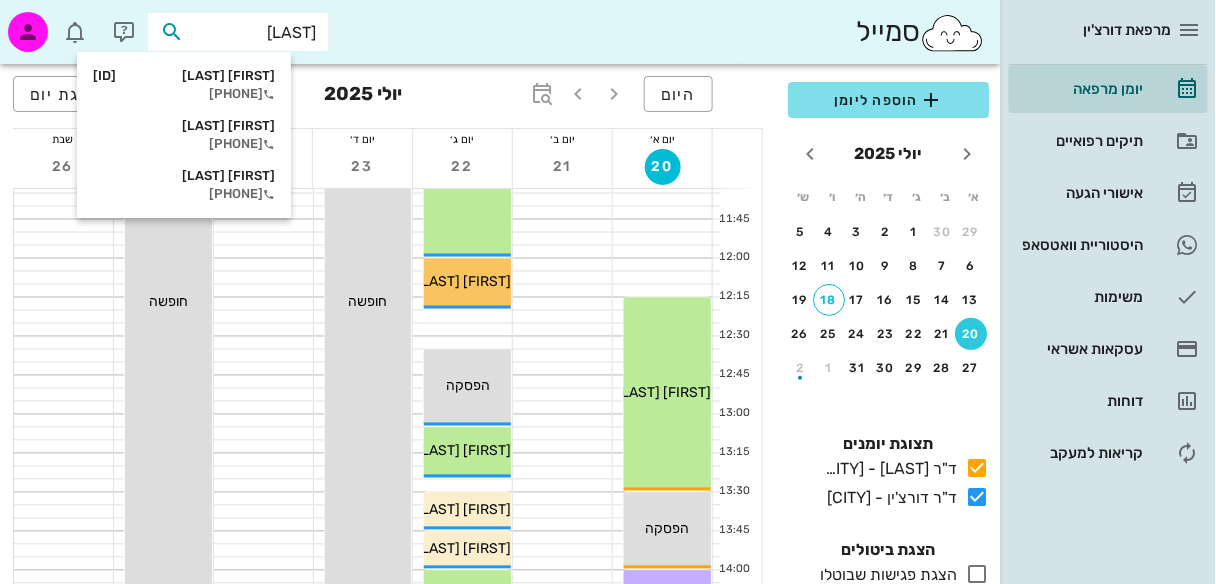 type on "[LAST]" 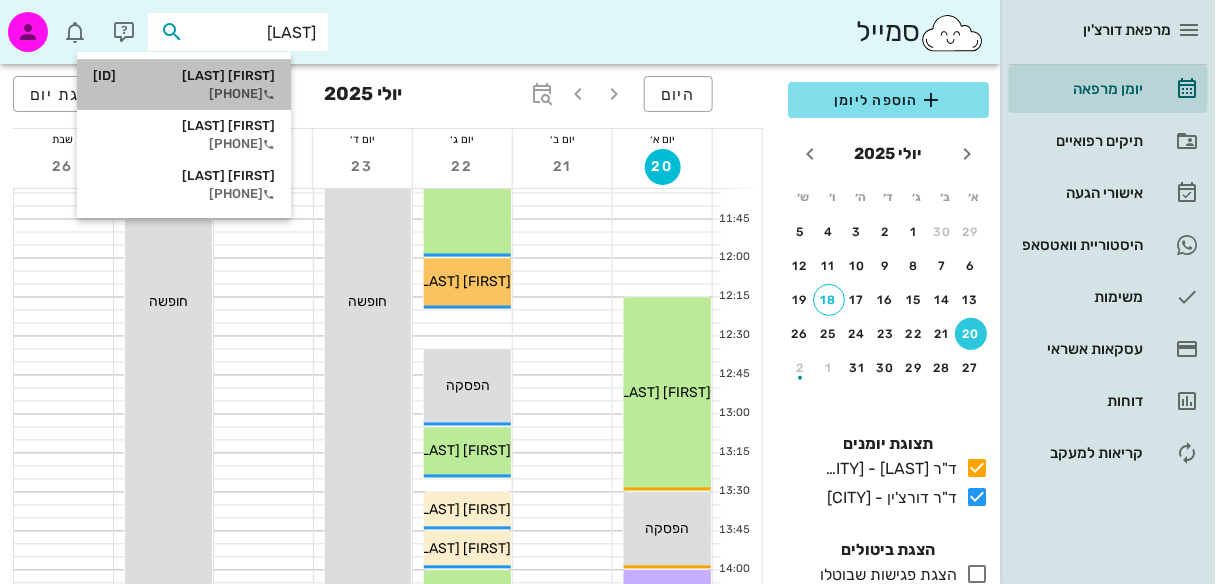 click on "[PHONE]" at bounding box center [184, 94] 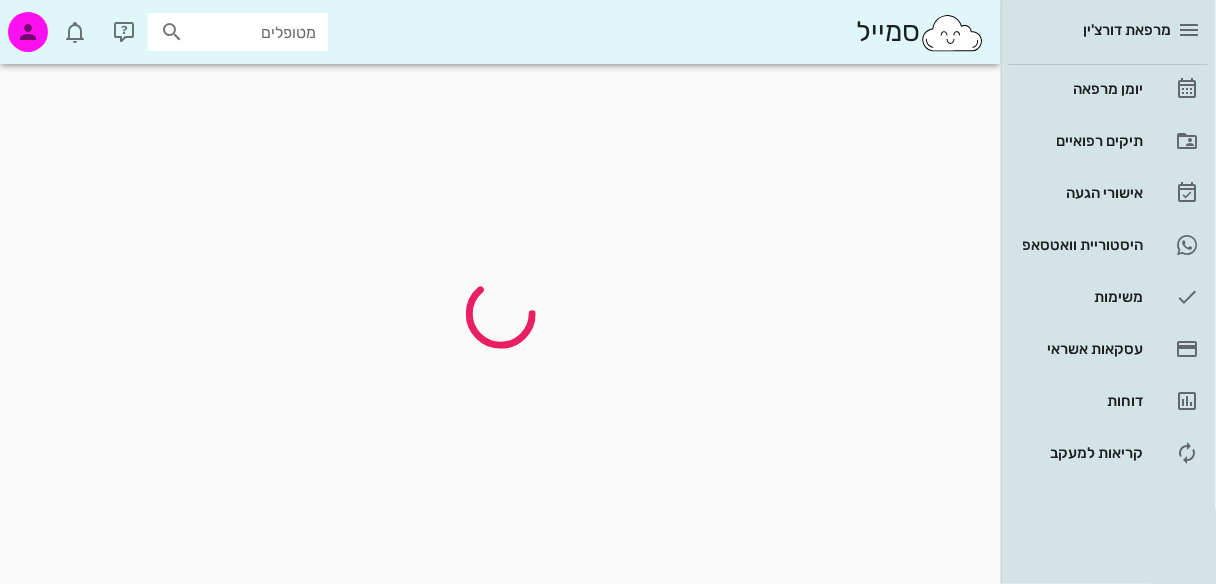 scroll, scrollTop: 0, scrollLeft: 0, axis: both 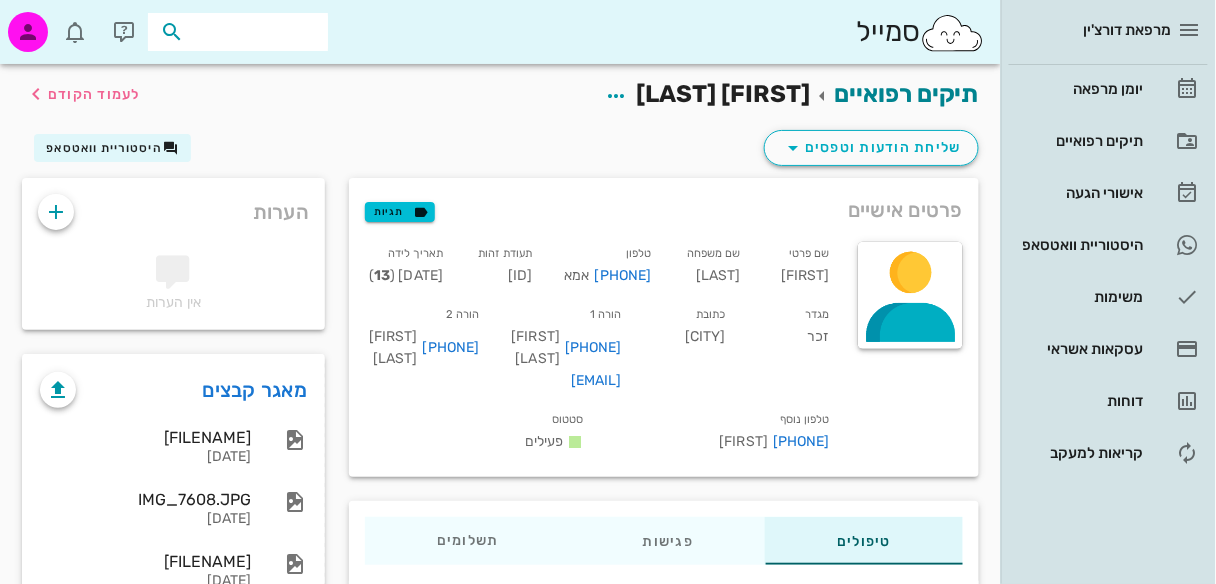 click at bounding box center [252, 32] 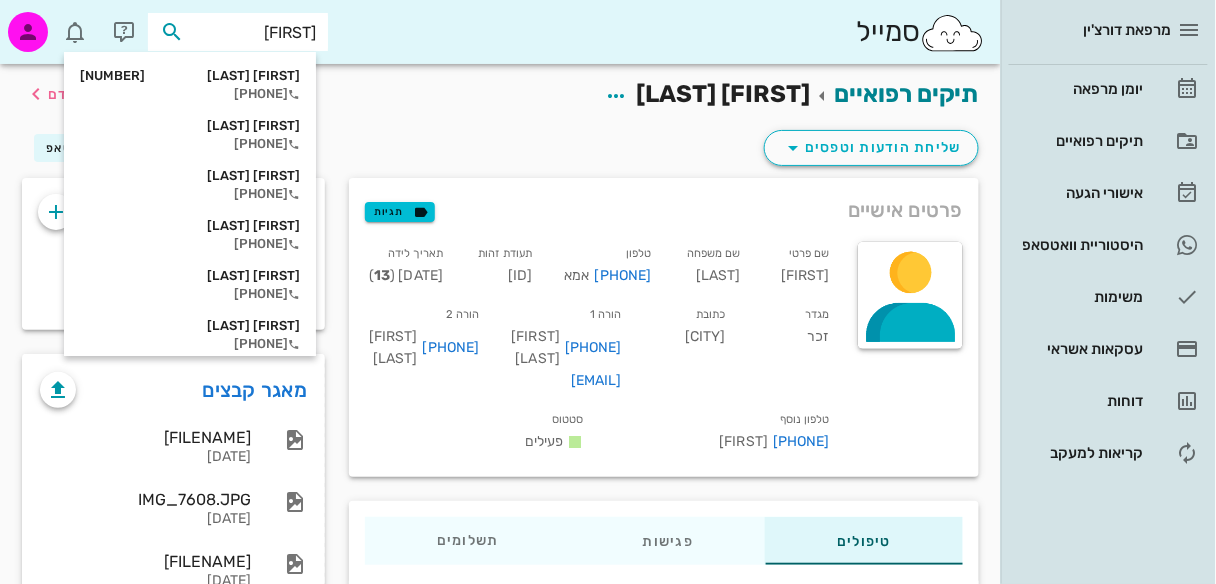 type on "[FIRST]" 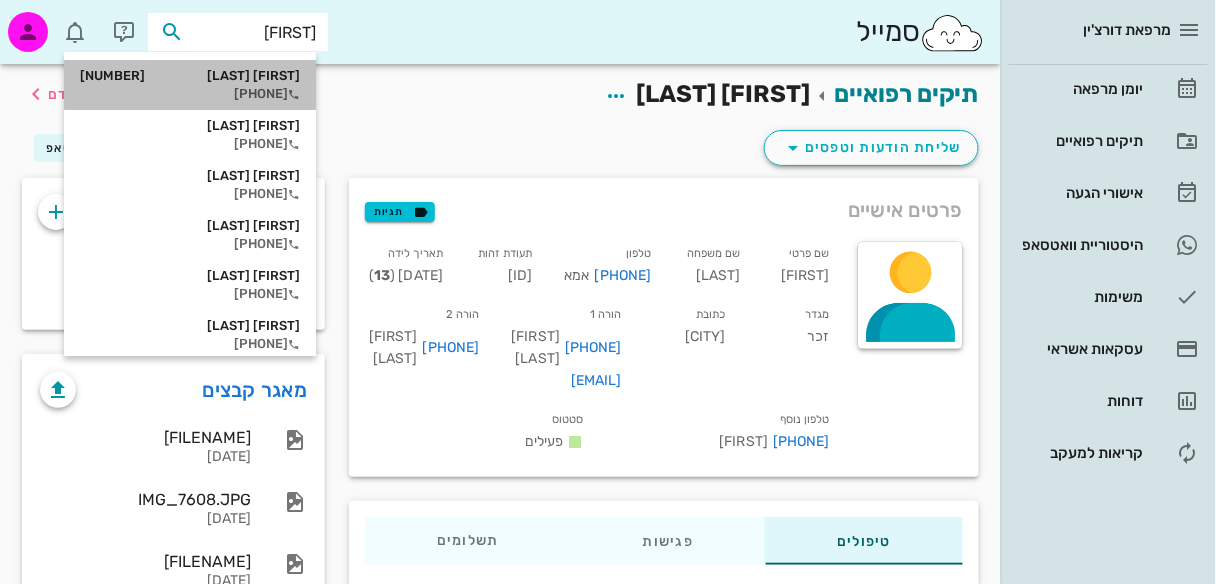 click on "[PHONE]" at bounding box center [190, 94] 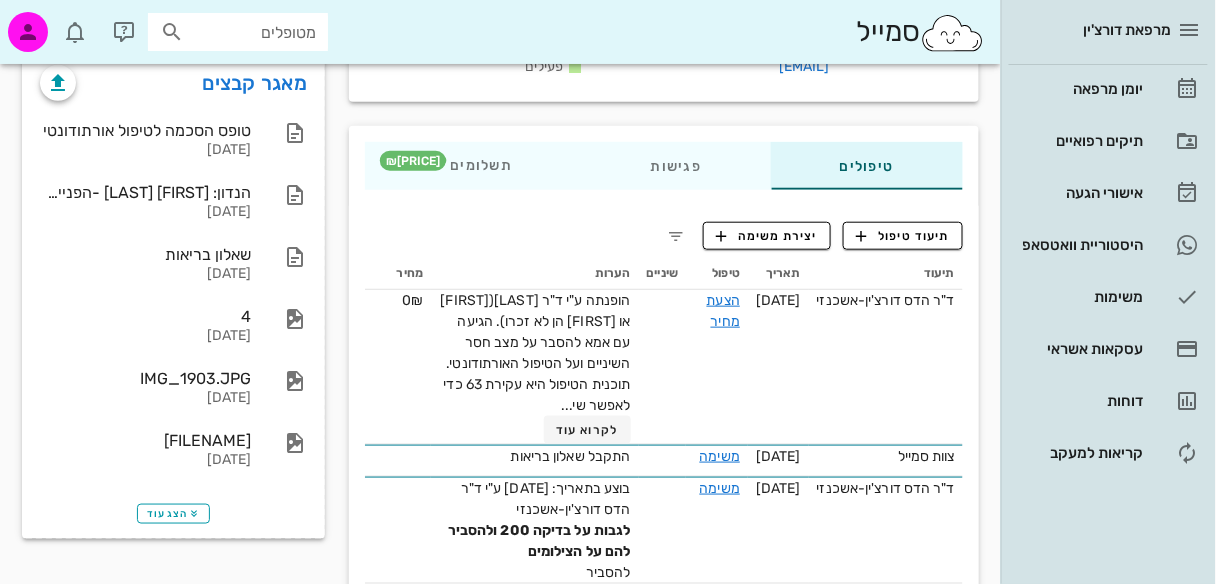scroll, scrollTop: 354, scrollLeft: 0, axis: vertical 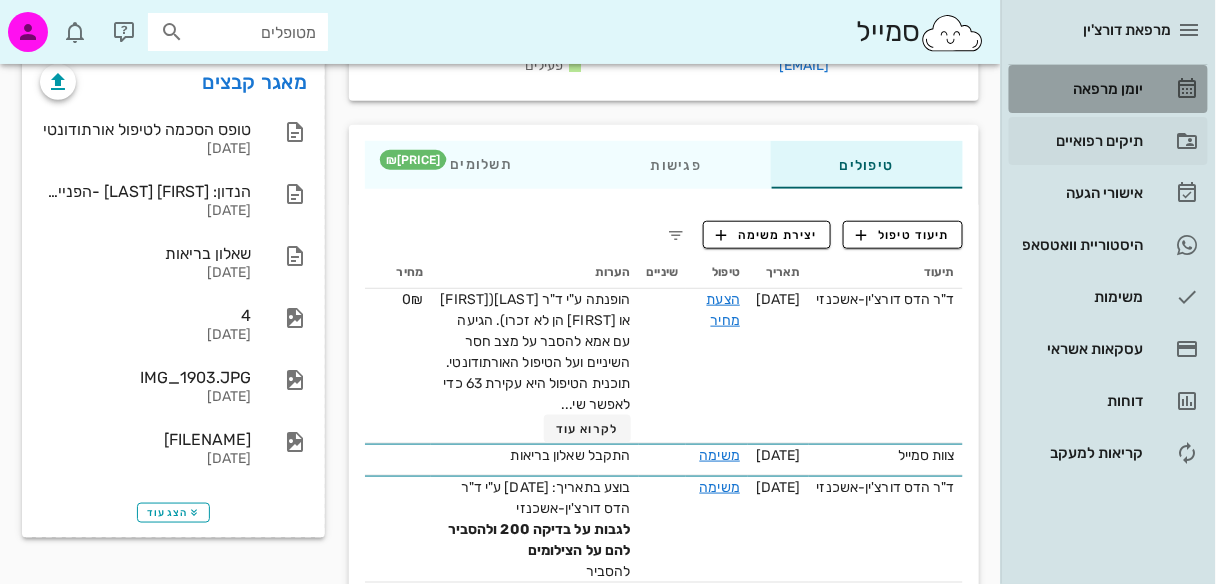 drag, startPoint x: 1137, startPoint y: 87, endPoint x: 1068, endPoint y: 162, distance: 101.91173 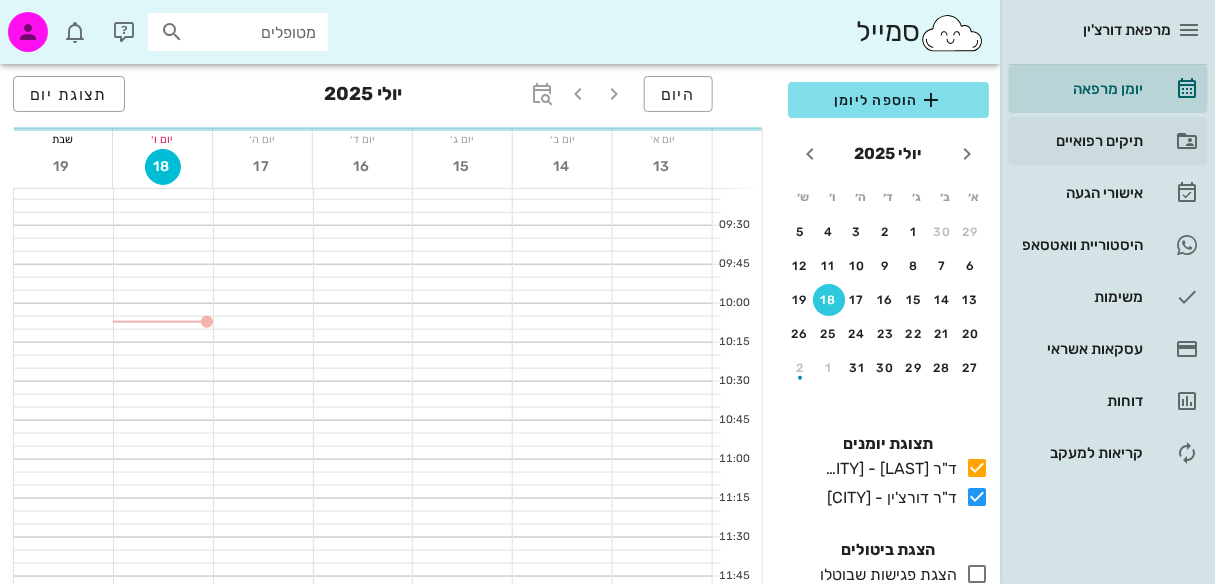 scroll, scrollTop: 0, scrollLeft: 0, axis: both 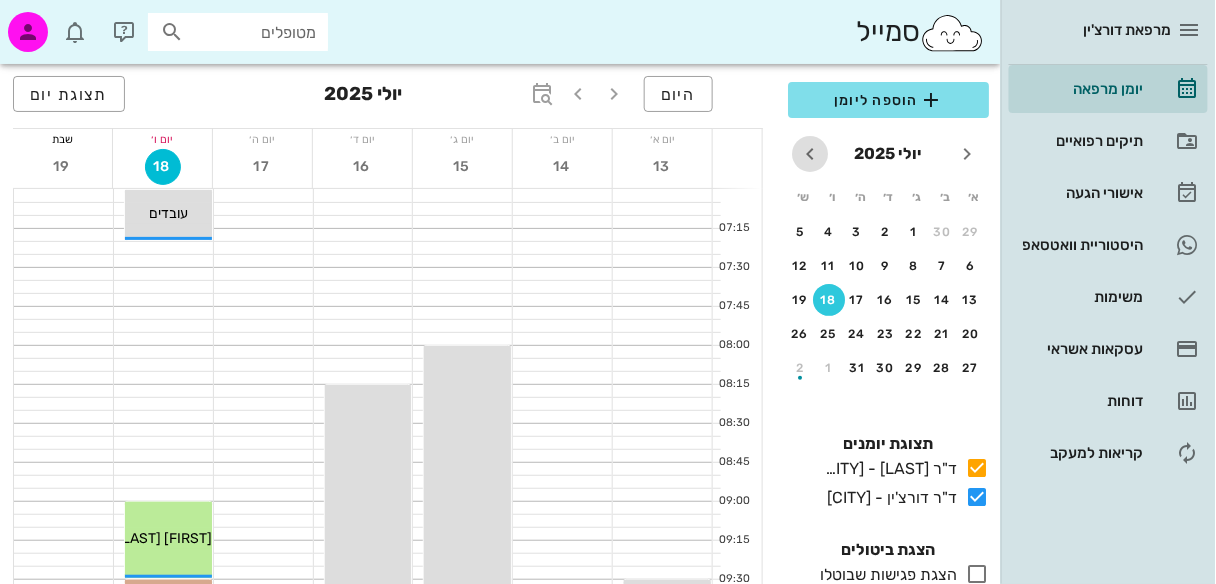 click at bounding box center (810, 154) 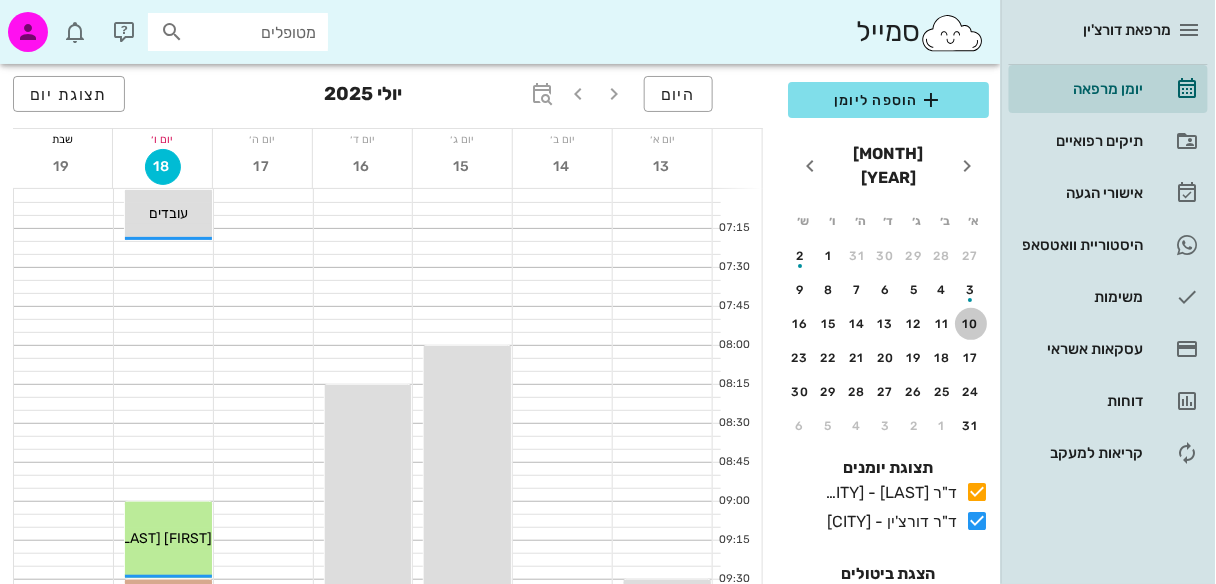click on "10" at bounding box center [971, 324] 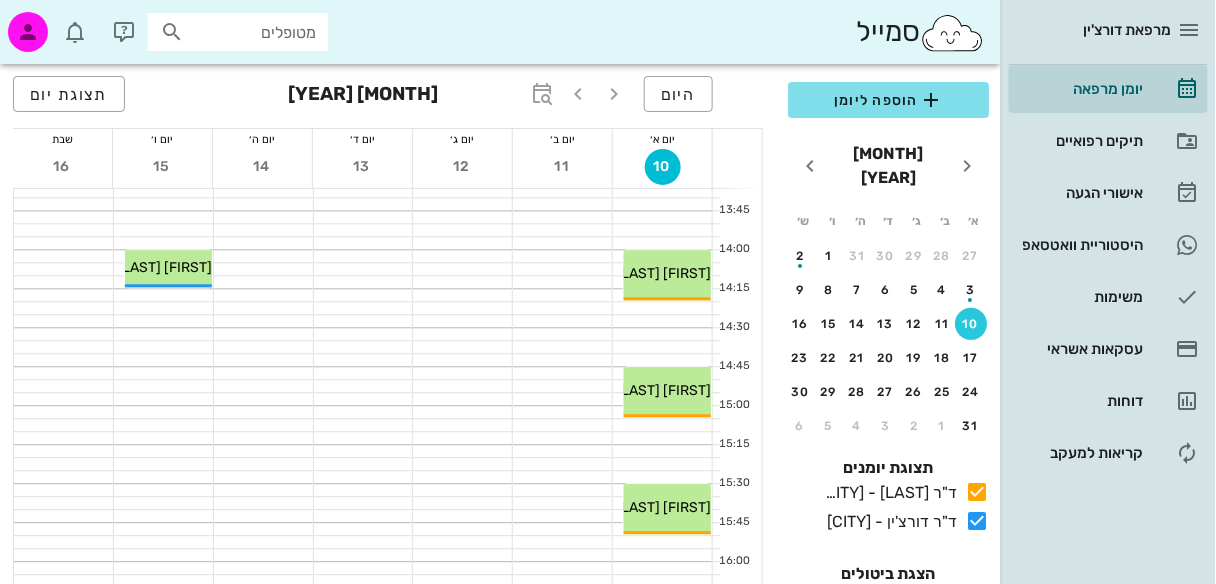 scroll, scrollTop: 1024, scrollLeft: 0, axis: vertical 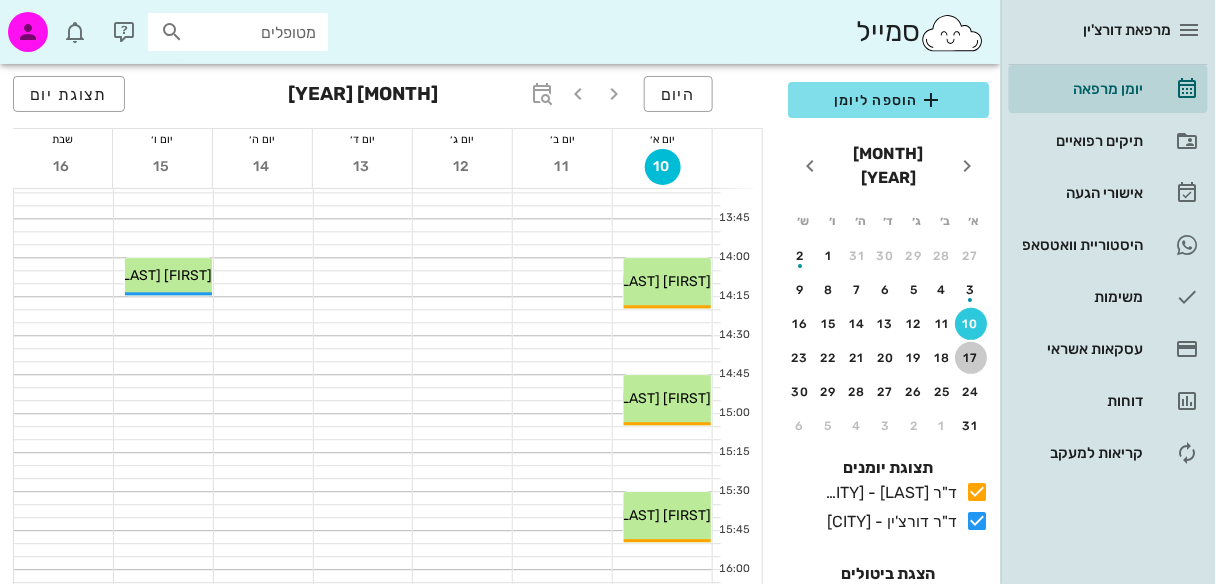 click on "17" at bounding box center [971, 358] 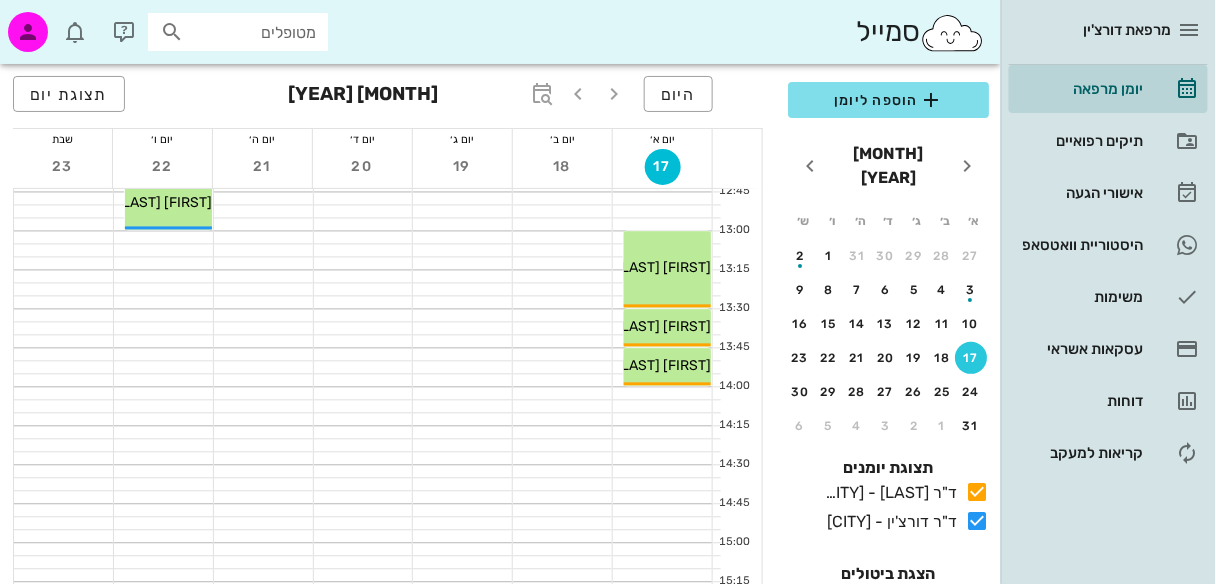 scroll, scrollTop: 886, scrollLeft: 0, axis: vertical 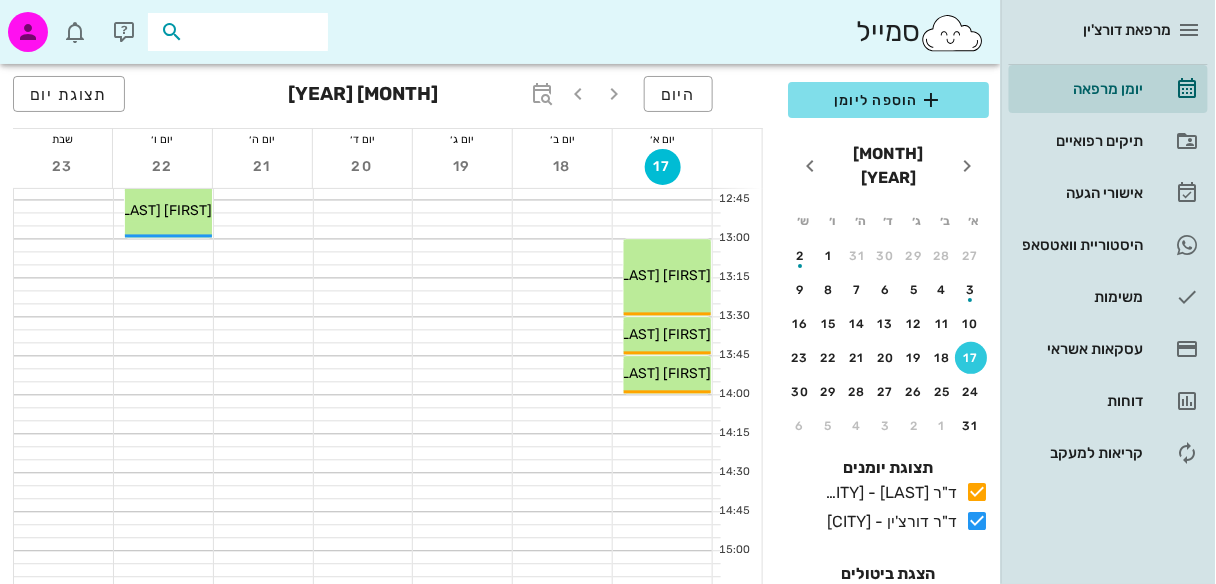 click at bounding box center (252, 32) 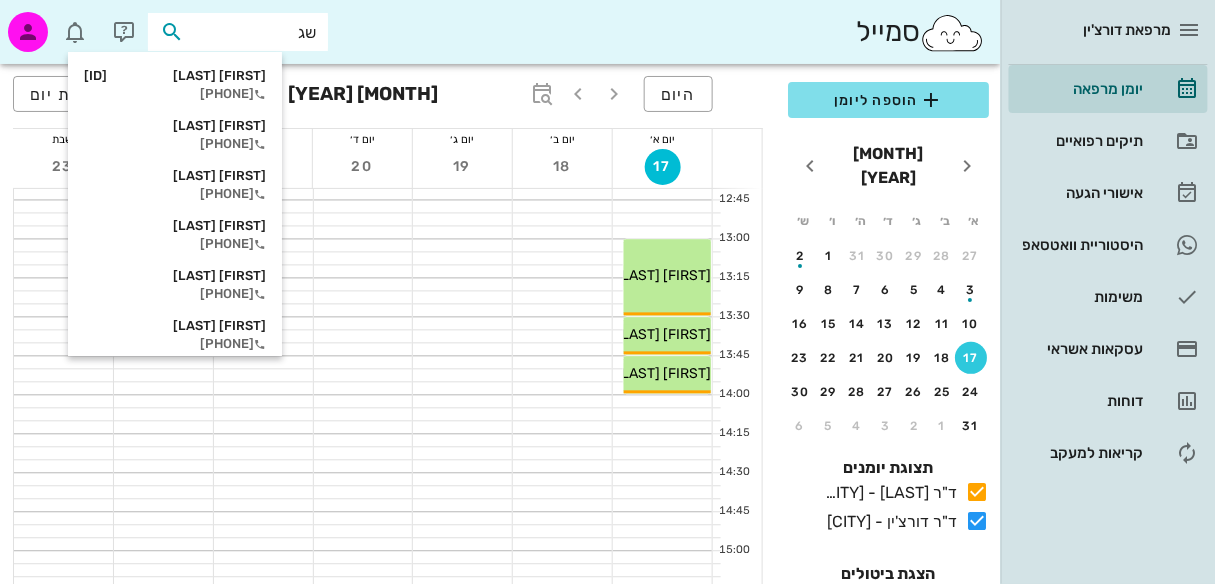 type on "[LAST]" 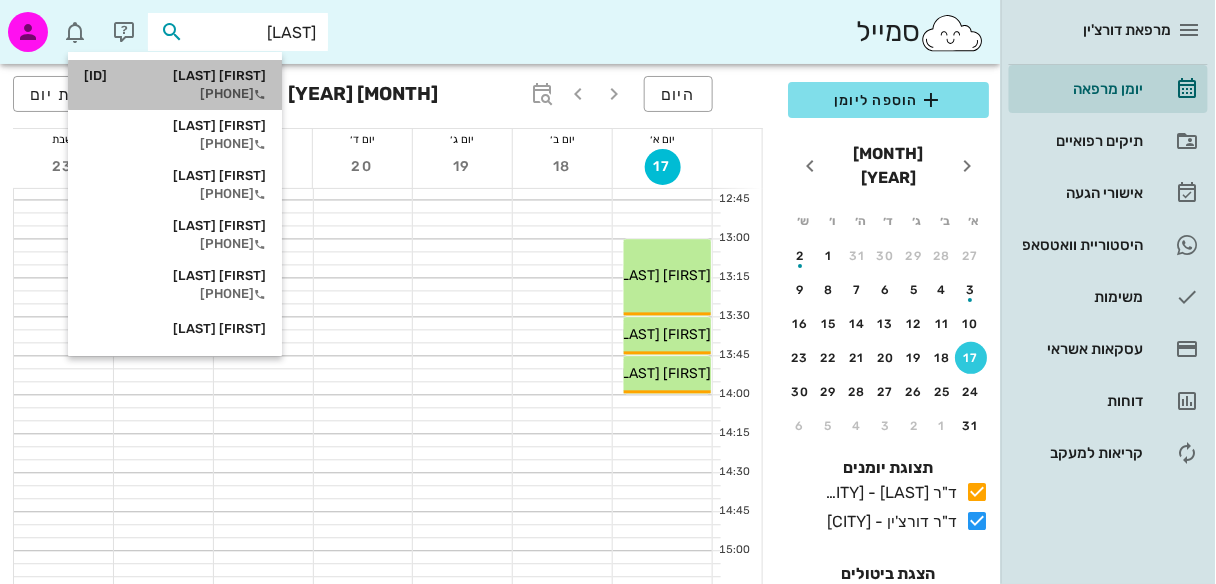 click on "[PHONE]" at bounding box center (175, 94) 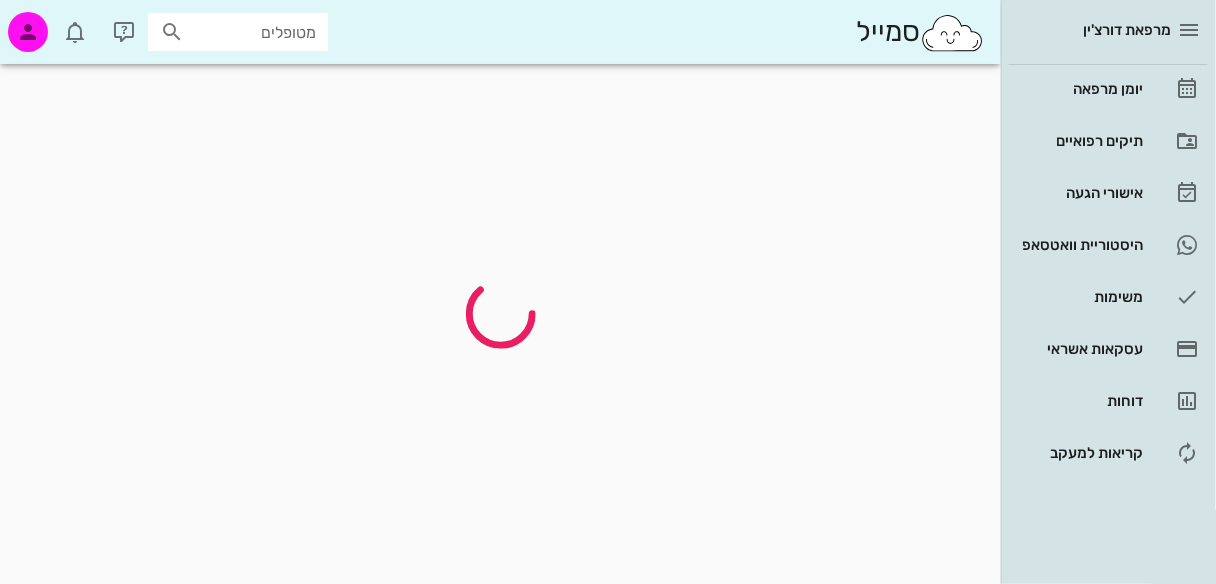 scroll, scrollTop: 0, scrollLeft: 0, axis: both 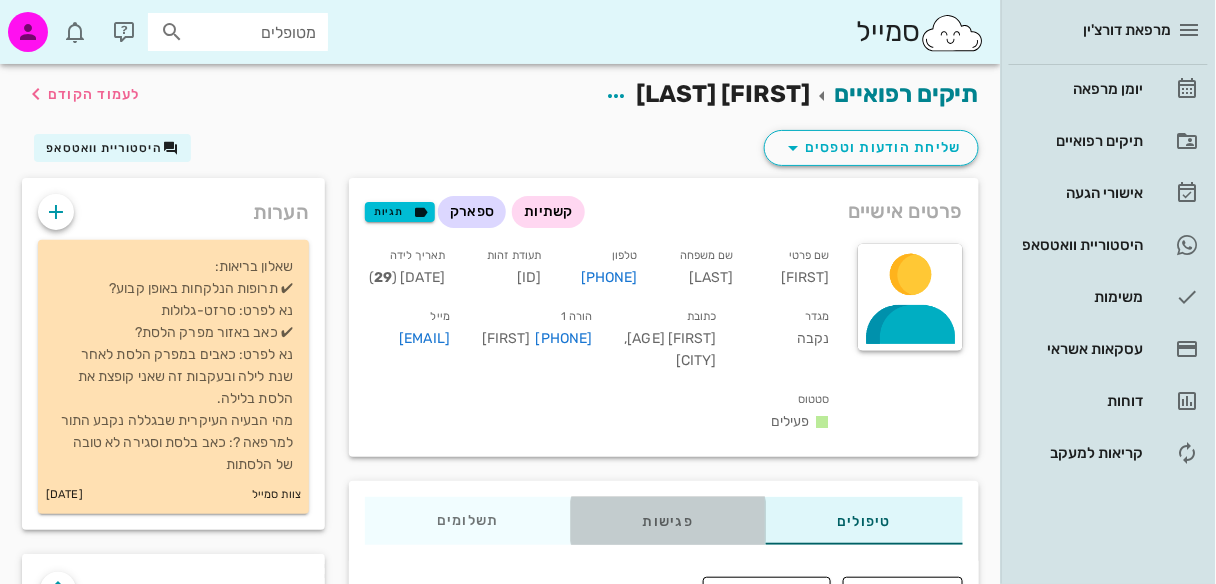 drag, startPoint x: 659, startPoint y: 493, endPoint x: 676, endPoint y: 499, distance: 18.027756 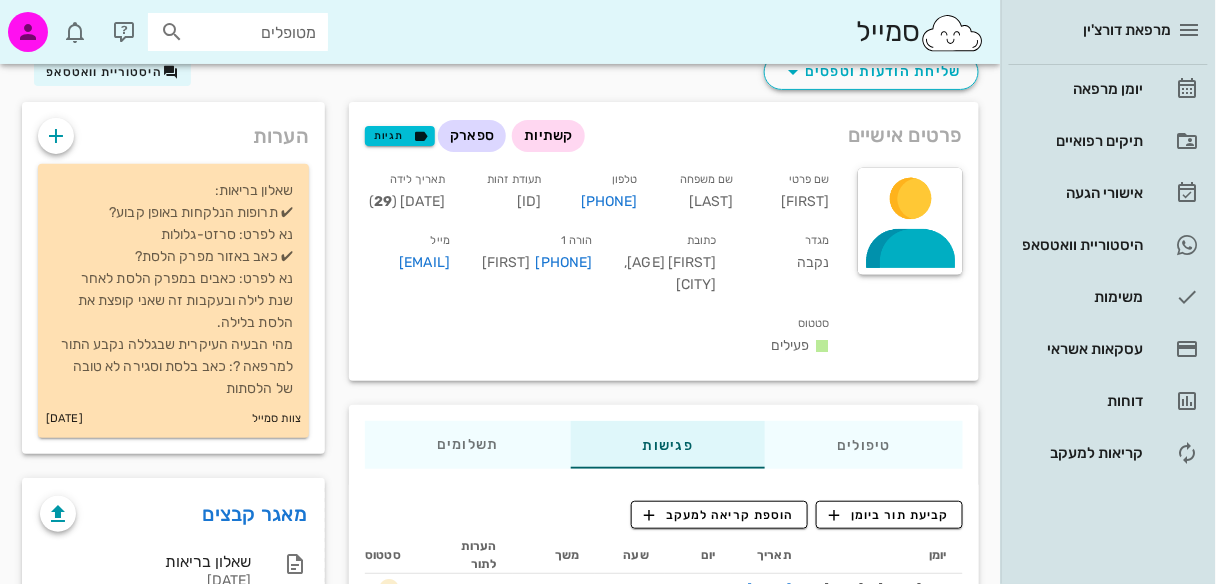scroll, scrollTop: 51, scrollLeft: 0, axis: vertical 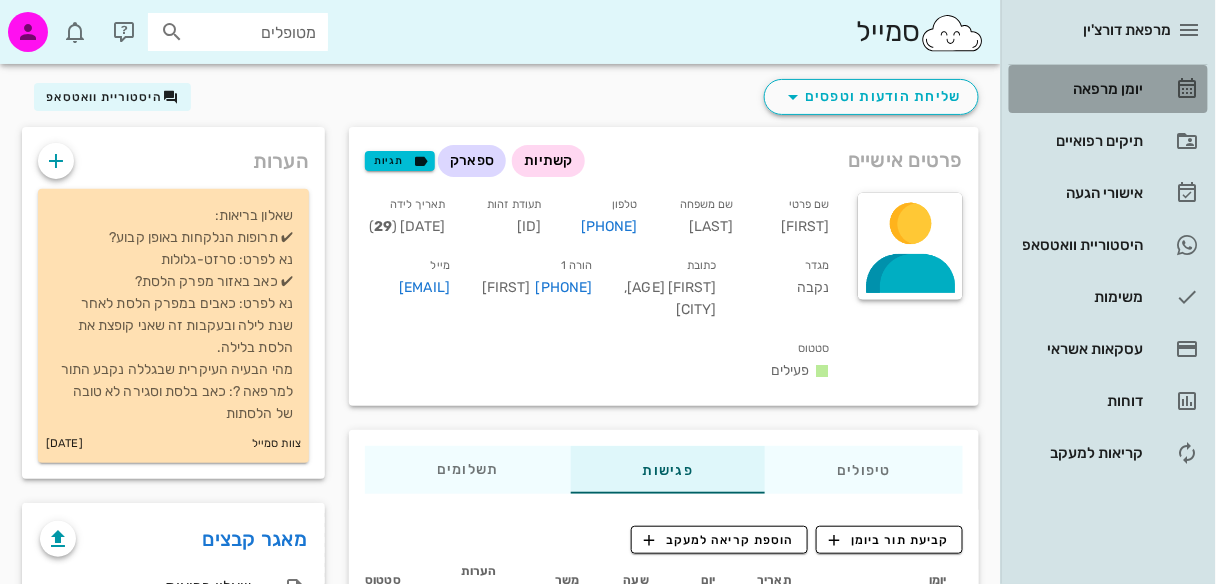 drag, startPoint x: 1107, startPoint y: 85, endPoint x: 1125, endPoint y: 174, distance: 90.80198 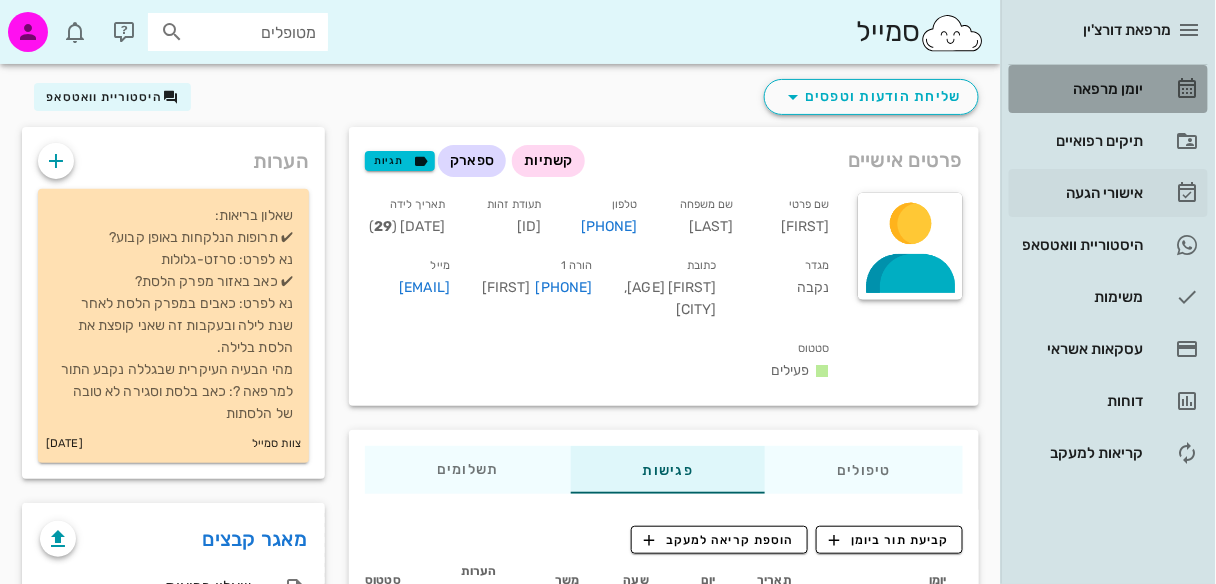 click on "יומן מרפאה" at bounding box center (1080, 89) 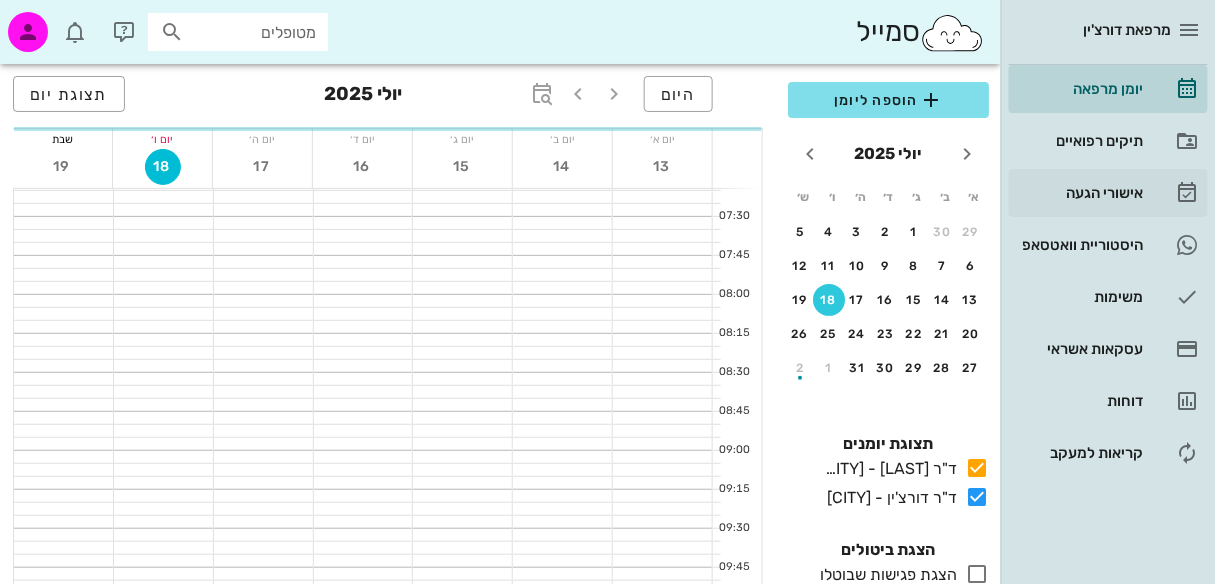scroll, scrollTop: 0, scrollLeft: 0, axis: both 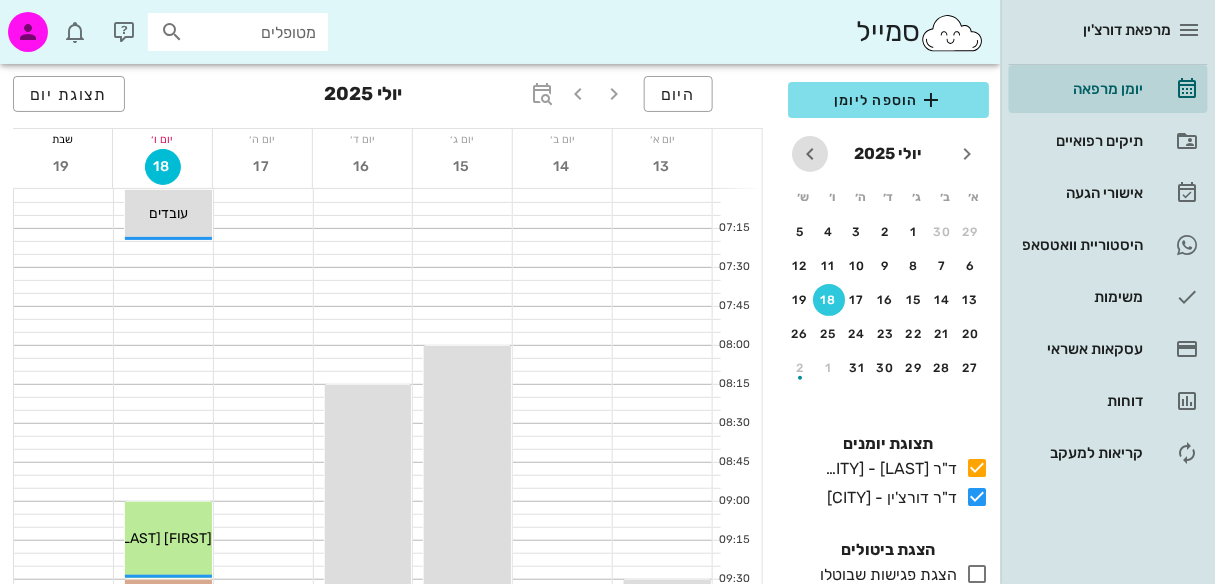 click at bounding box center (810, 154) 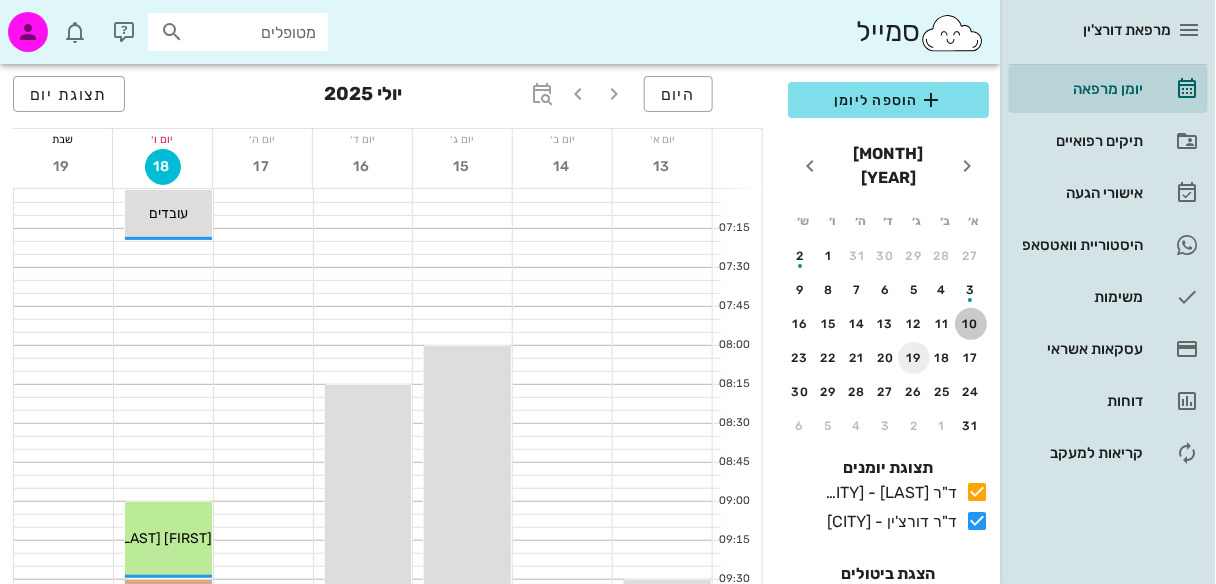 drag, startPoint x: 972, startPoint y: 297, endPoint x: 907, endPoint y: 334, distance: 74.793045 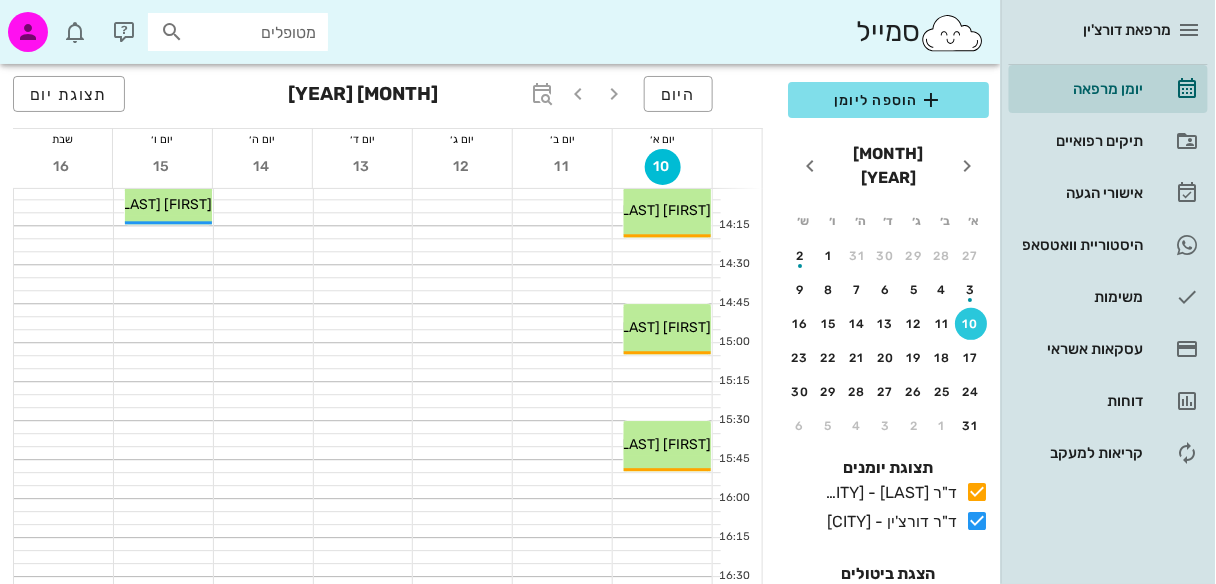 scroll, scrollTop: 1097, scrollLeft: 0, axis: vertical 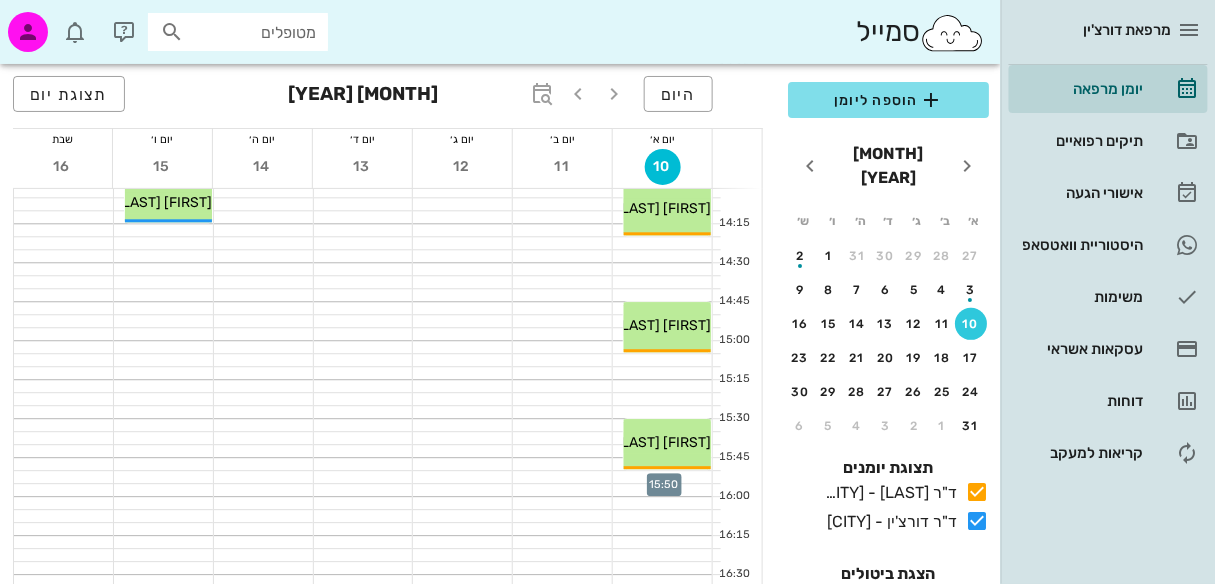 click at bounding box center (662, 477) 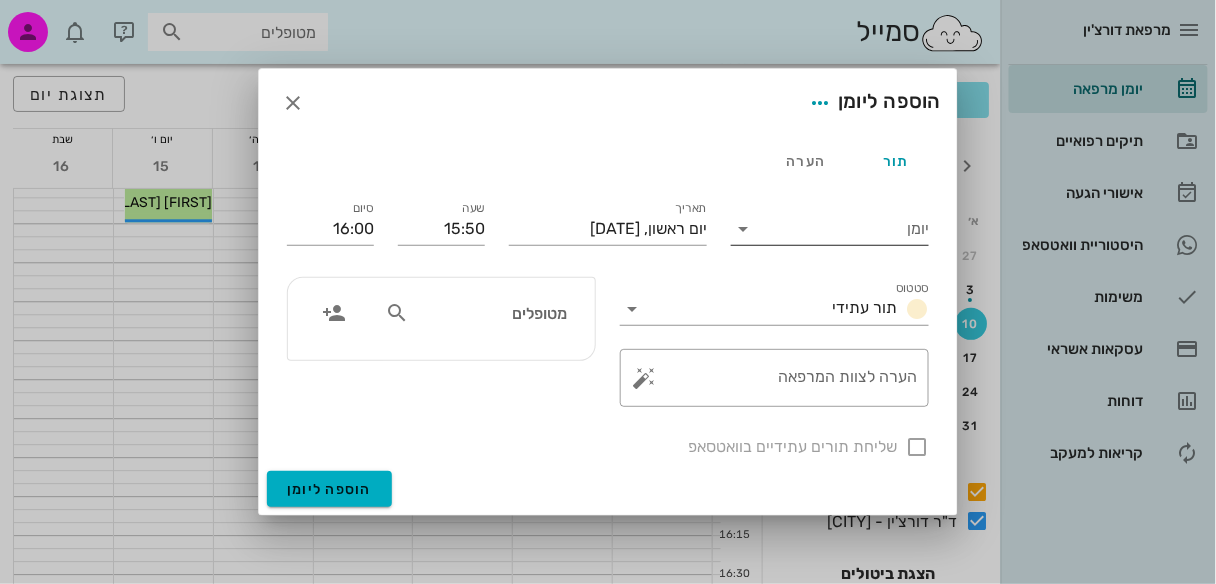 click at bounding box center [743, 229] 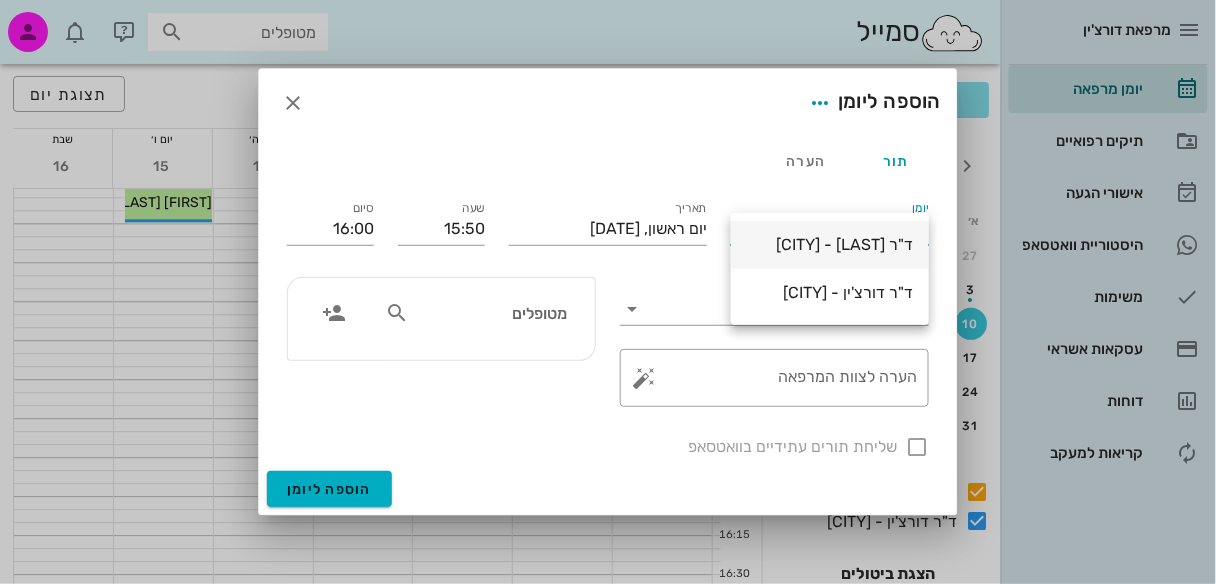 click on "ד"ר [LAST] - [CITY]" at bounding box center [830, 244] 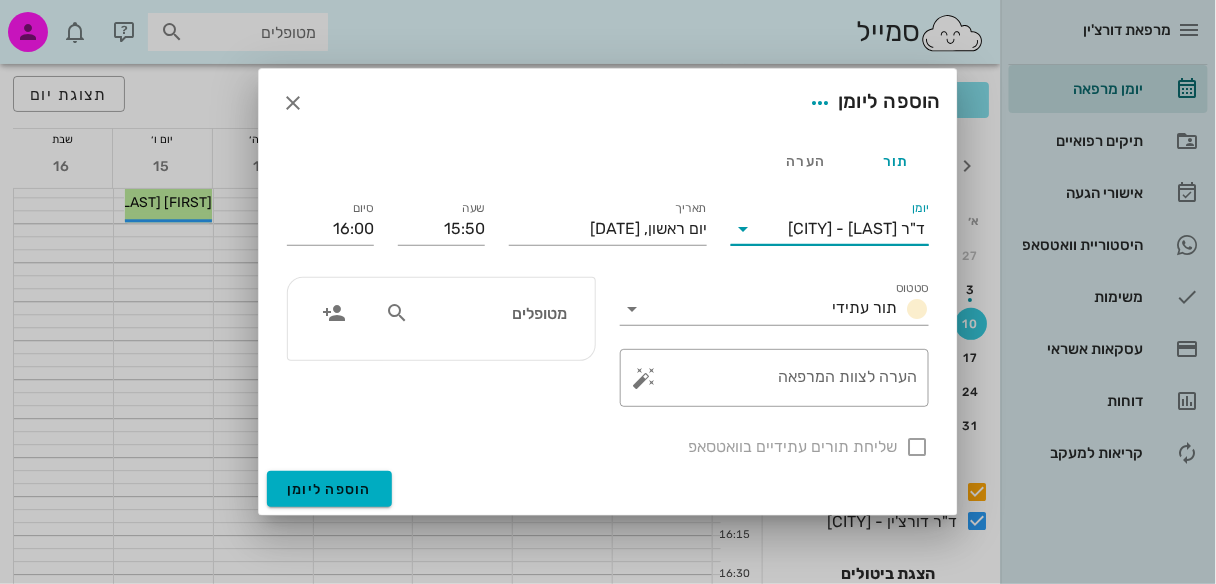click on "מטופלים" at bounding box center [490, 313] 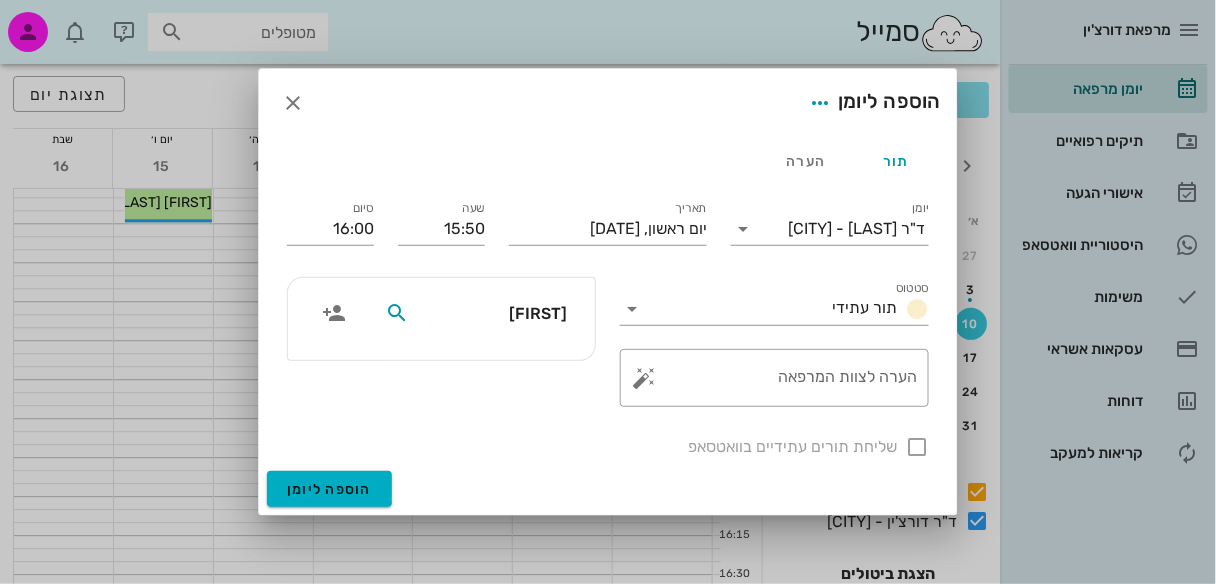 type on "[FIRST]" 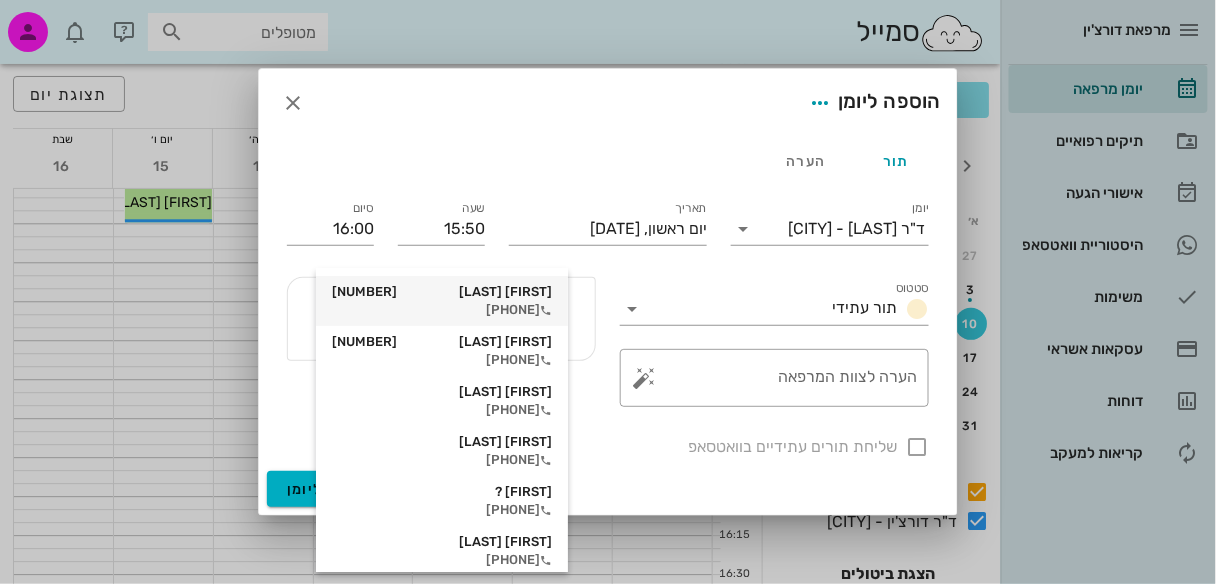 click on "[PHONE]" at bounding box center [442, 310] 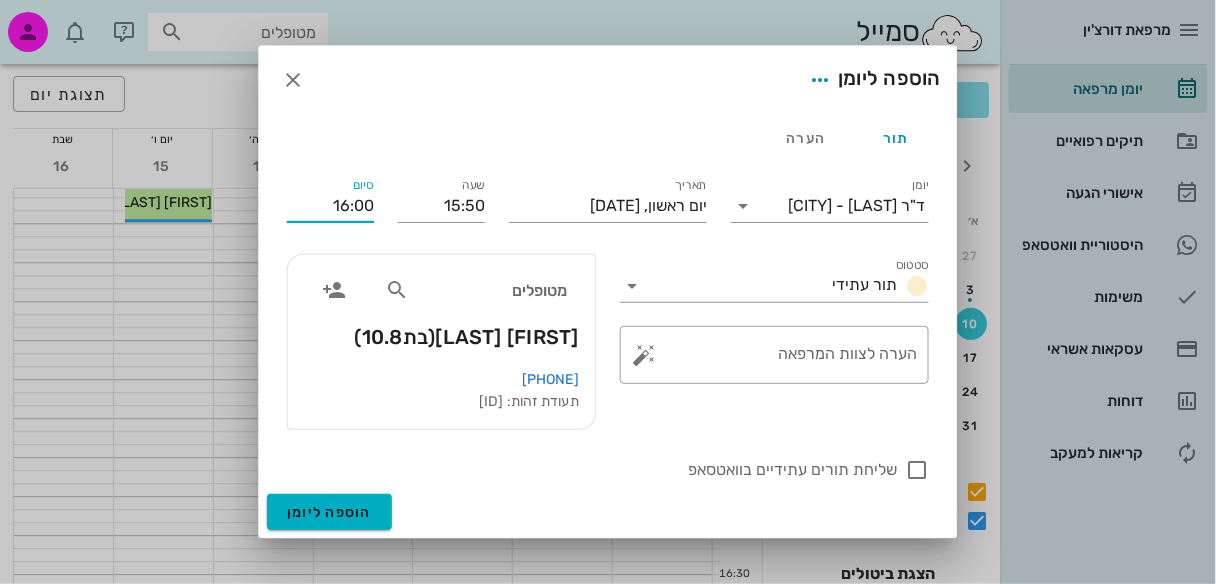 drag, startPoint x: 357, startPoint y: 203, endPoint x: 355, endPoint y: 215, distance: 12.165525 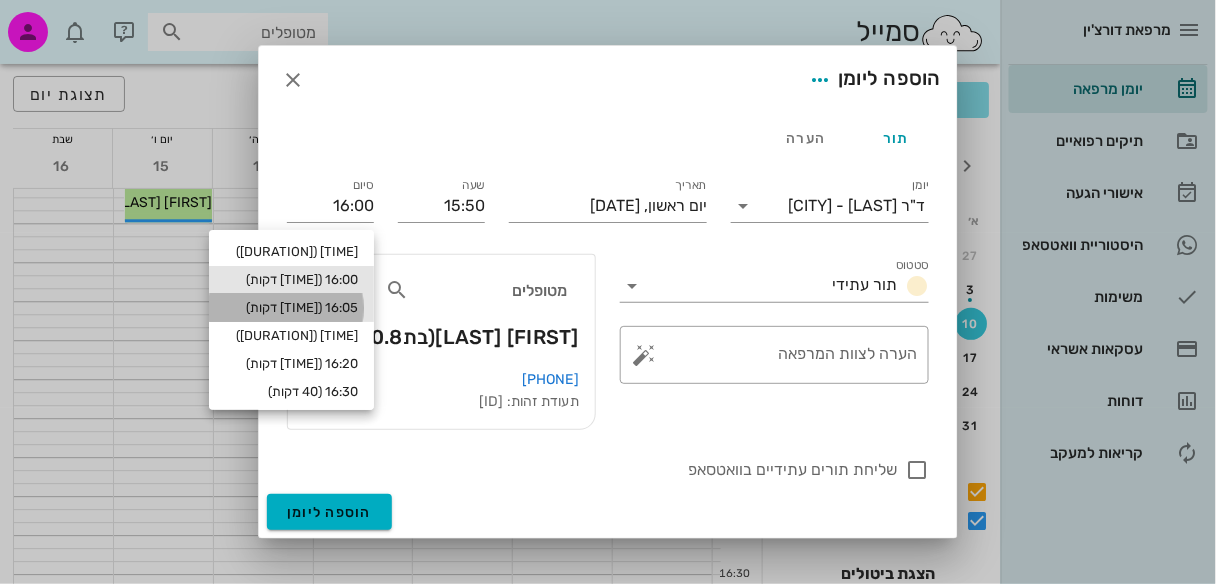 click on "16:05 ([TIME] דקות)" at bounding box center (291, 308) 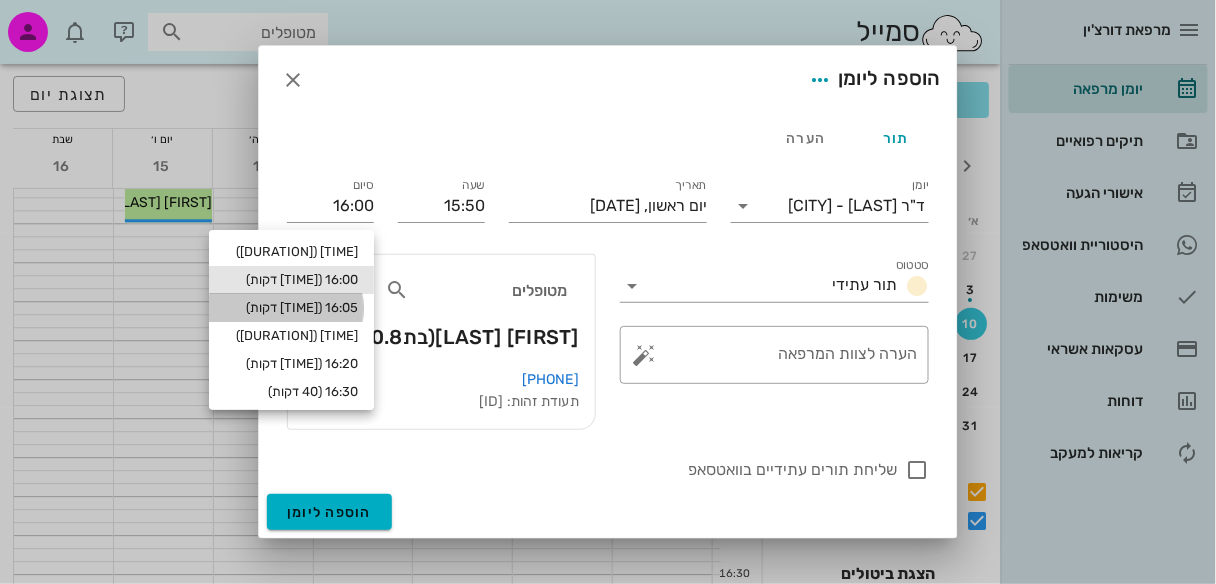 type on "16:05" 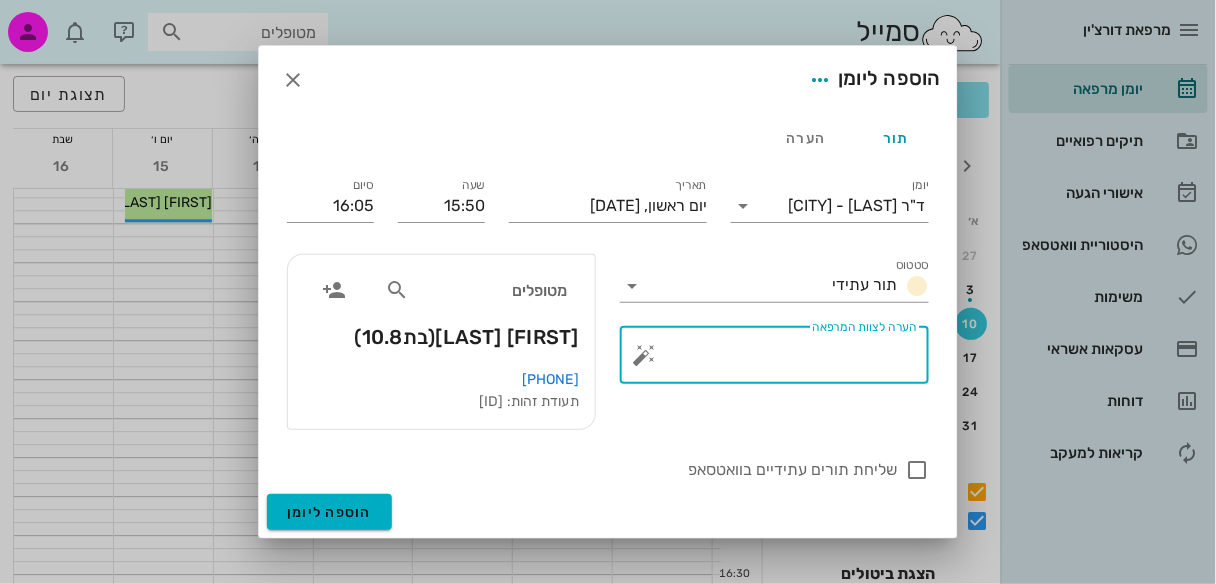 click on "הערה לצוות המרפאה" at bounding box center [782, 360] 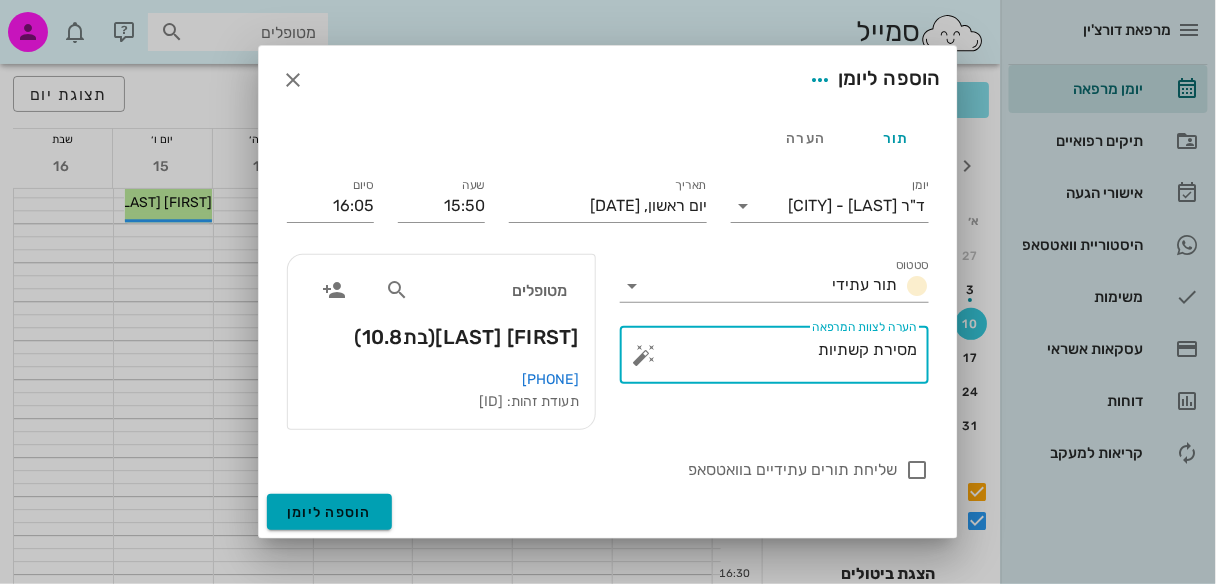 type on "מסירת קשתיות" 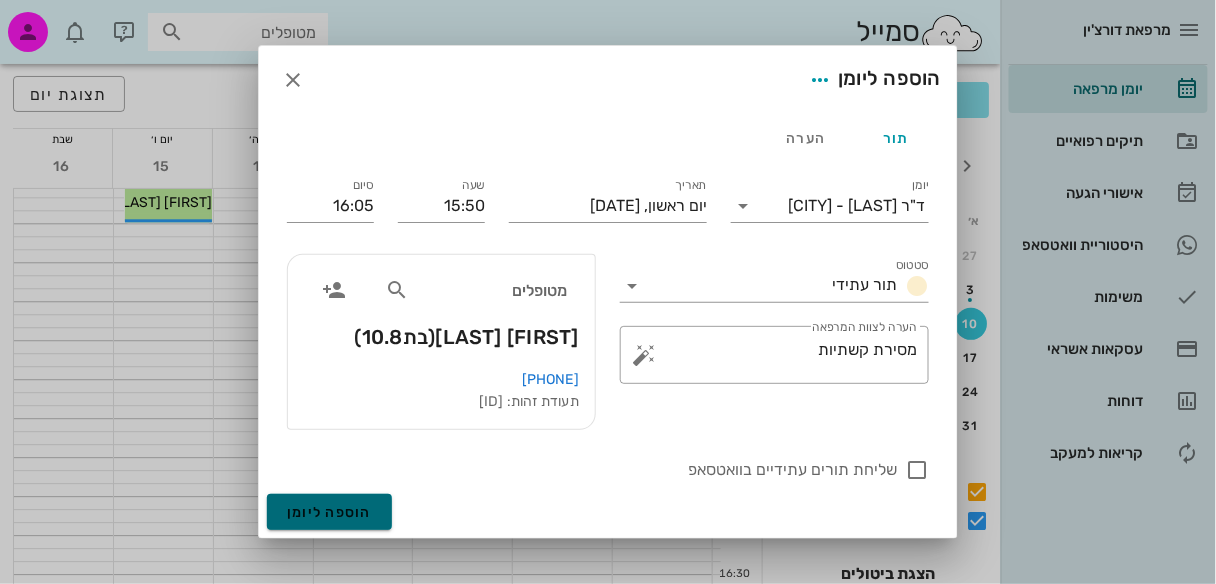 click on "הוספה ליומן" at bounding box center (329, 512) 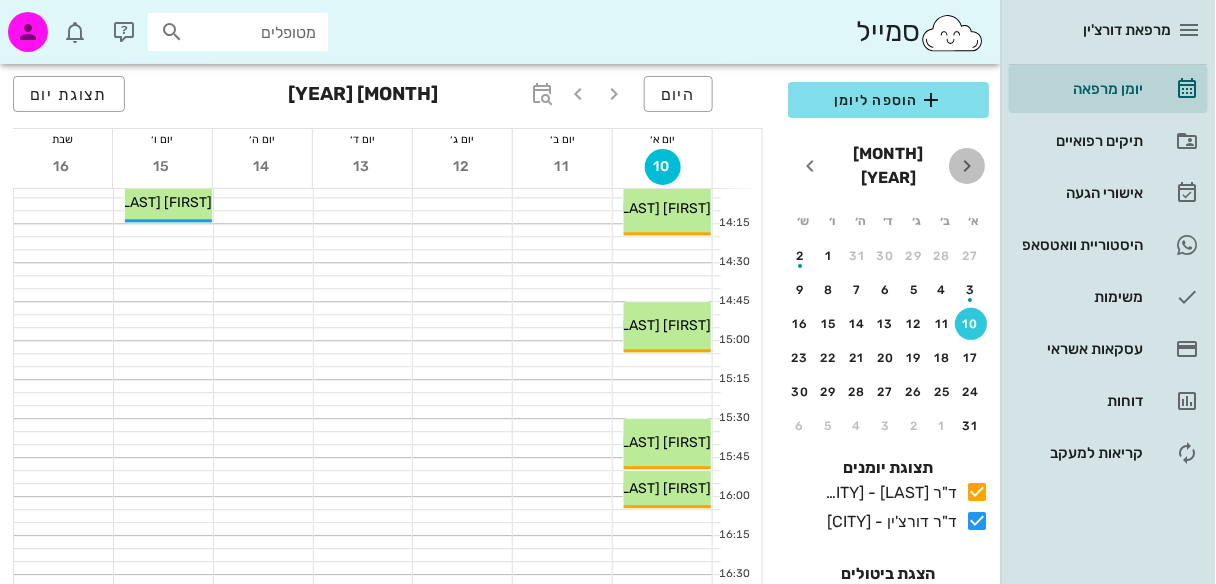 click at bounding box center (967, 166) 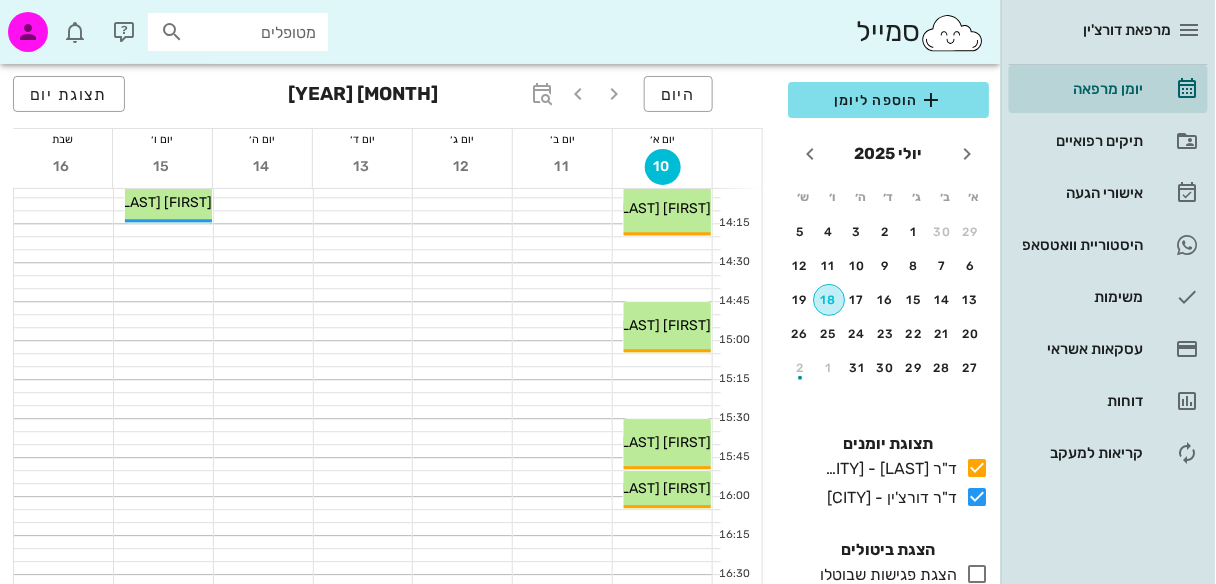 click on "18" at bounding box center [829, 300] 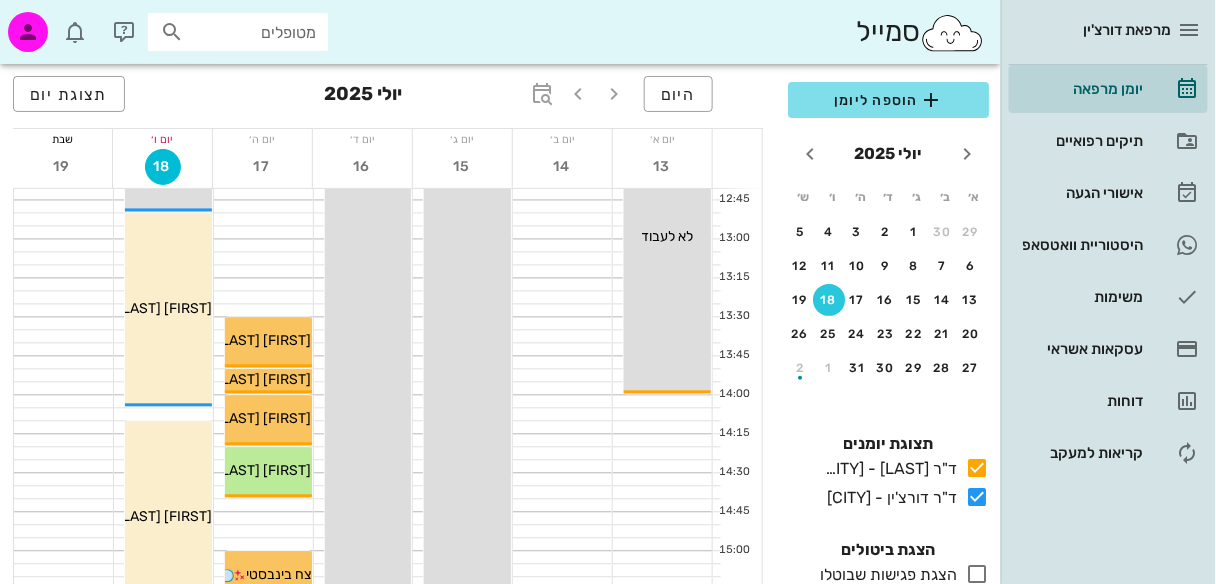 scroll, scrollTop: 883, scrollLeft: 0, axis: vertical 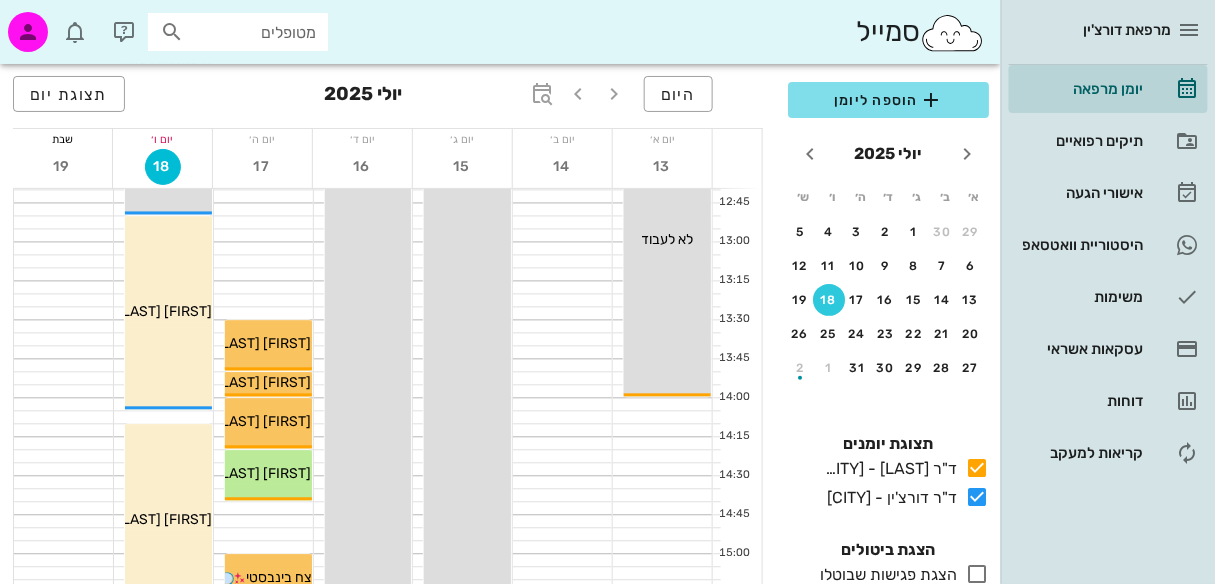 click at bounding box center (172, 32) 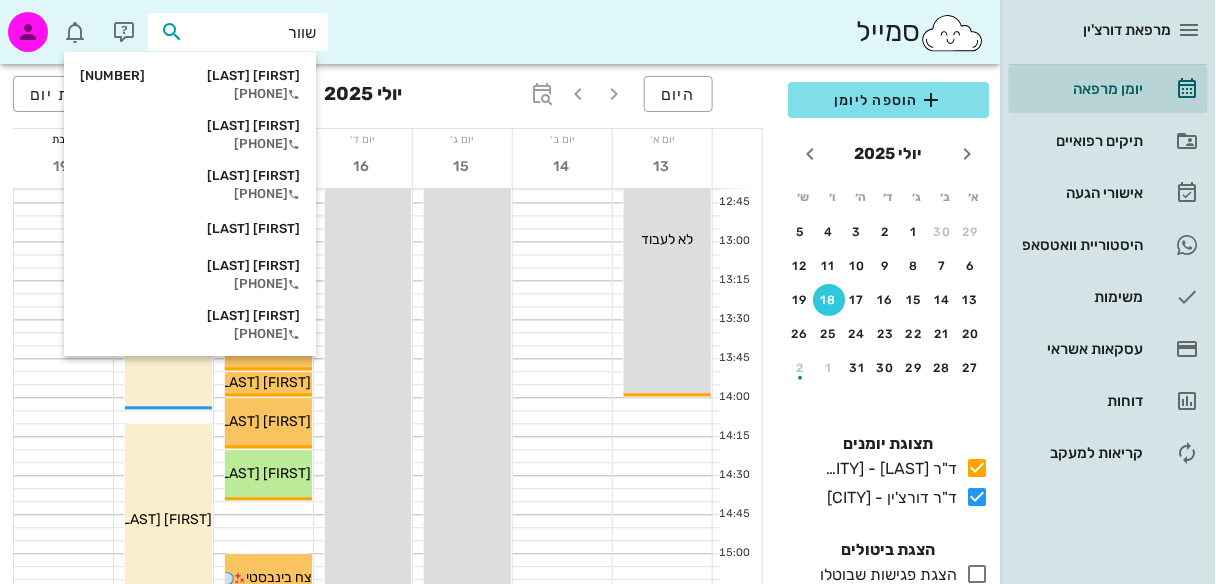 type on "[LAST]" 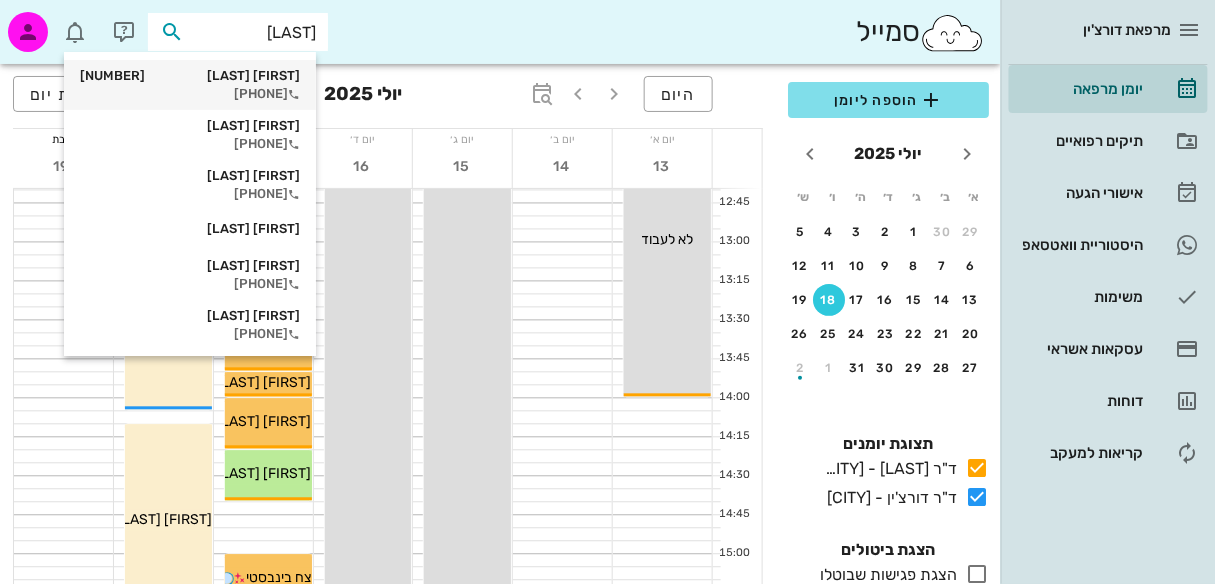 click on "[FIRST] [LAST]  [ID]" at bounding box center [190, 76] 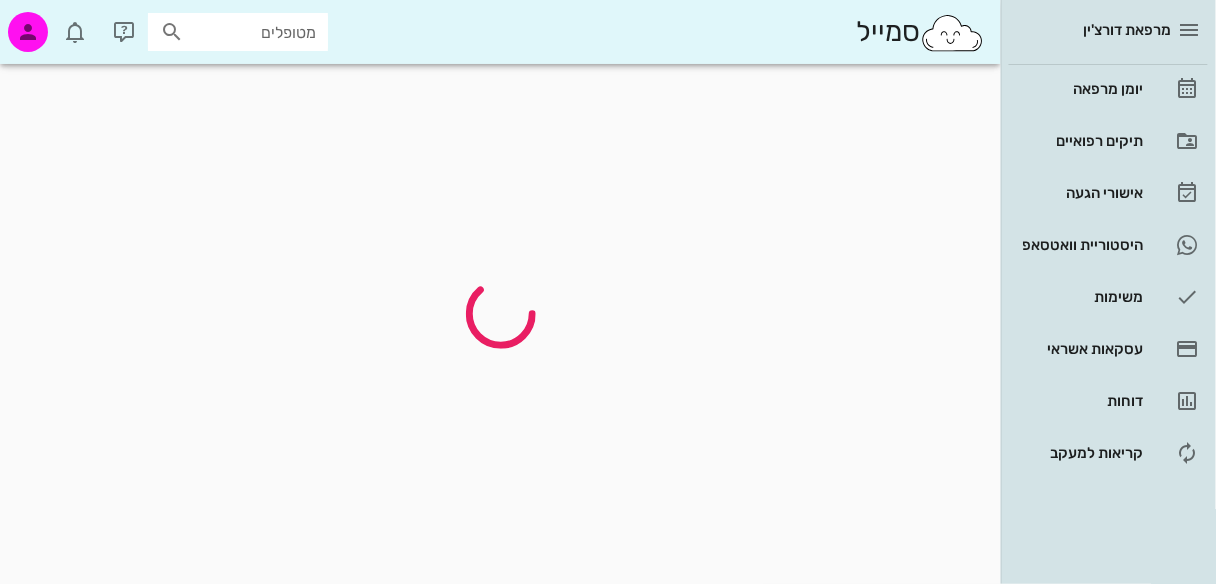 scroll, scrollTop: 0, scrollLeft: 0, axis: both 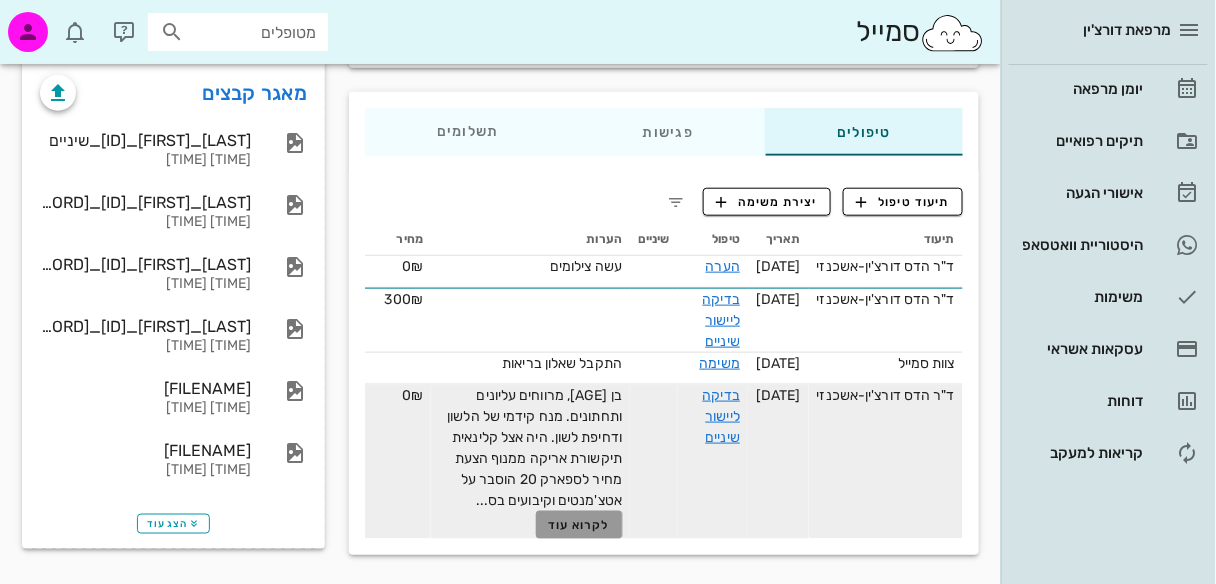 click on "לקרוא עוד" at bounding box center [579, 525] 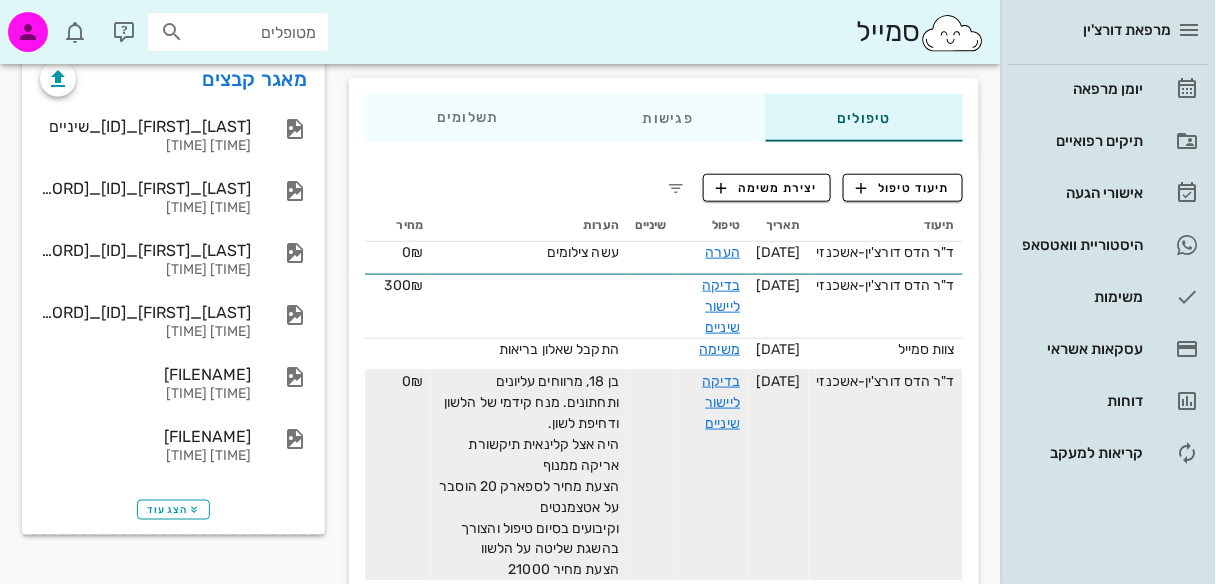 scroll, scrollTop: 443, scrollLeft: 0, axis: vertical 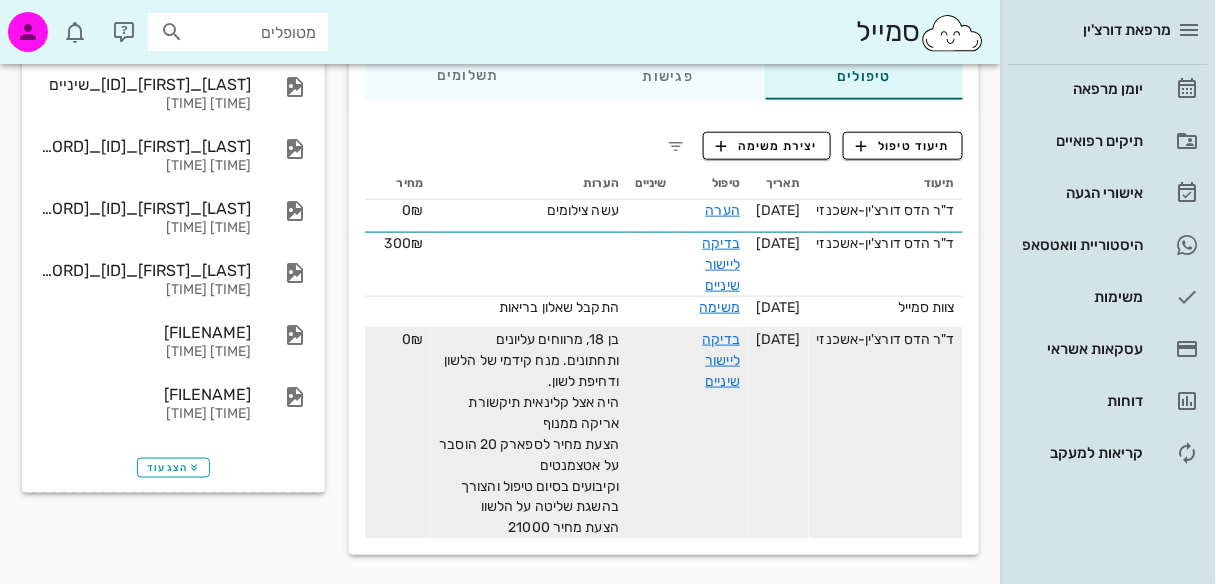 click at bounding box center (172, 32) 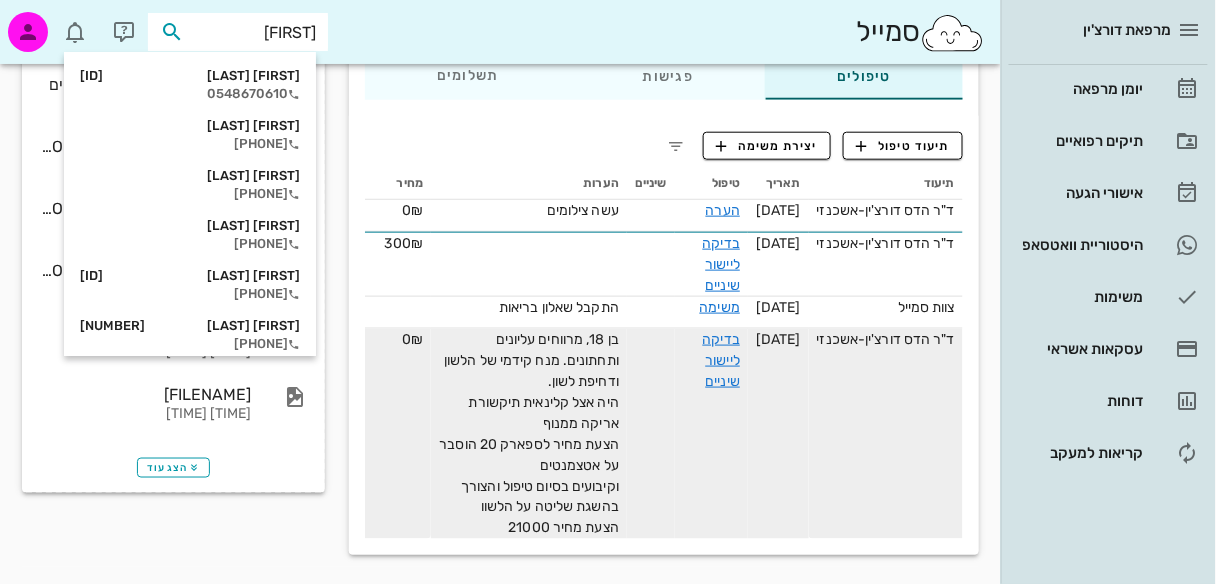 type on "[FIRST]" 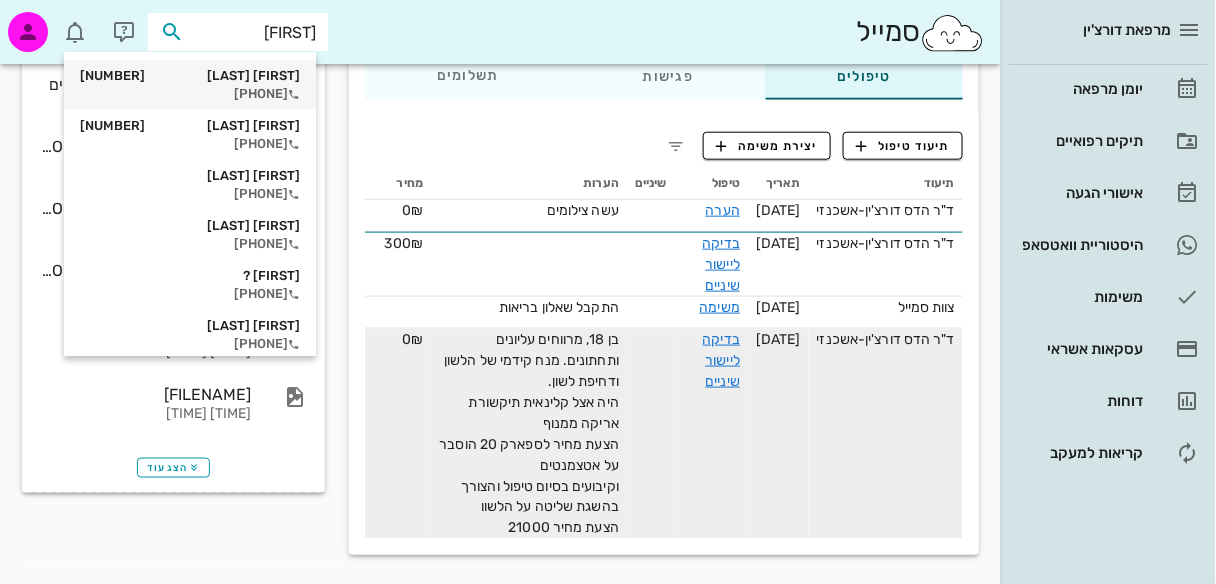 click on "[PHONE]" at bounding box center (190, 94) 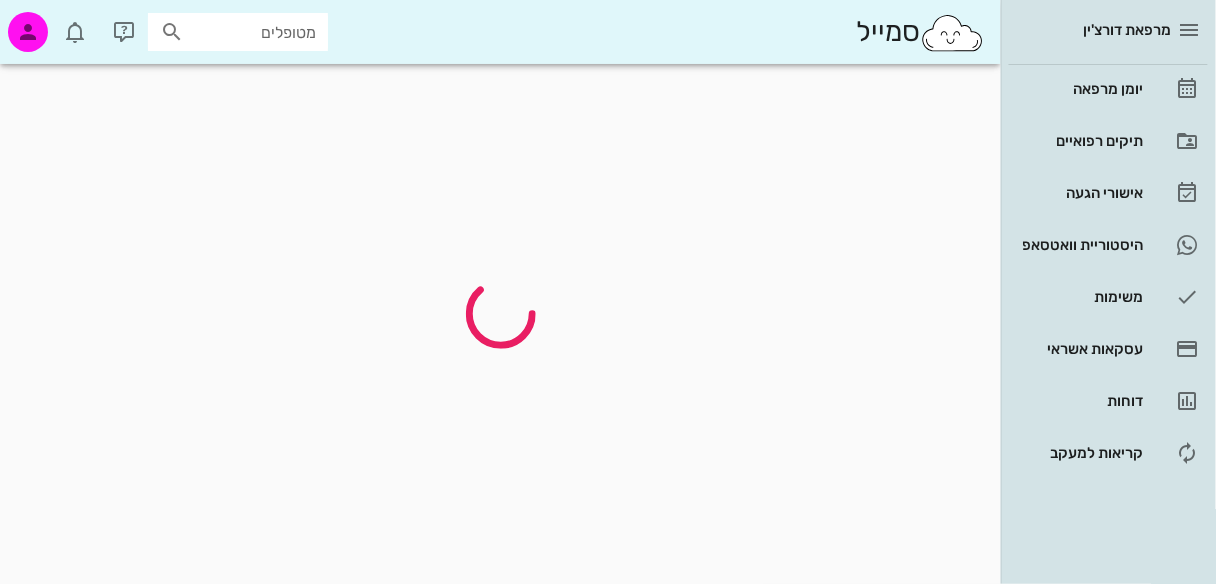 scroll, scrollTop: 0, scrollLeft: 0, axis: both 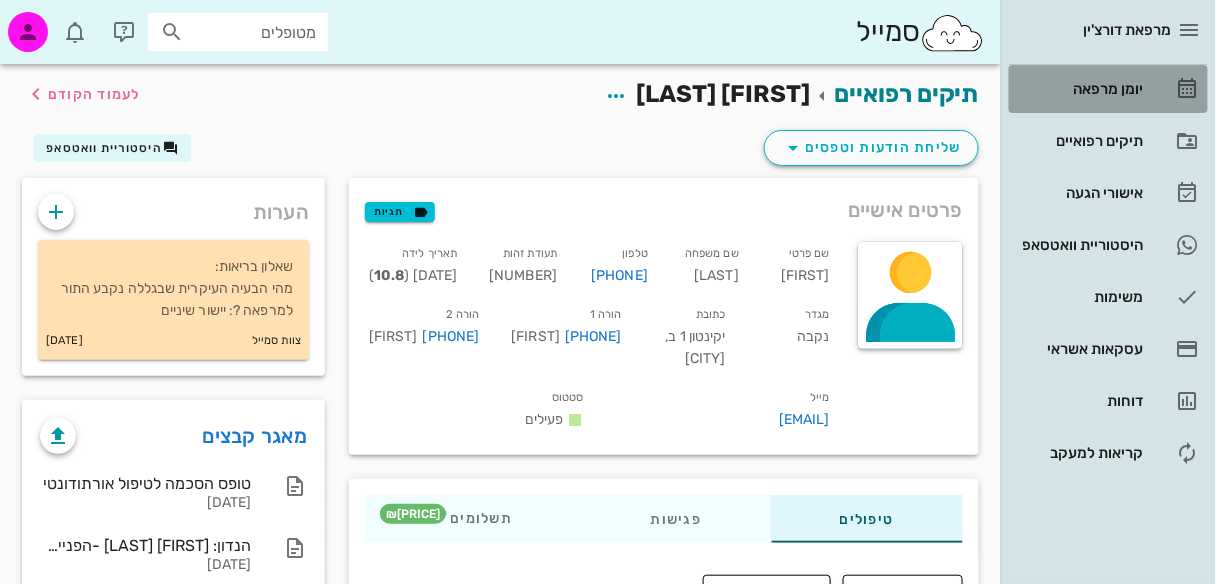 click on "יומן מרפאה" at bounding box center (1108, 89) 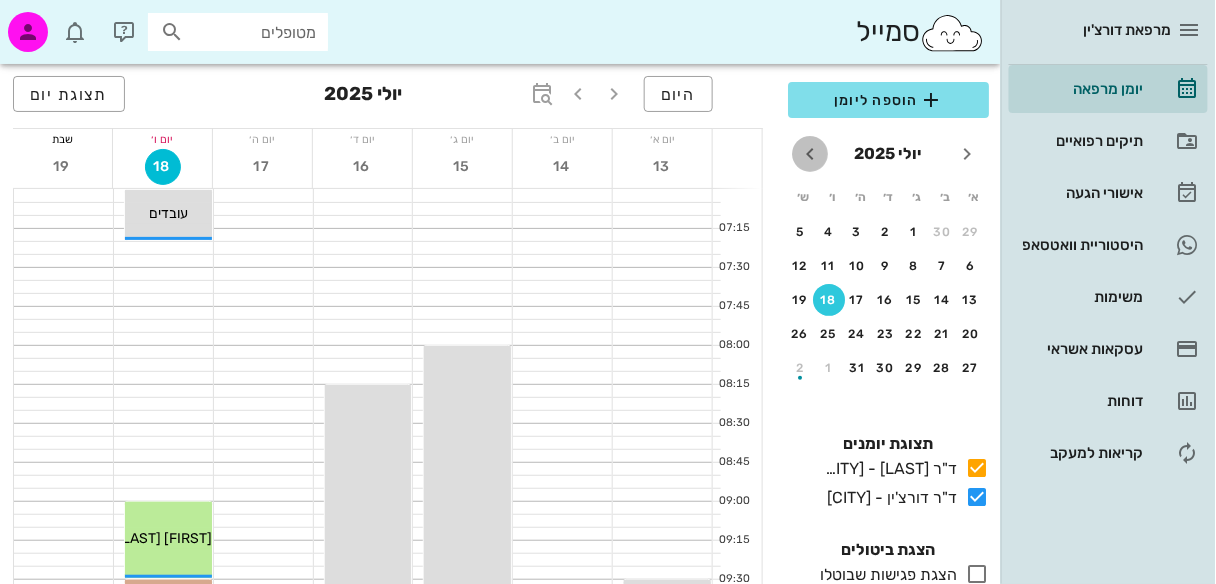 drag, startPoint x: 818, startPoint y: 155, endPoint x: 815, endPoint y: 174, distance: 19.235384 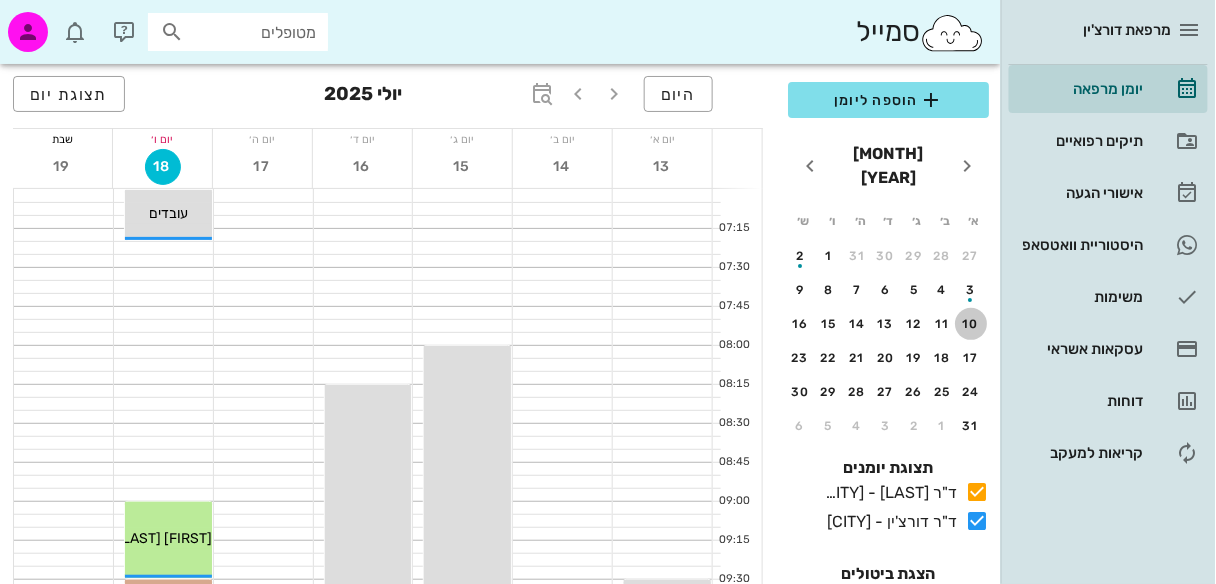 drag, startPoint x: 970, startPoint y: 302, endPoint x: 782, endPoint y: 333, distance: 190.53871 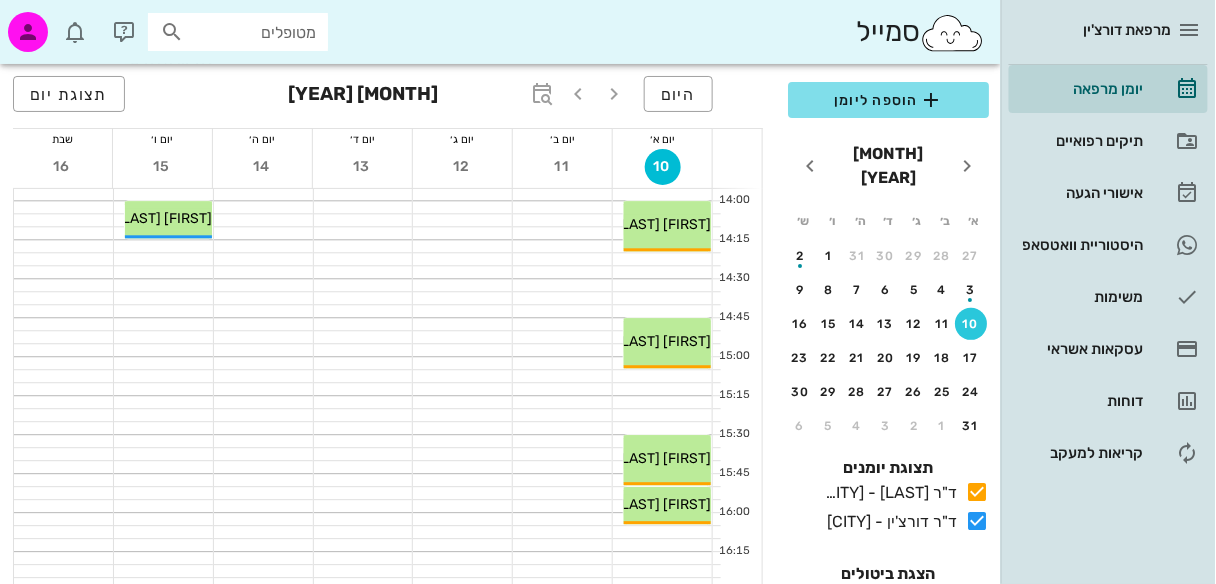 scroll, scrollTop: 1097, scrollLeft: 0, axis: vertical 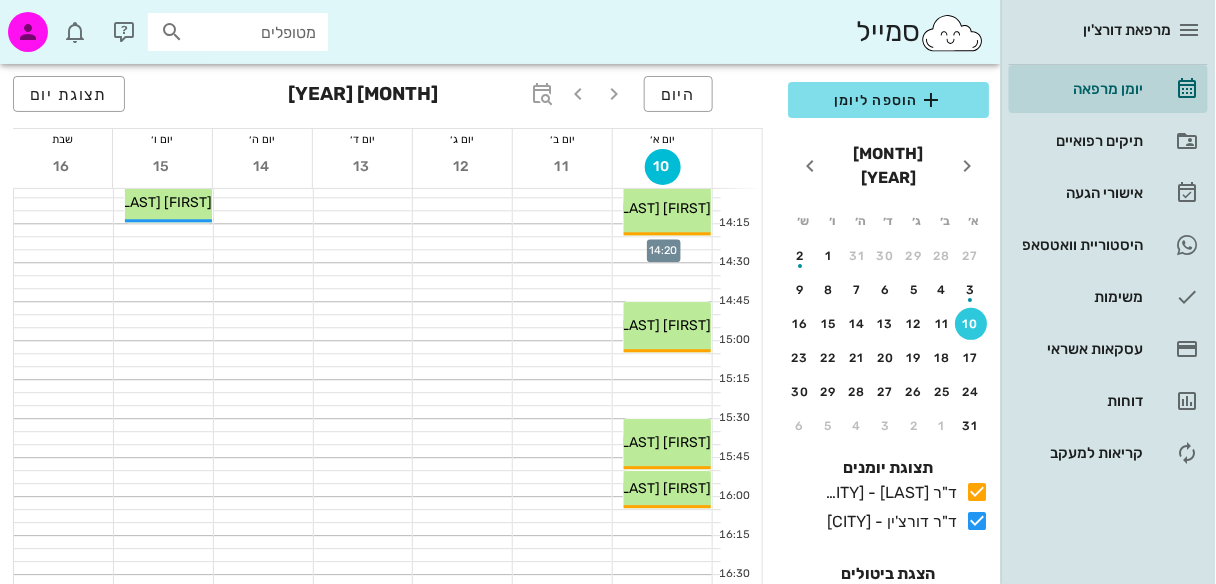 click at bounding box center (662, 243) 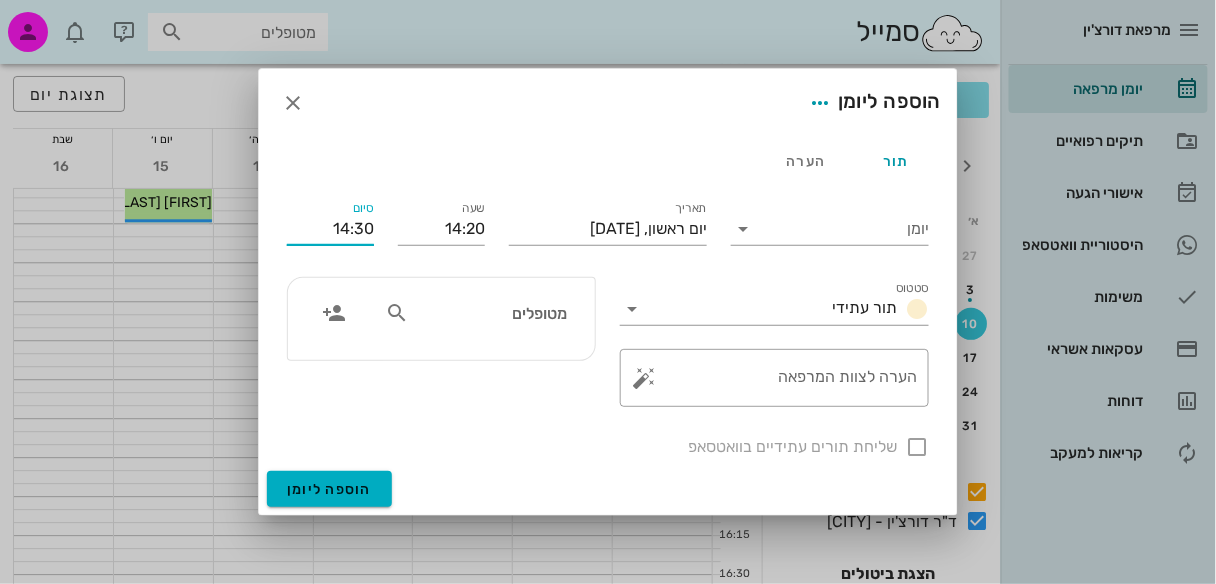 click on "14:30" at bounding box center [330, 229] 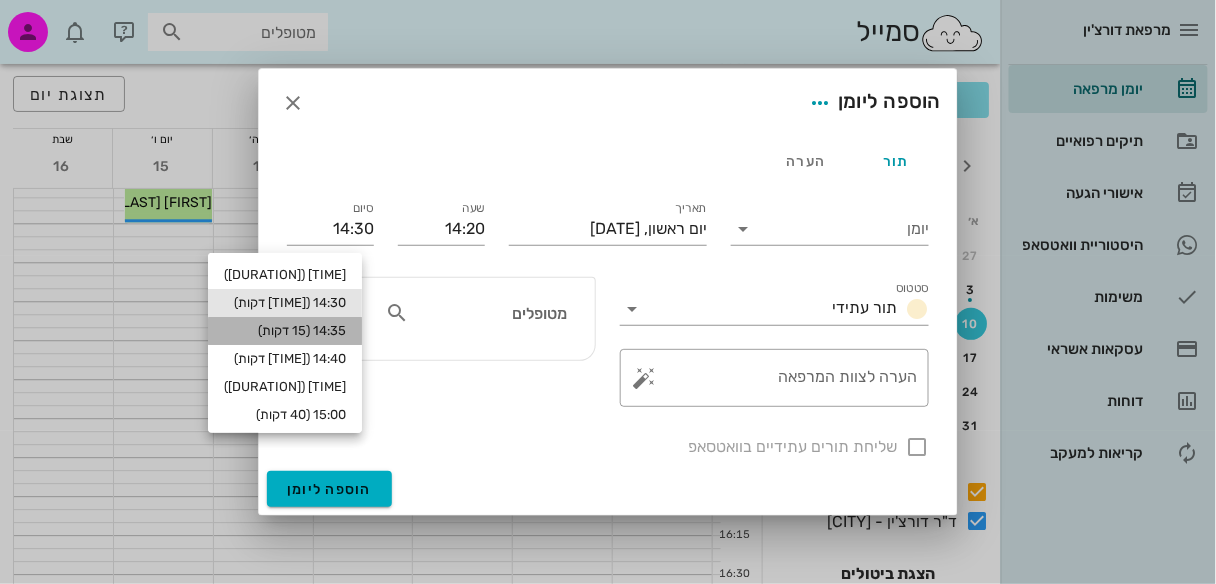 click on "14:35 (15 דקות)" at bounding box center (285, 331) 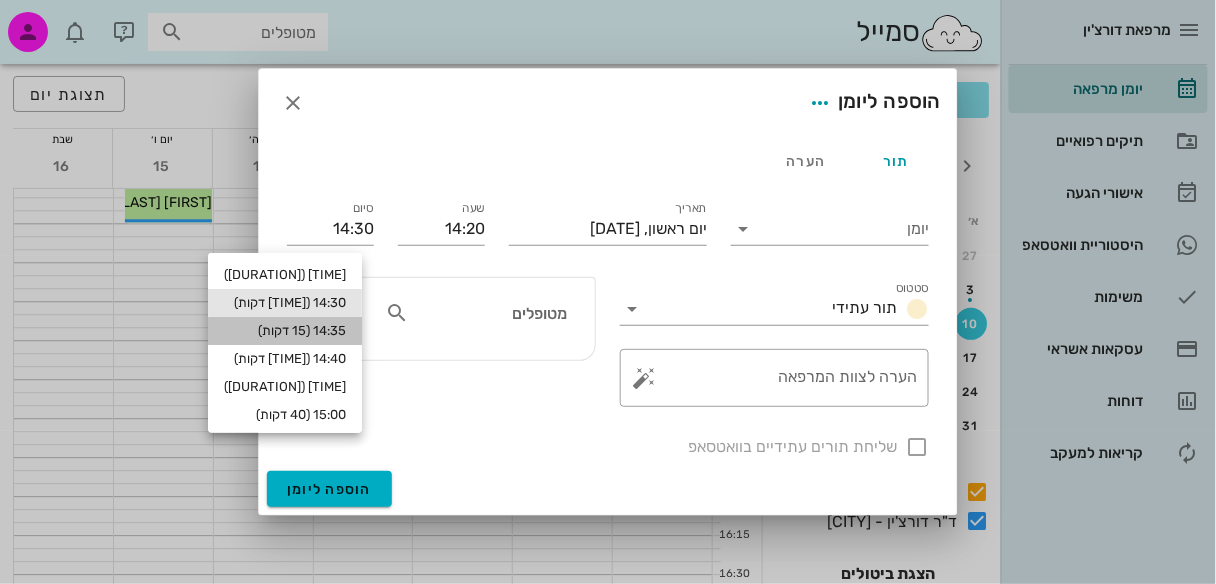 type on "14:35" 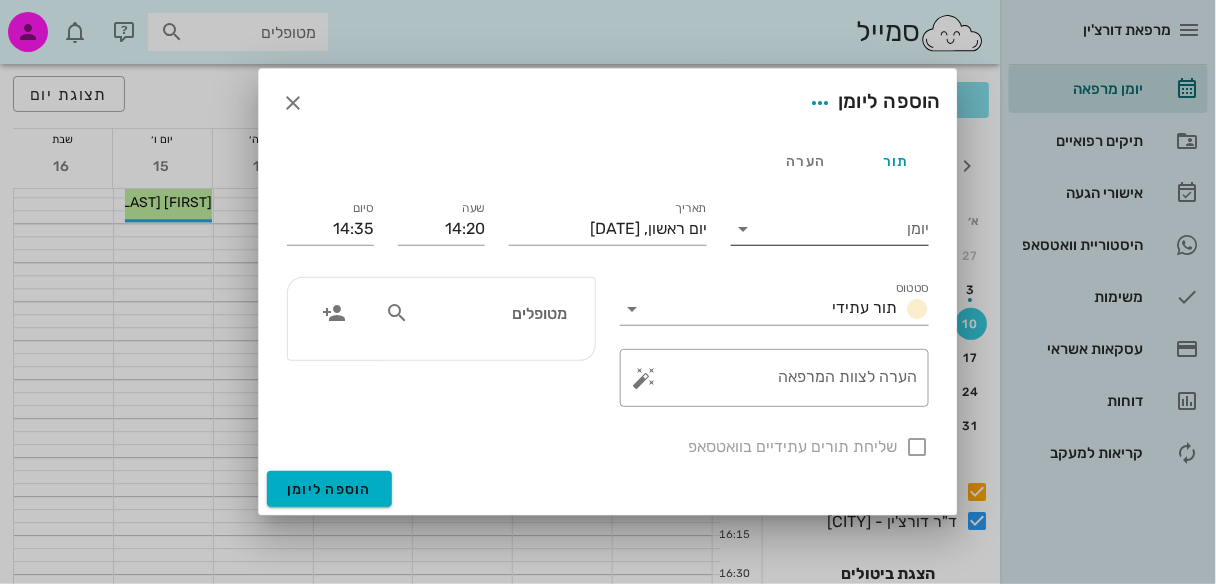 click at bounding box center (743, 229) 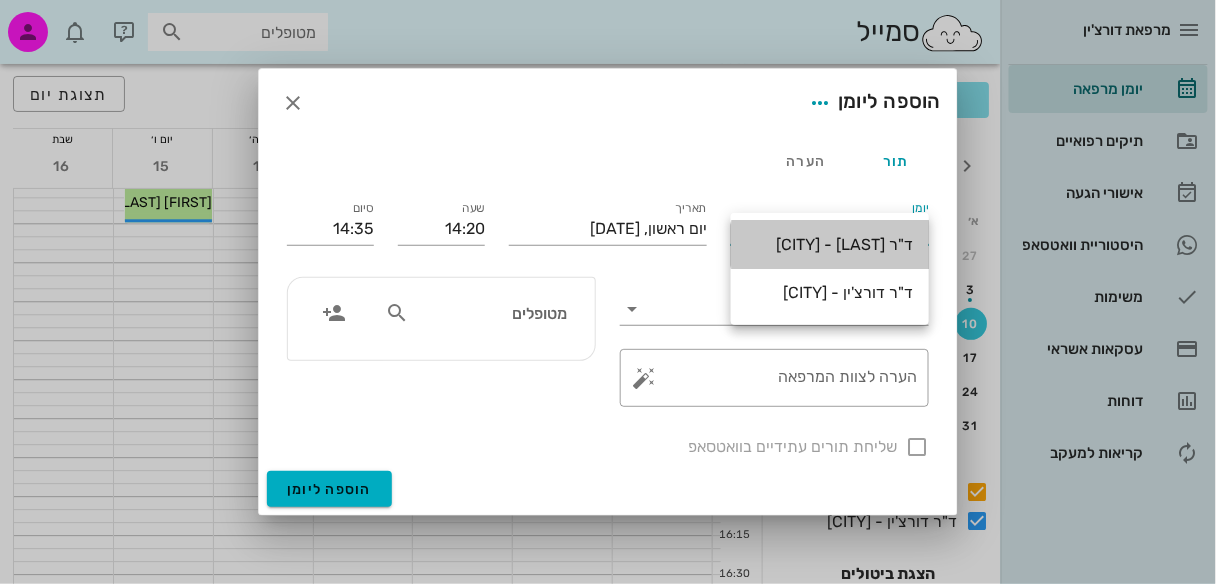 drag, startPoint x: 816, startPoint y: 246, endPoint x: 846, endPoint y: 340, distance: 98.67117 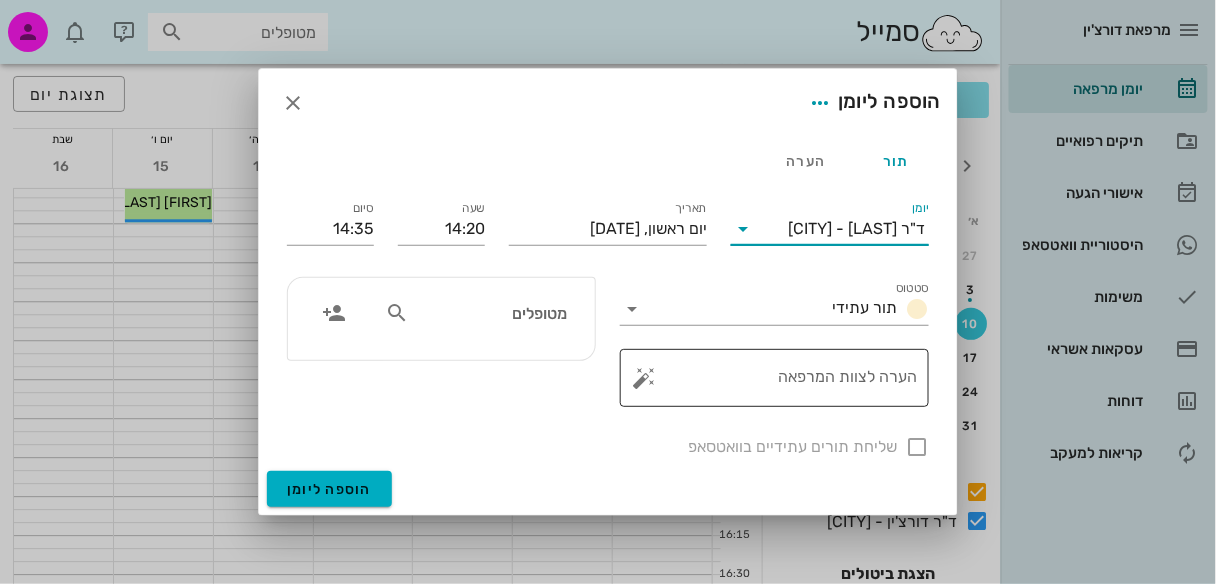 click on "הערה לצוות המרפאה" at bounding box center [782, 383] 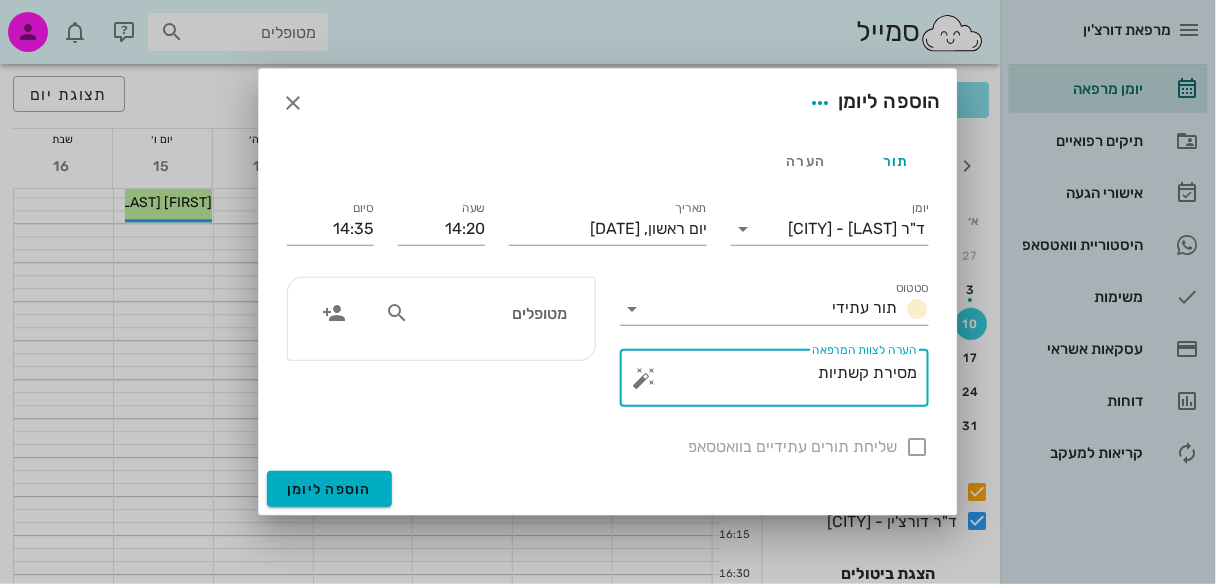 type on "מסירת קשתיות" 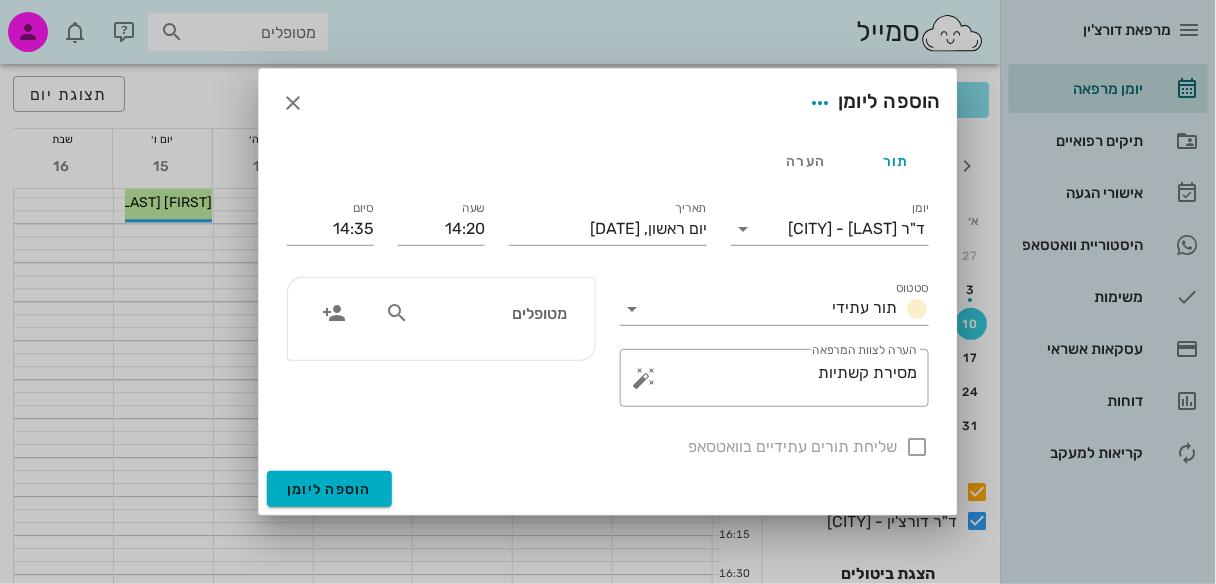 drag, startPoint x: 913, startPoint y: 448, endPoint x: 905, endPoint y: 456, distance: 11.313708 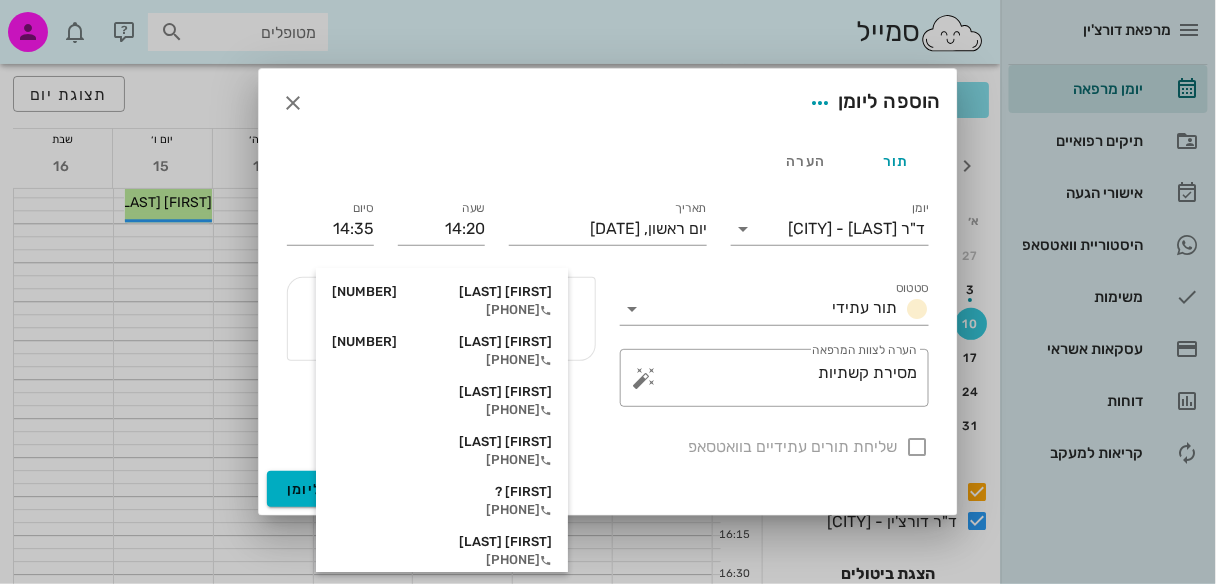 type on "[FIRST]" 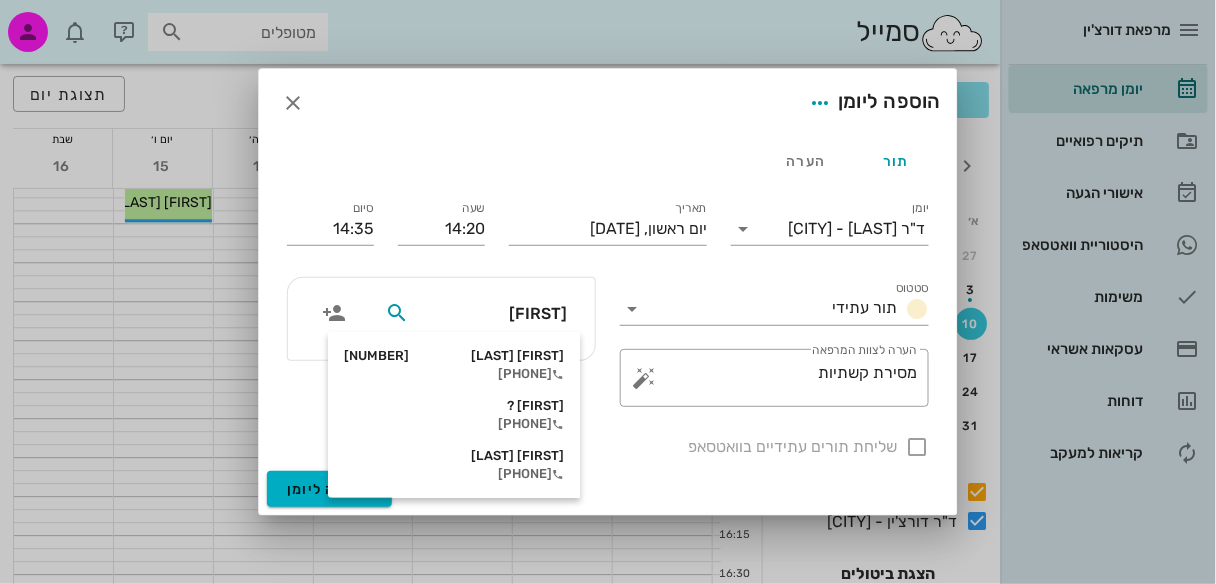 click on "[FIRST] [LAST]  [ID]
[PHONE]" at bounding box center (454, 365) 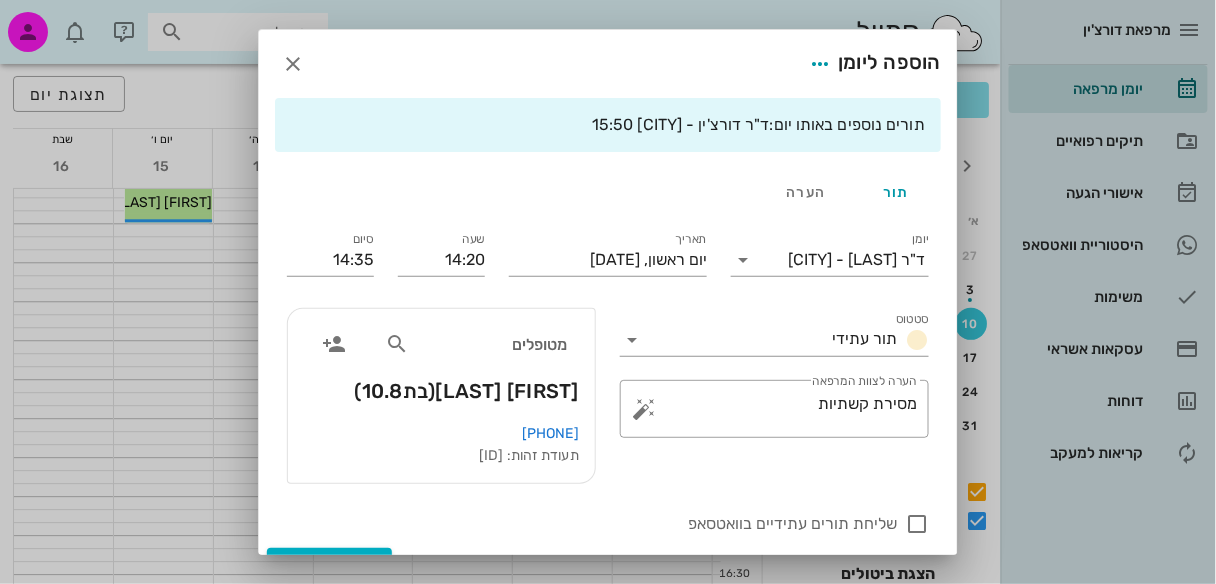 drag, startPoint x: 913, startPoint y: 519, endPoint x: 891, endPoint y: 532, distance: 25.553865 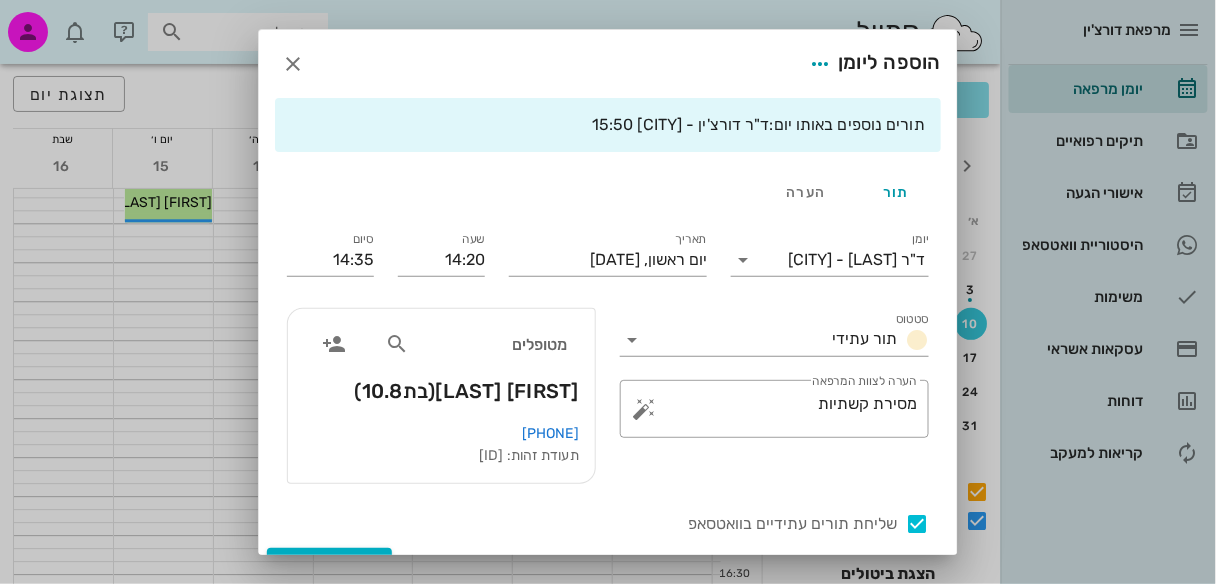 click at bounding box center [608, 292] 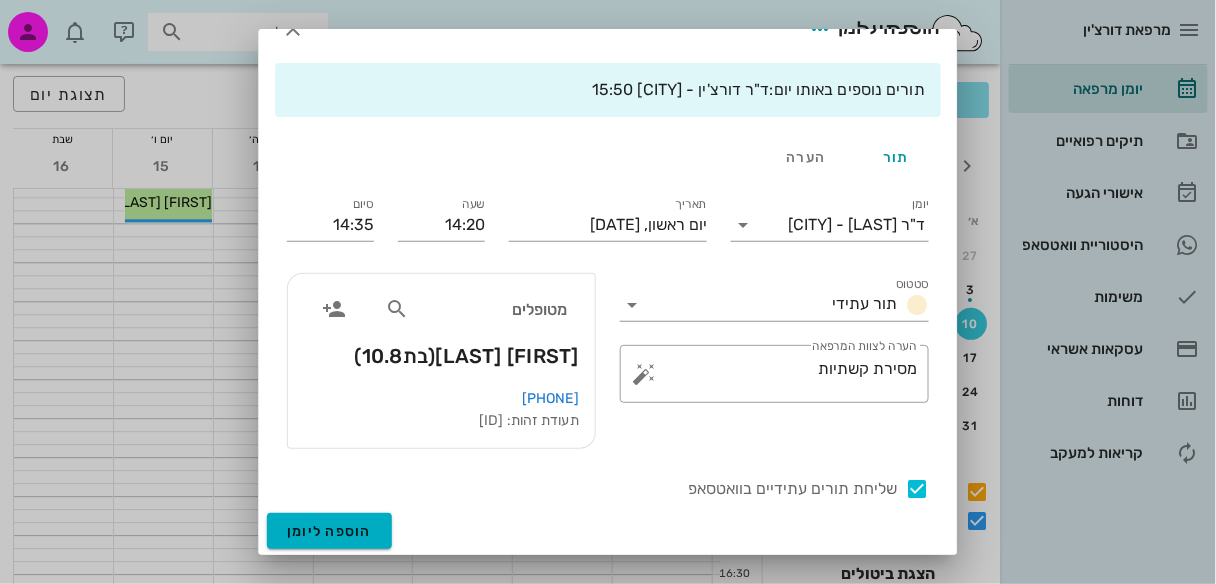 scroll, scrollTop: 37, scrollLeft: 0, axis: vertical 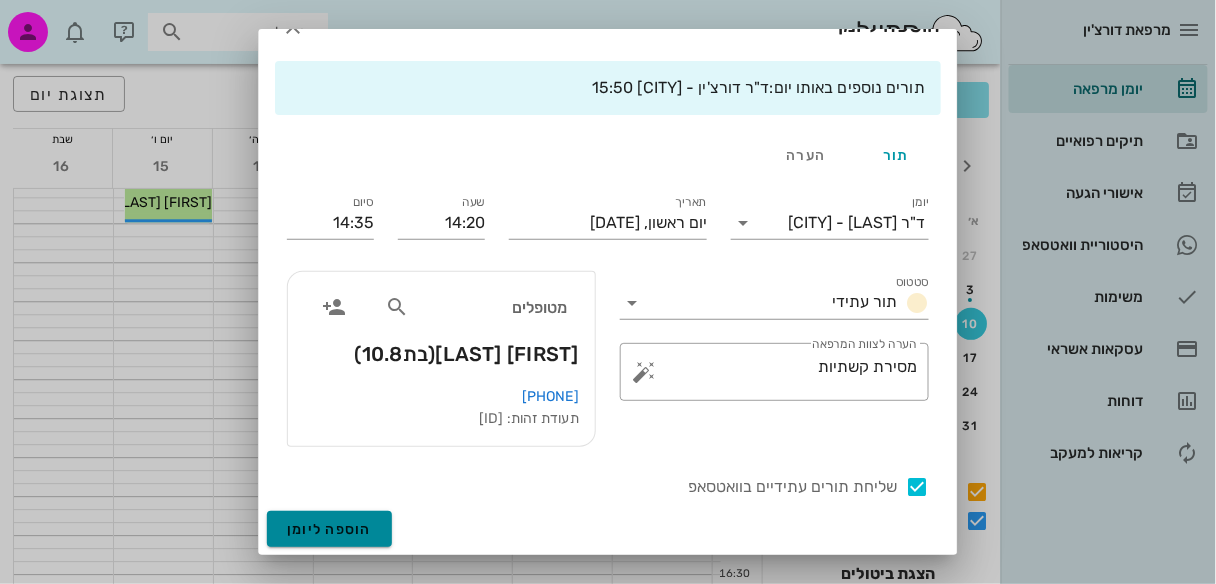 click on "הוספה ליומן" at bounding box center (329, 529) 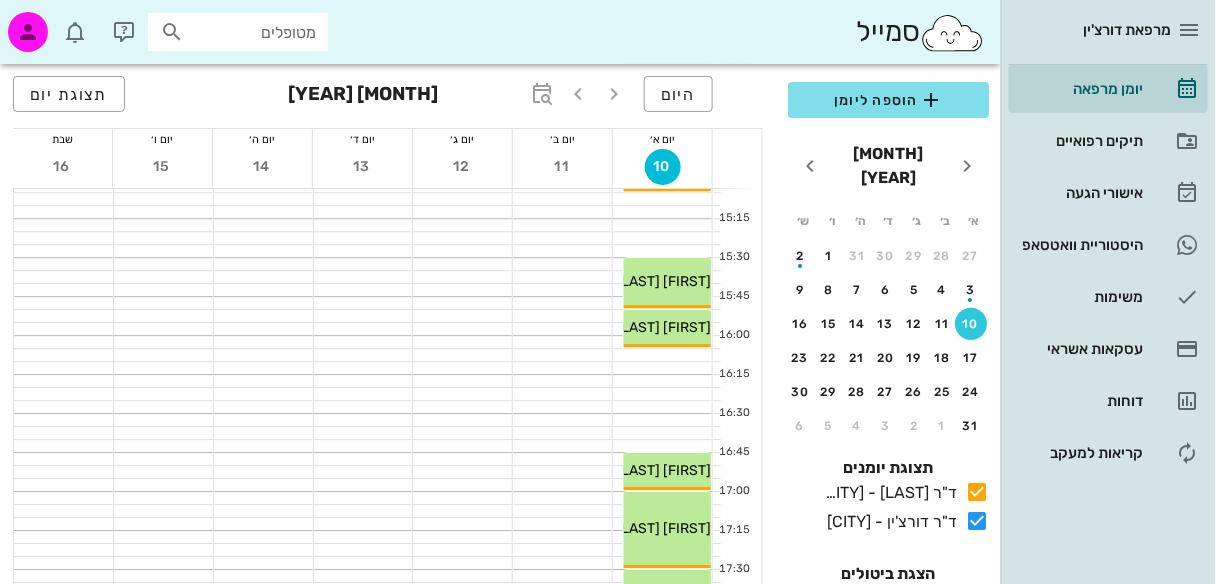 scroll, scrollTop: 1294, scrollLeft: 0, axis: vertical 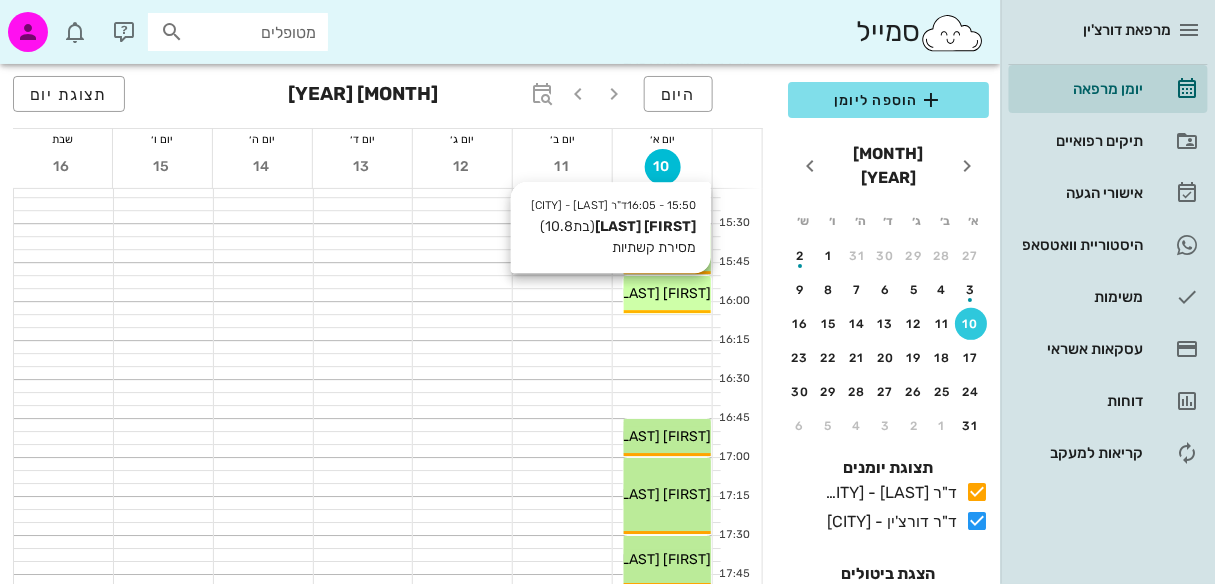click on "[FIRST] [LAST]" at bounding box center (663, 293) 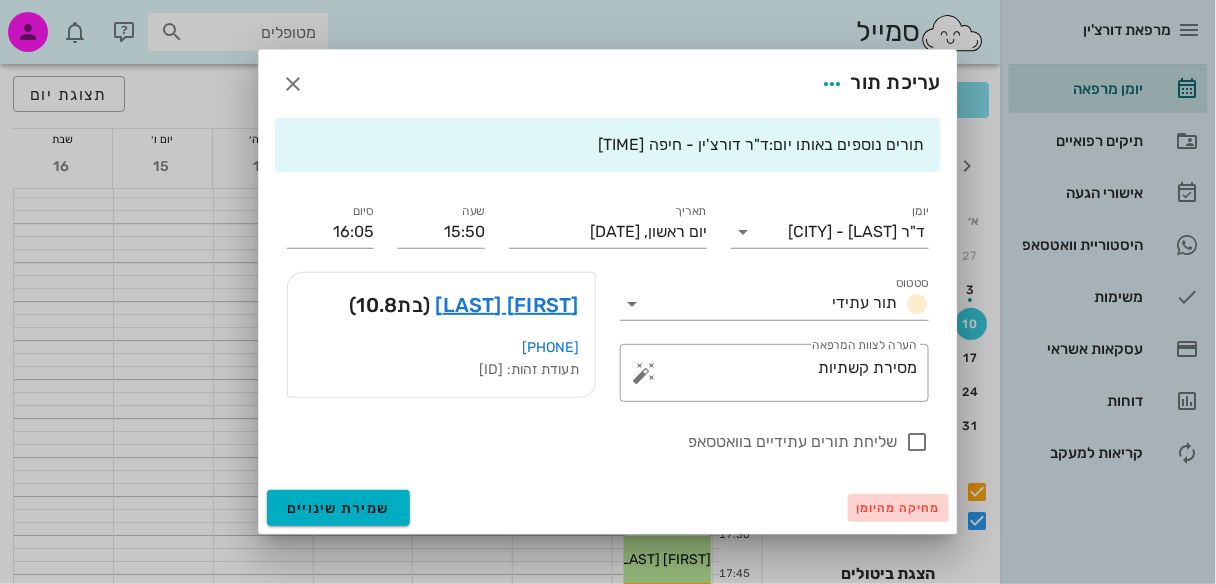 click on "מחיקה מהיומן" at bounding box center [898, 508] 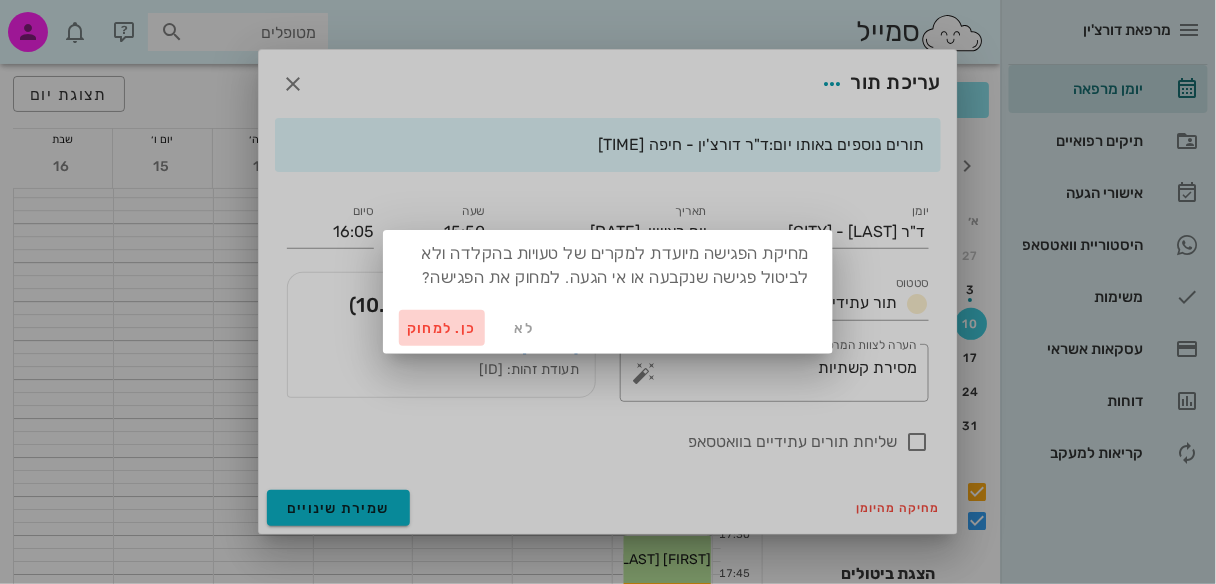 click on "כן. למחוק" at bounding box center (442, 328) 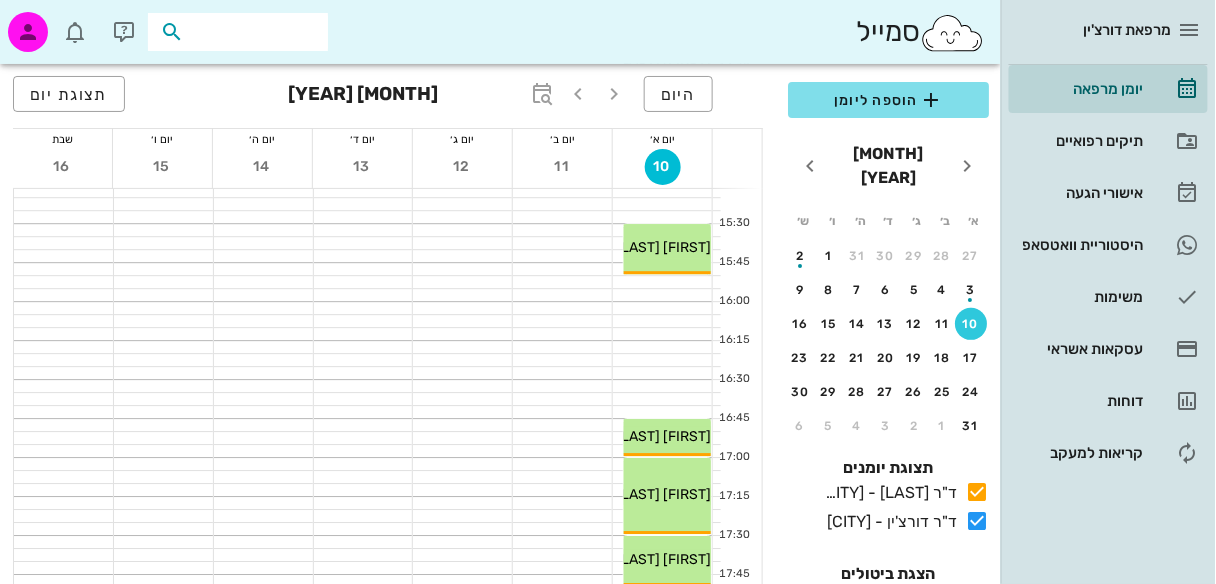 click at bounding box center [252, 32] 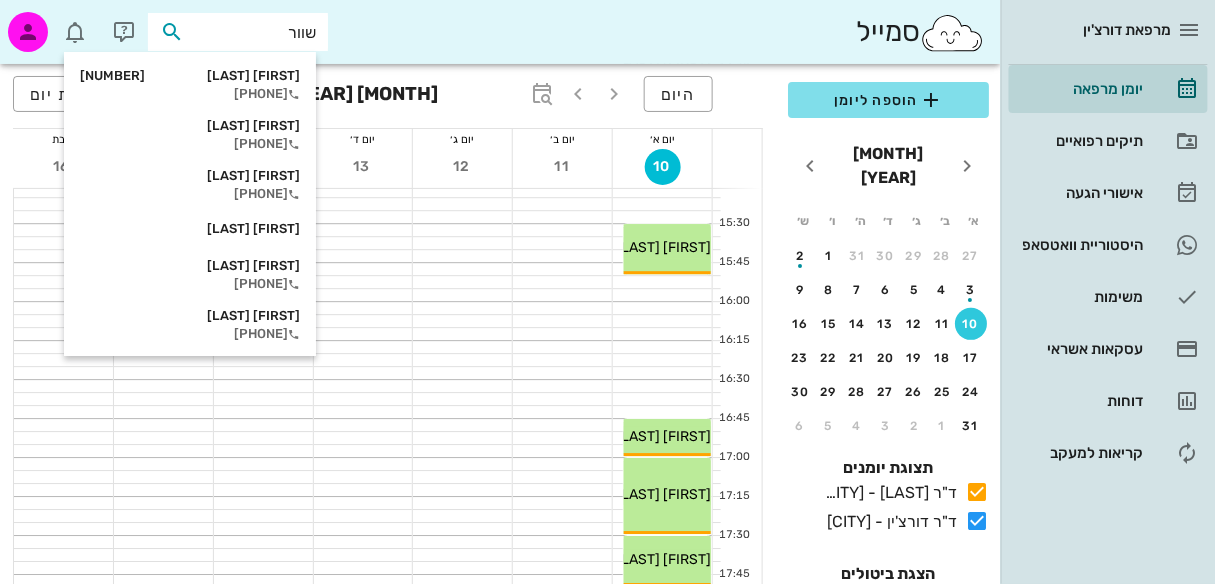 type on "[LAST]" 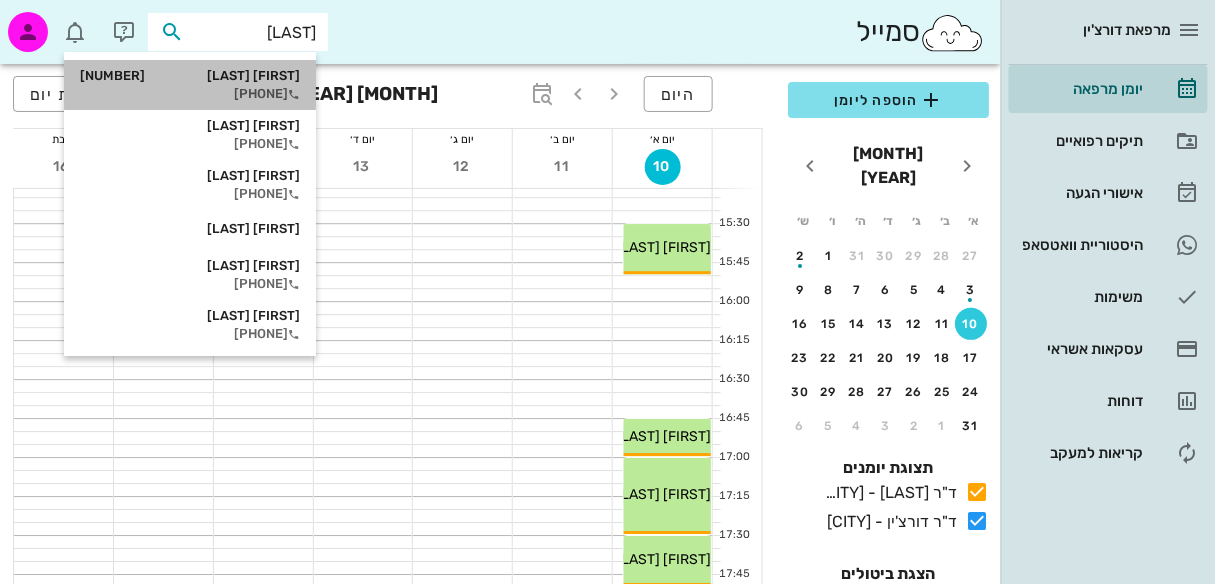 click on "[FIRST] [LAST]  [ID]" at bounding box center (190, 76) 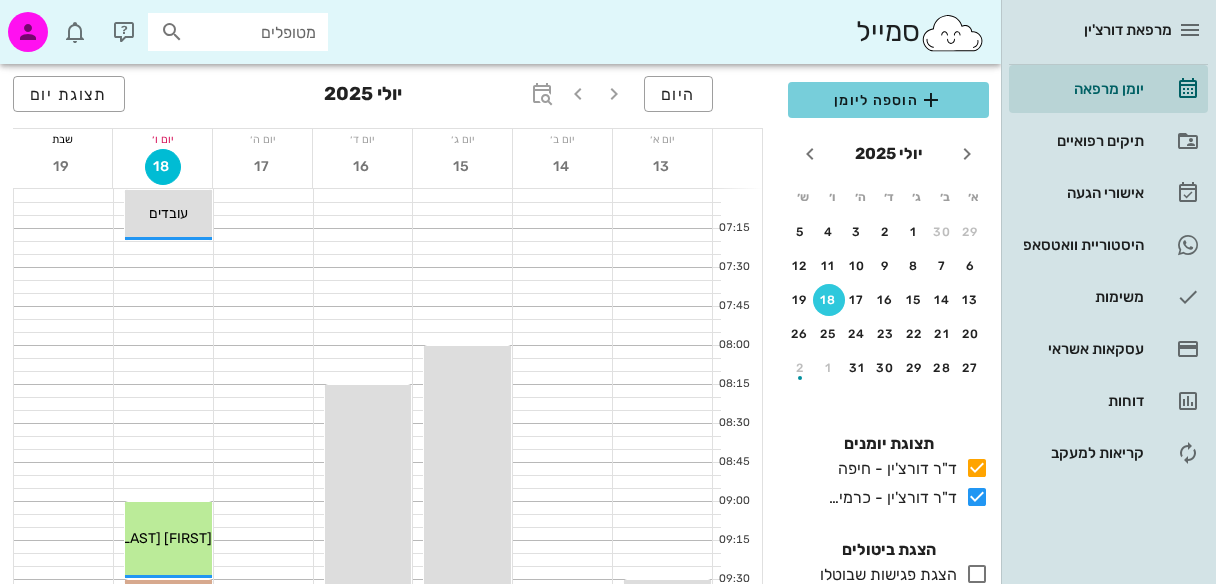 scroll, scrollTop: 0, scrollLeft: 0, axis: both 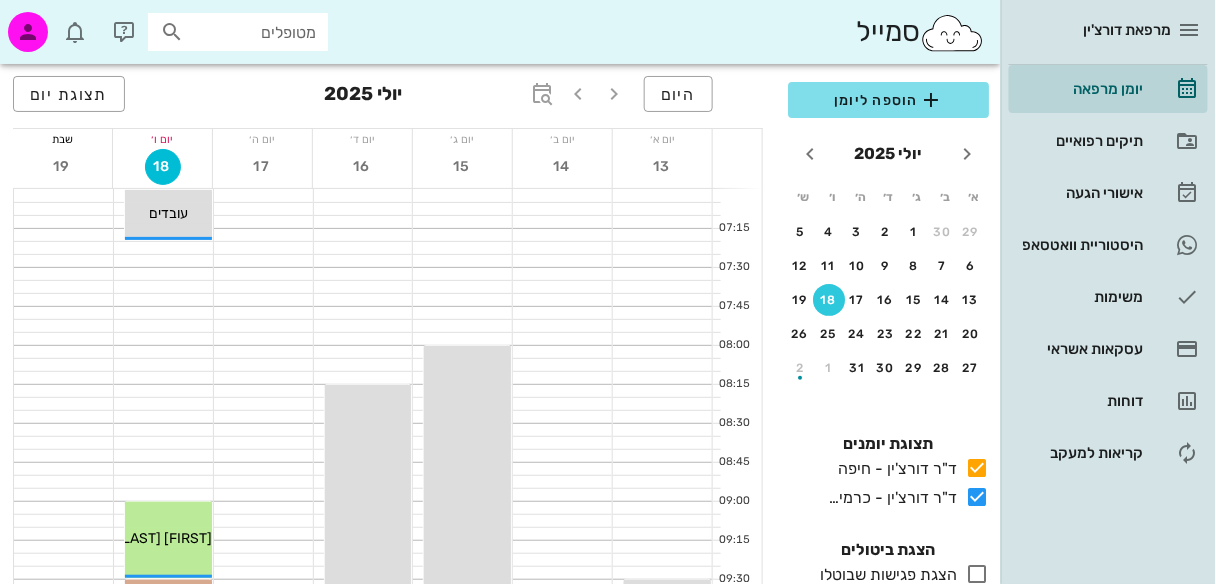click at bounding box center [172, 32] 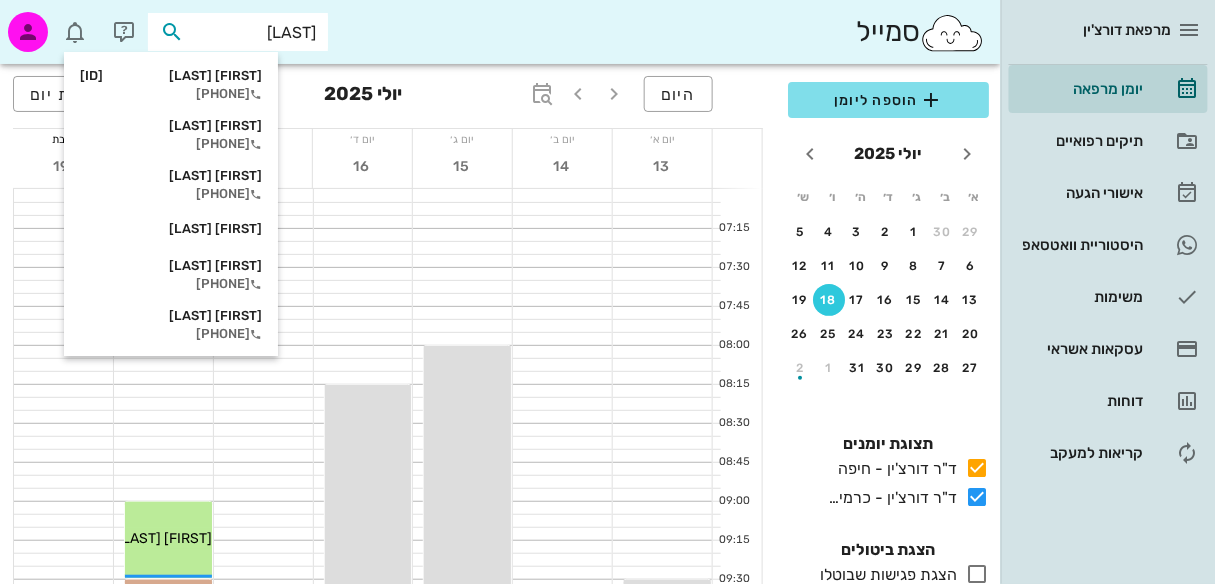 type on "[LAST]" 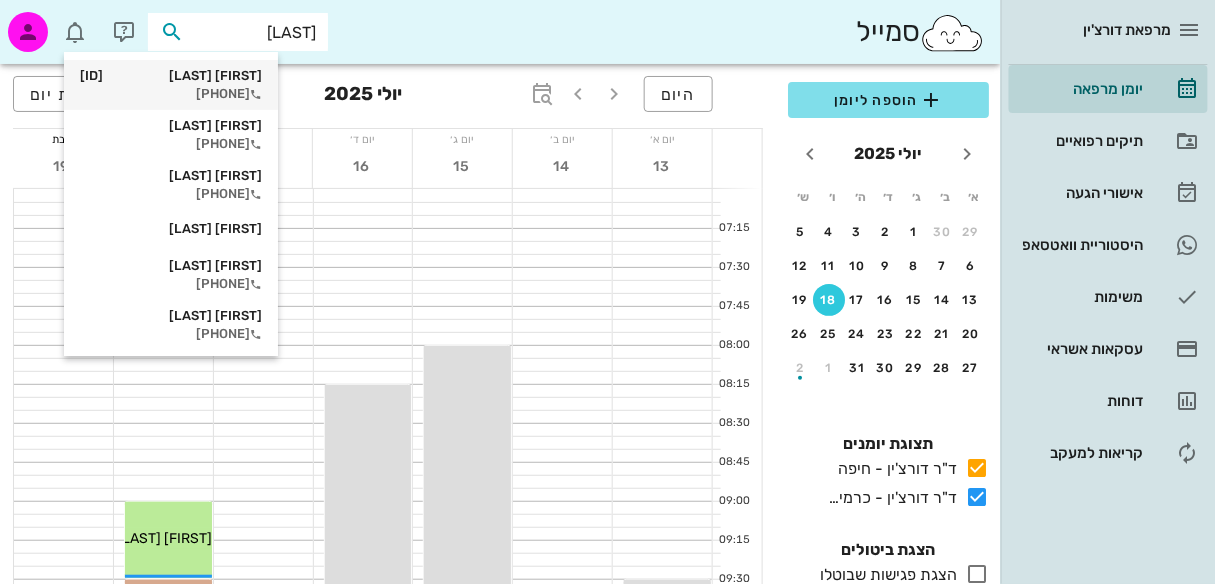 click on "[FIRST] [LAST]  [ID]" at bounding box center (171, 76) 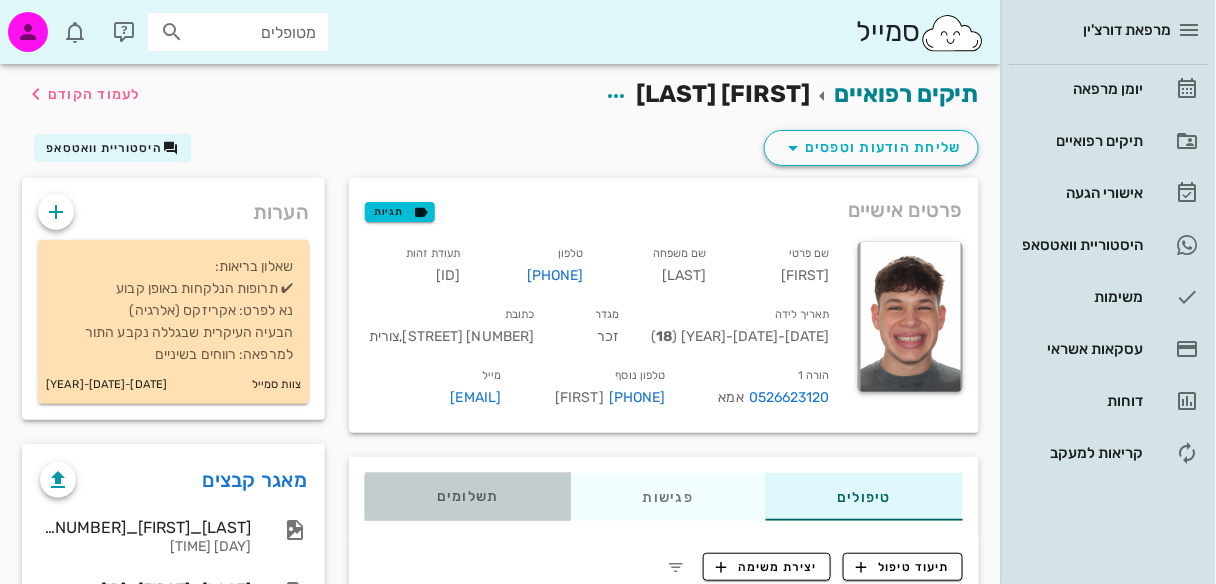 click on "תשלומים
0₪" at bounding box center (468, 497) 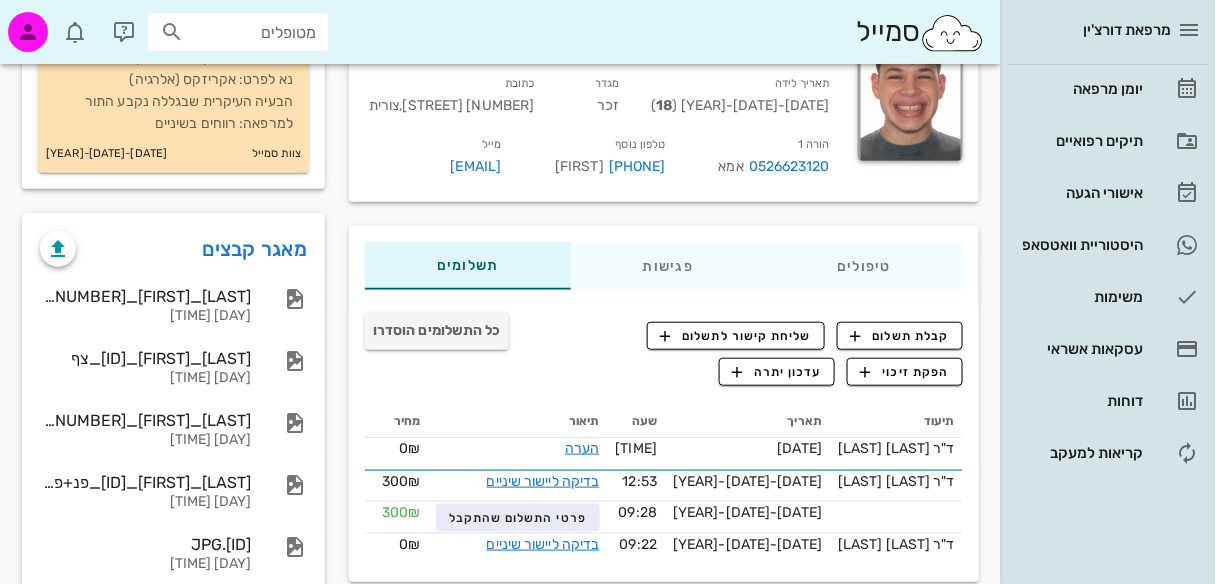 scroll, scrollTop: 264, scrollLeft: 0, axis: vertical 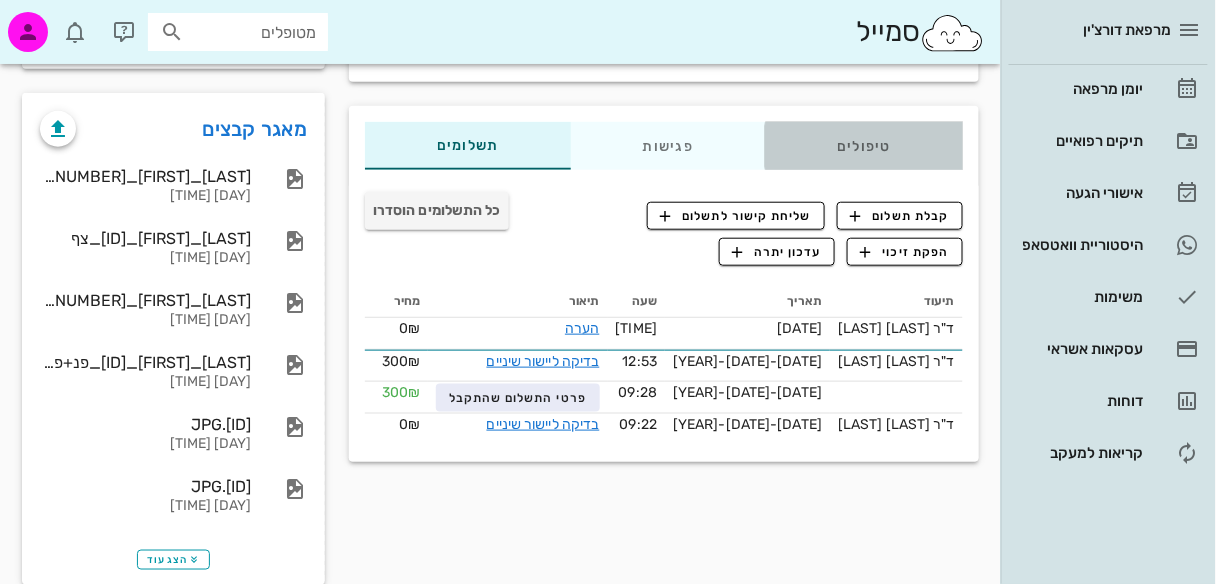 click on "טיפולים" at bounding box center (864, 146) 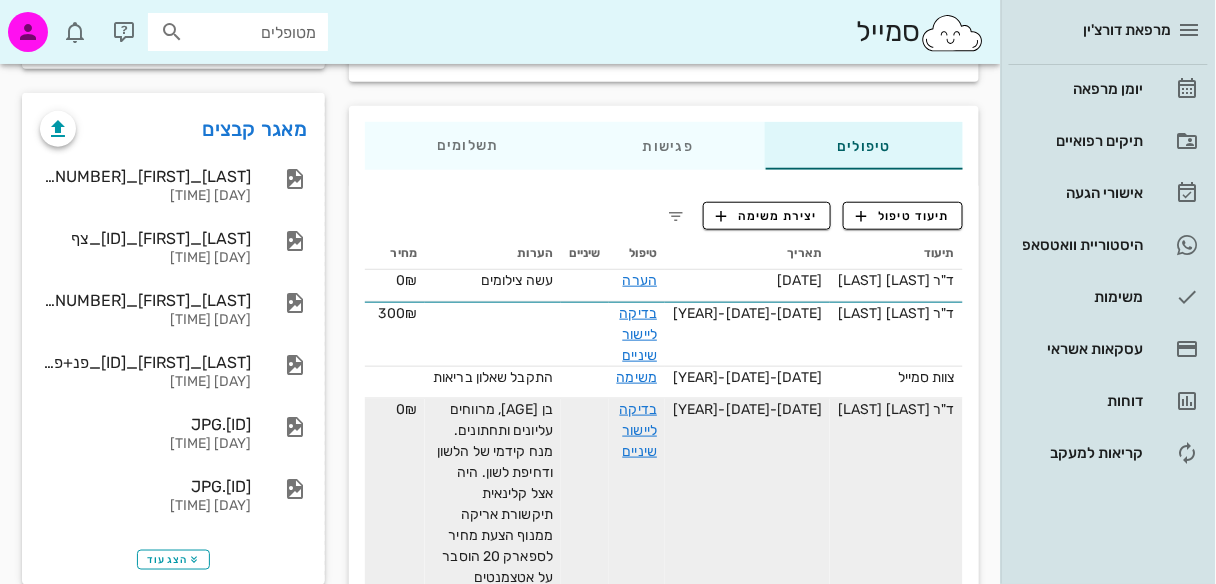click on "לקרוא עוד" at bounding box center [510, 623] 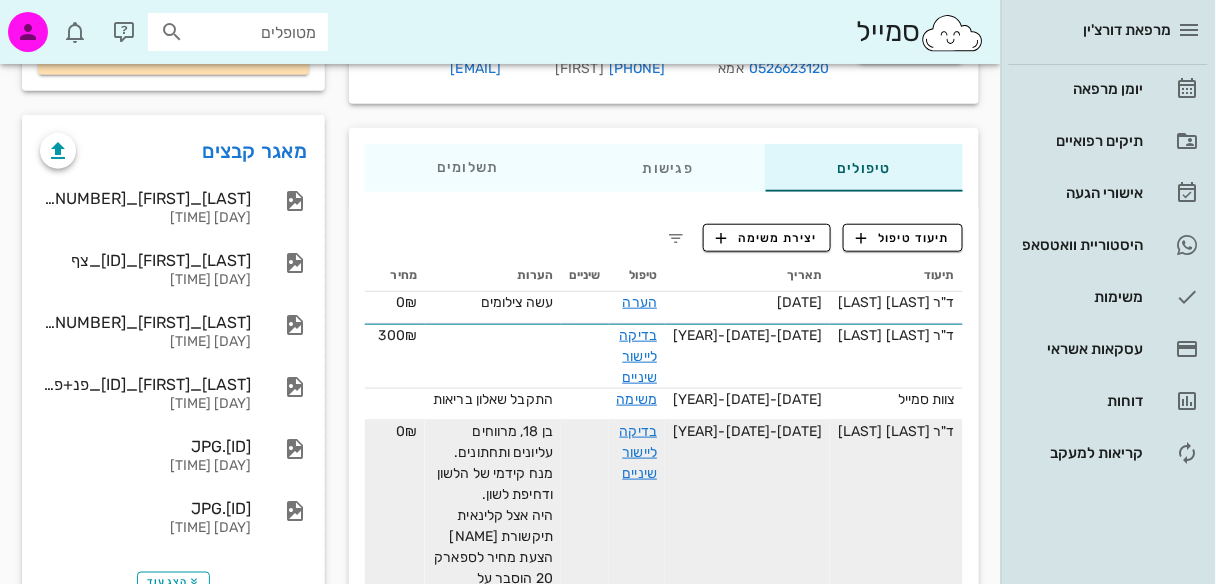 scroll, scrollTop: 325, scrollLeft: 0, axis: vertical 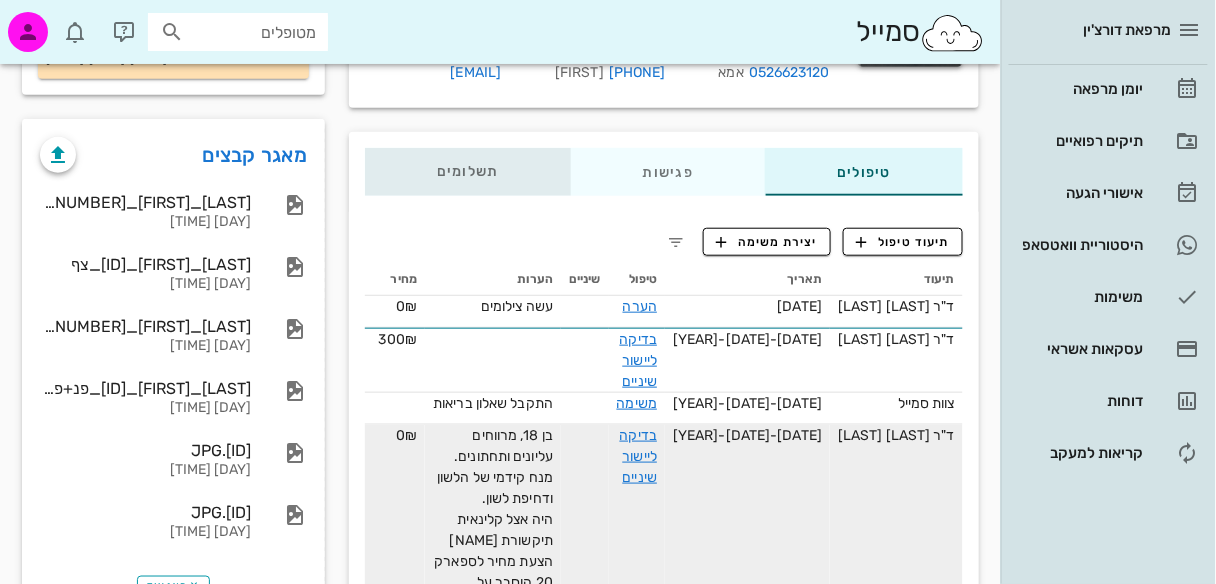 click on "תשלומים
0₪" at bounding box center (468, 172) 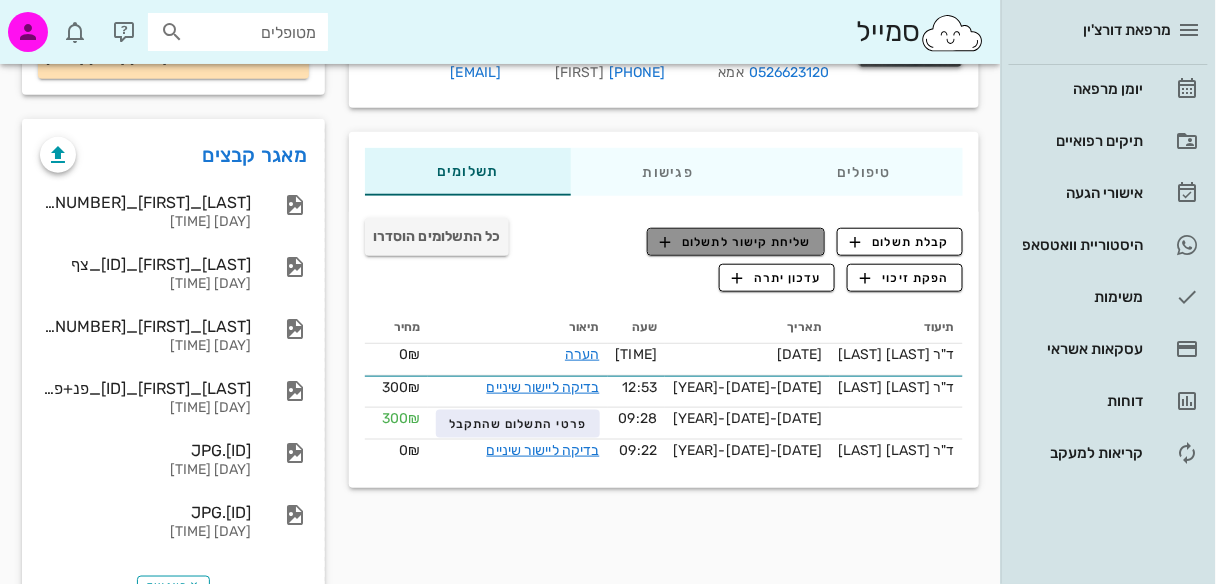 click on "שליחת קישור לתשלום" at bounding box center [736, 242] 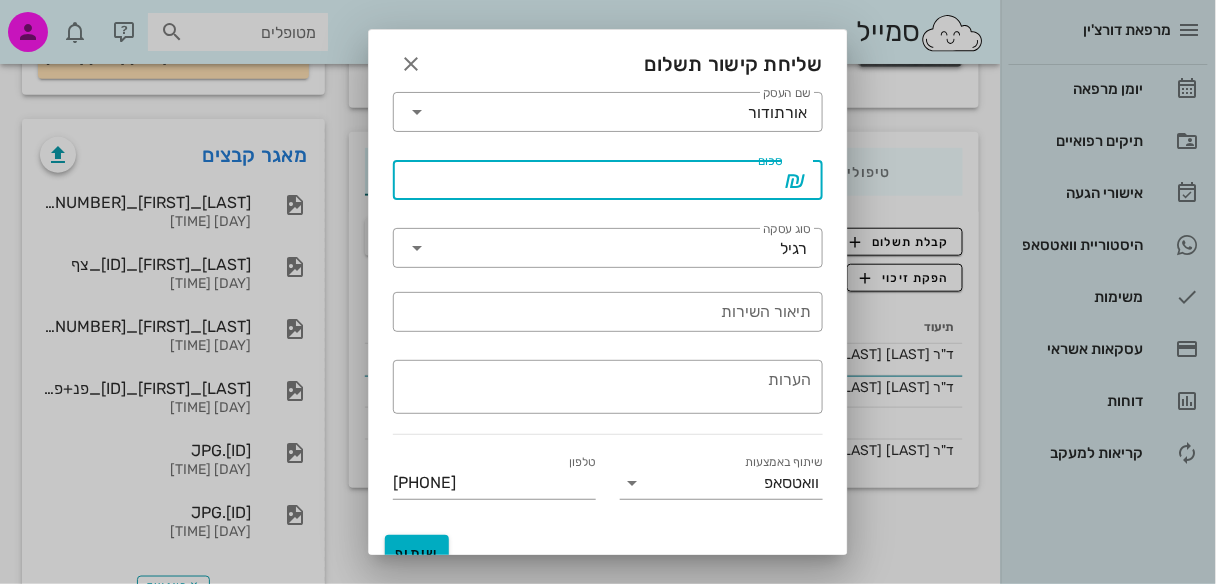 click on "סכום" at bounding box center (594, 180) 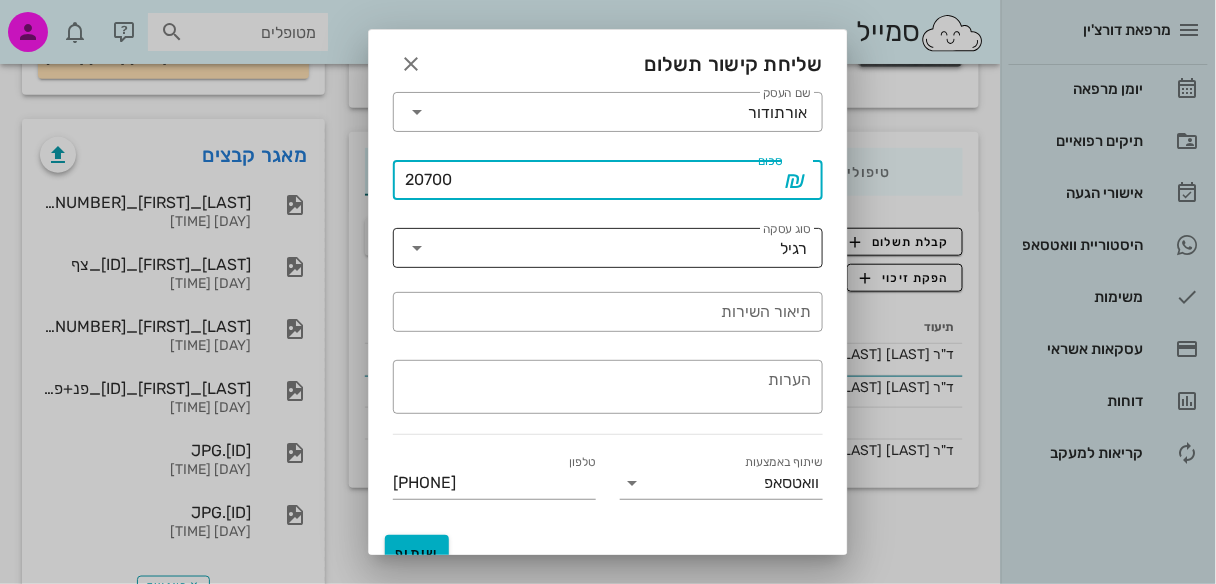 drag, startPoint x: 426, startPoint y: 247, endPoint x: 441, endPoint y: 244, distance: 15.297058 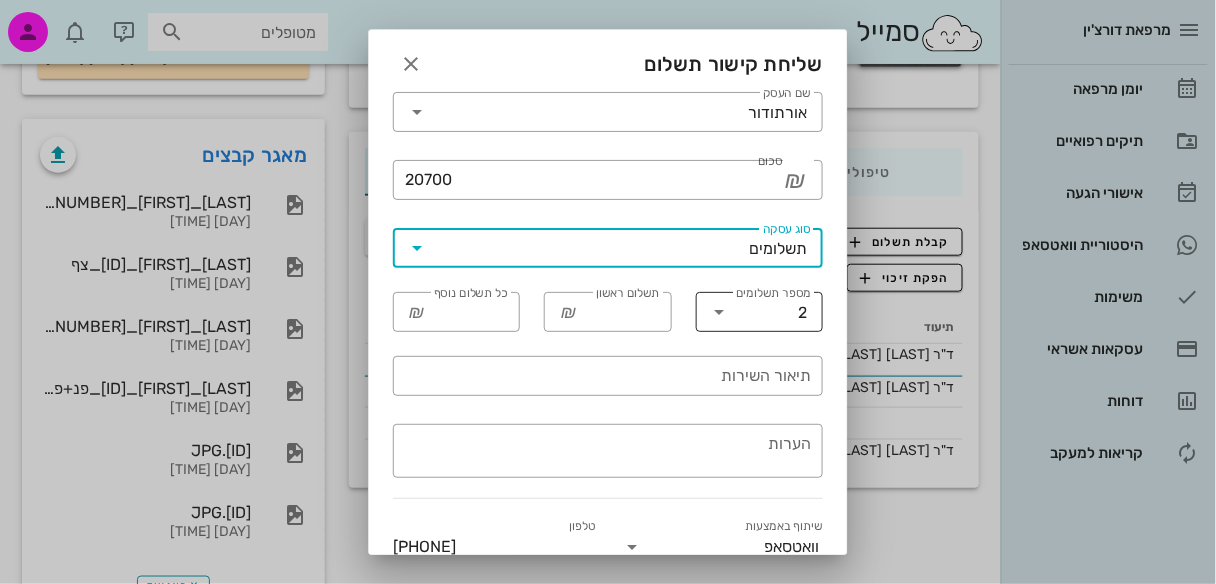 click at bounding box center (720, 312) 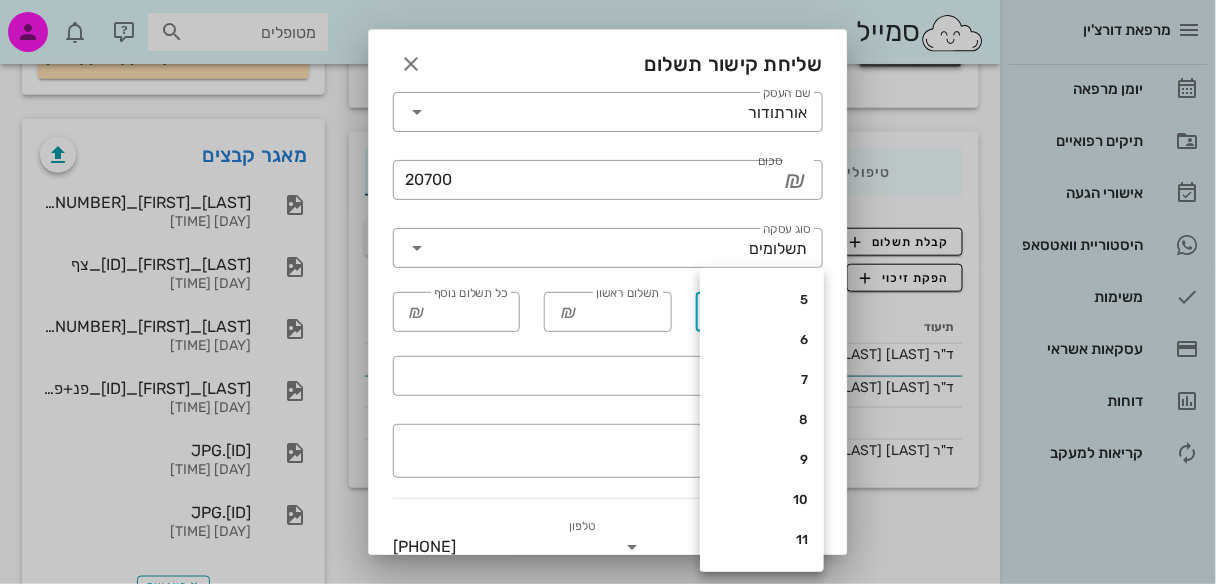 scroll, scrollTop: 128, scrollLeft: 0, axis: vertical 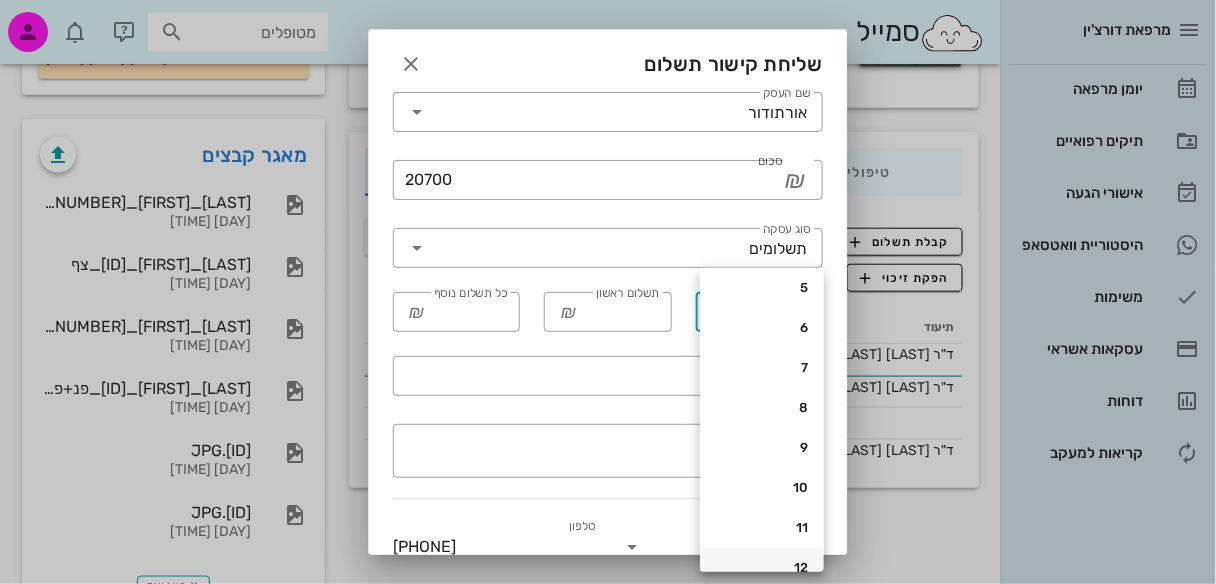 click on "12" at bounding box center (762, 568) 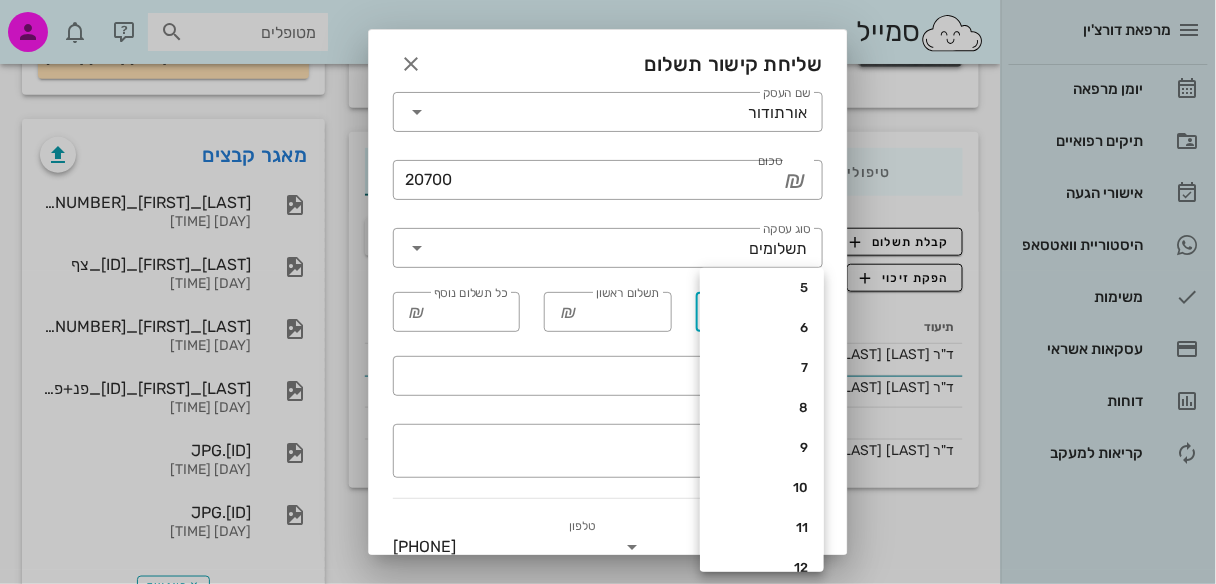 type on "1725" 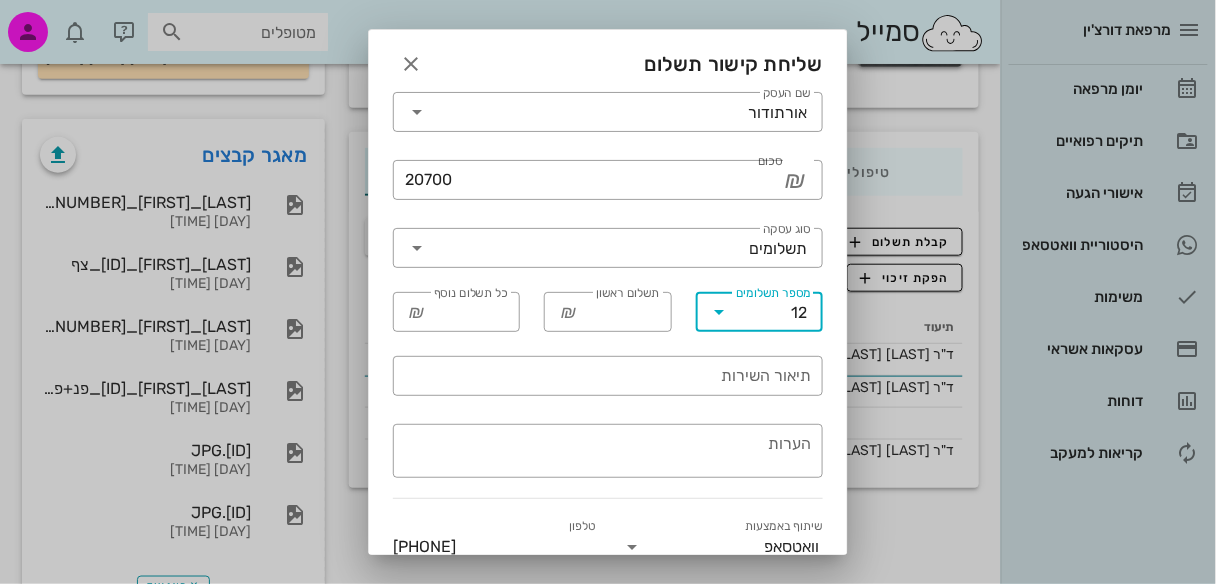 scroll, scrollTop: 0, scrollLeft: 0, axis: both 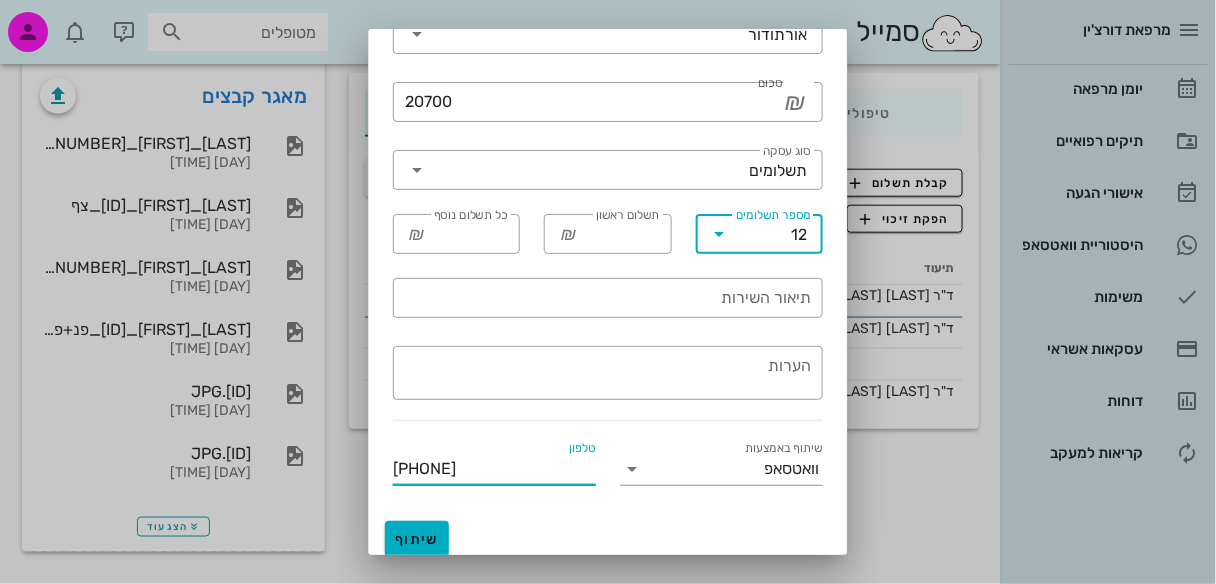 drag, startPoint x: 503, startPoint y: 468, endPoint x: 399, endPoint y: 469, distance: 104.00481 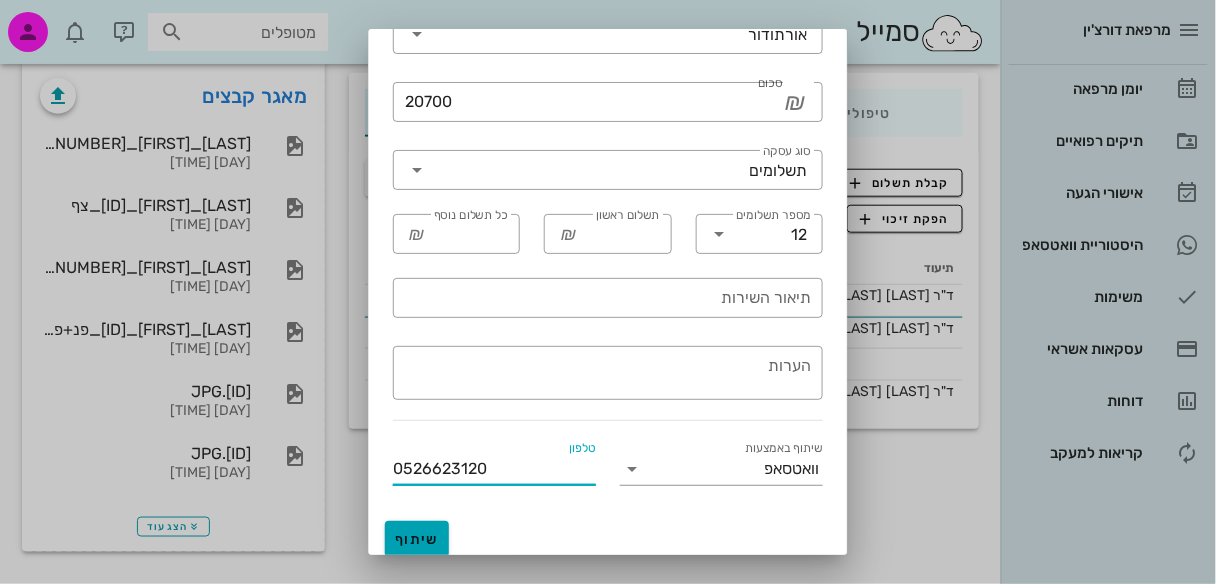 type on "0526623120" 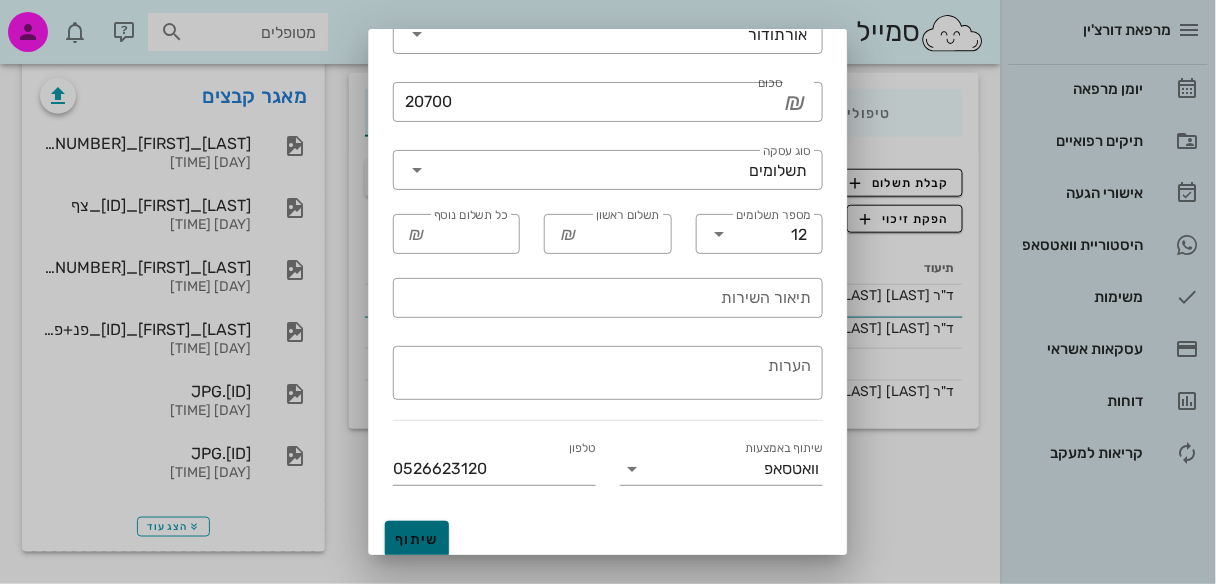 click on "שיתוף" at bounding box center (417, 539) 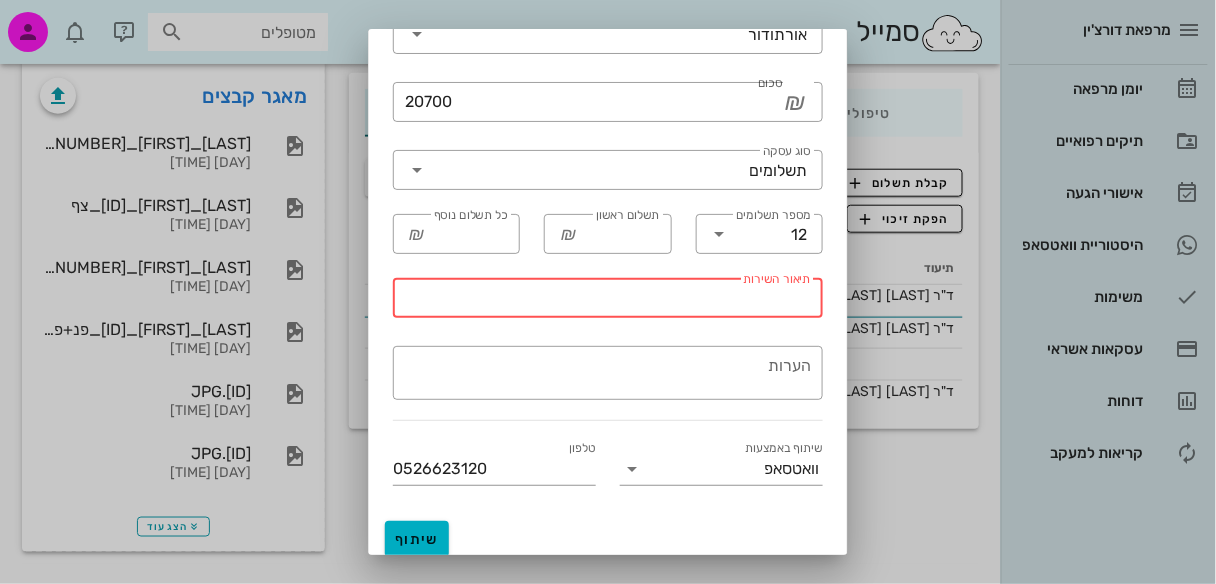 click on "תיאור השירות" at bounding box center [608, 298] 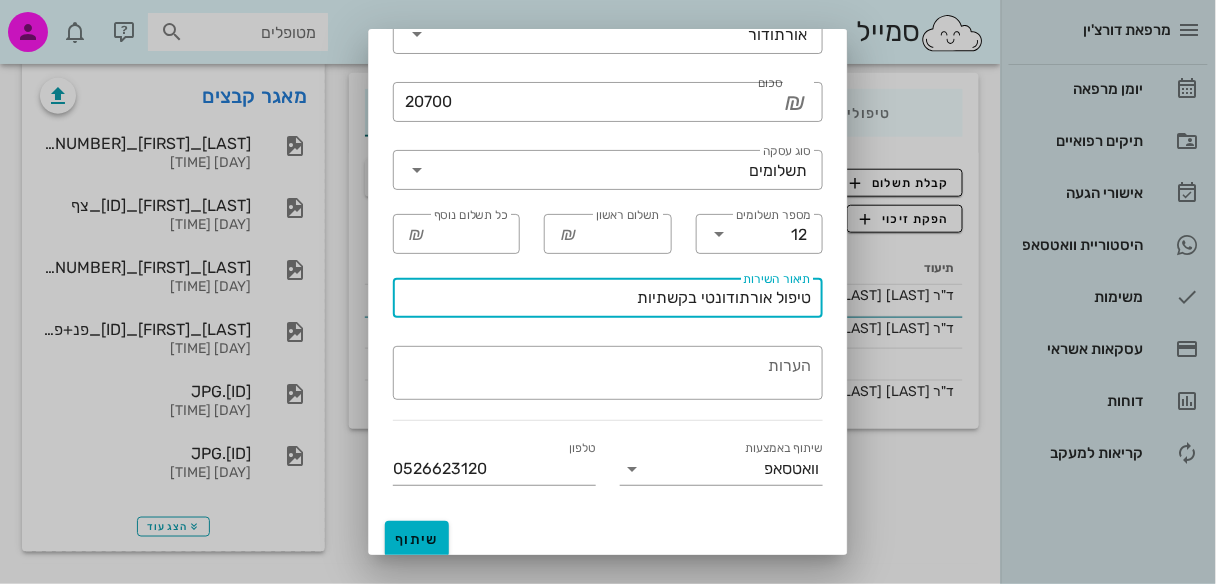 type on "טיפול אורתודונטי בקשתיות" 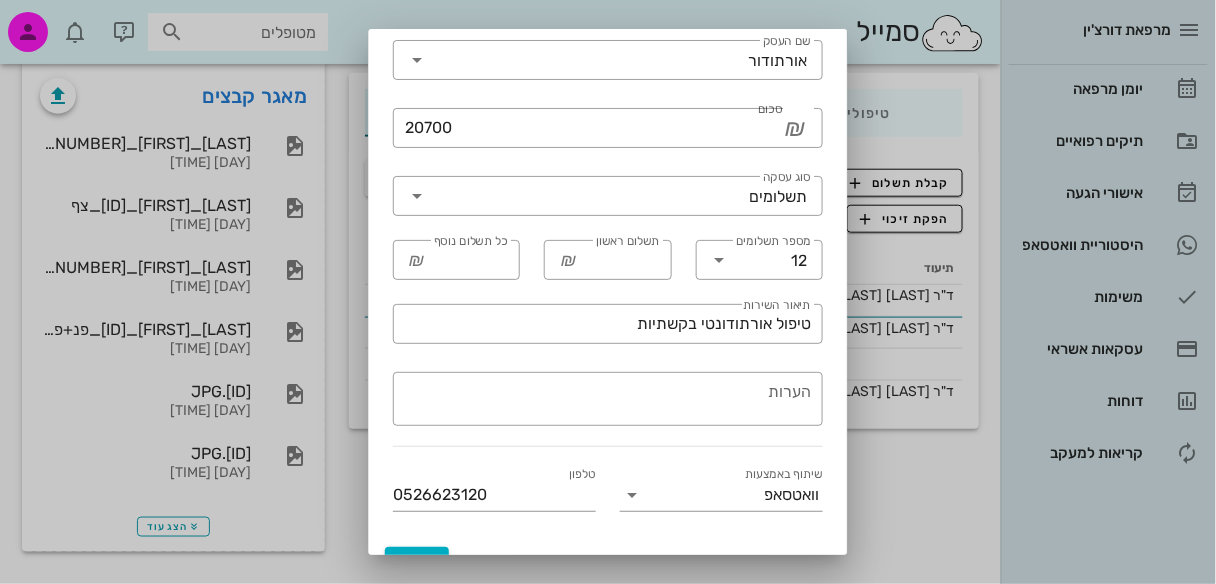 scroll, scrollTop: 46, scrollLeft: 0, axis: vertical 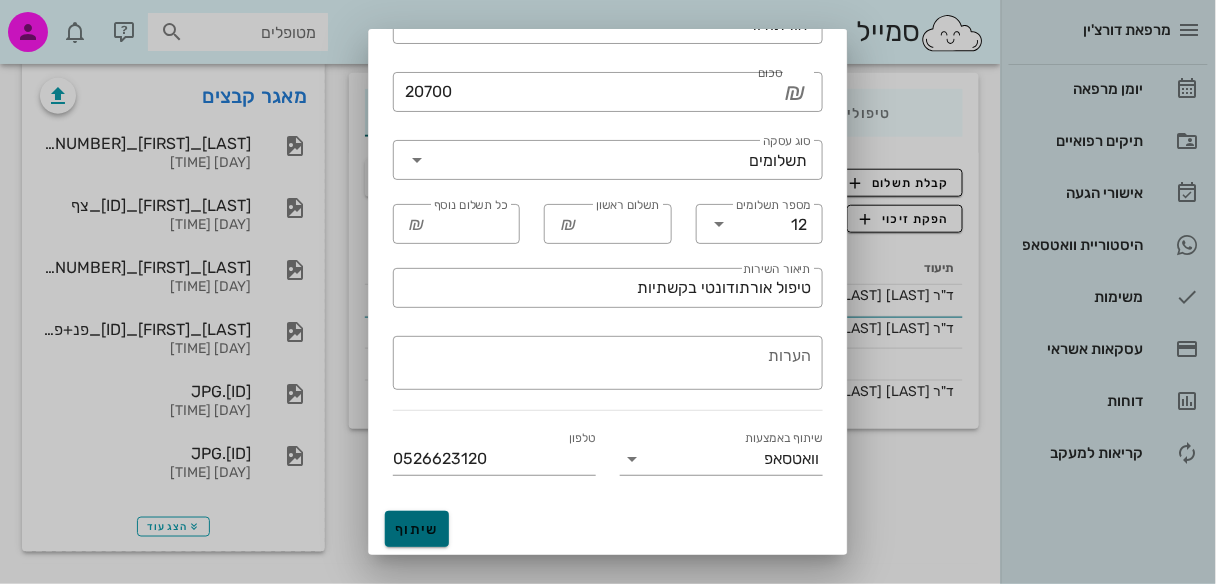 click on "שיתוף" at bounding box center [417, 529] 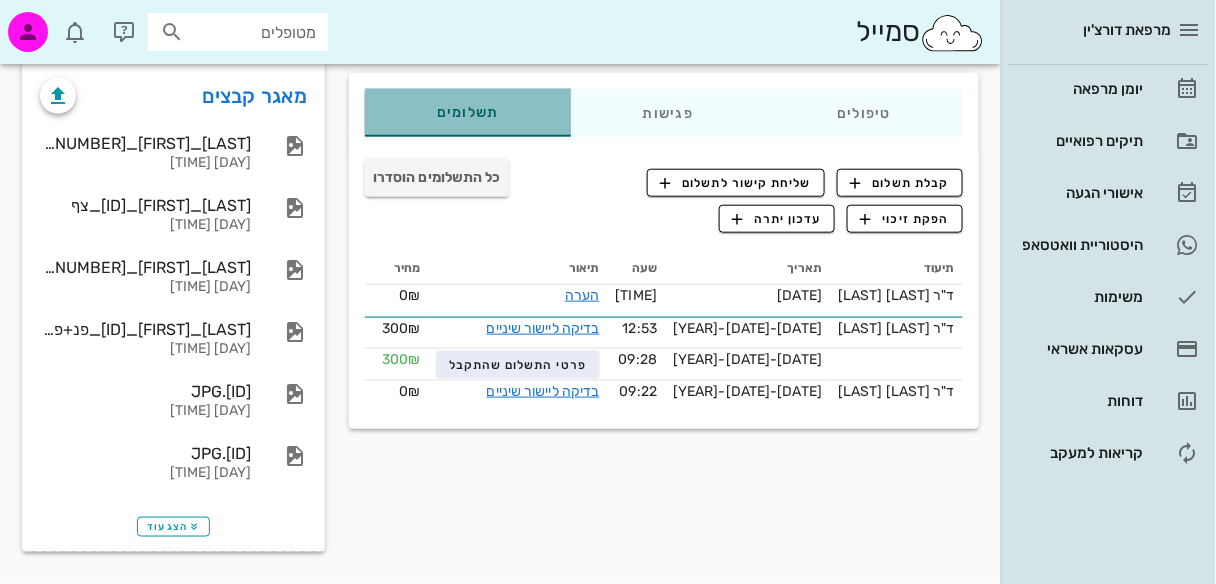 click on "תשלומים
0₪" at bounding box center (468, 113) 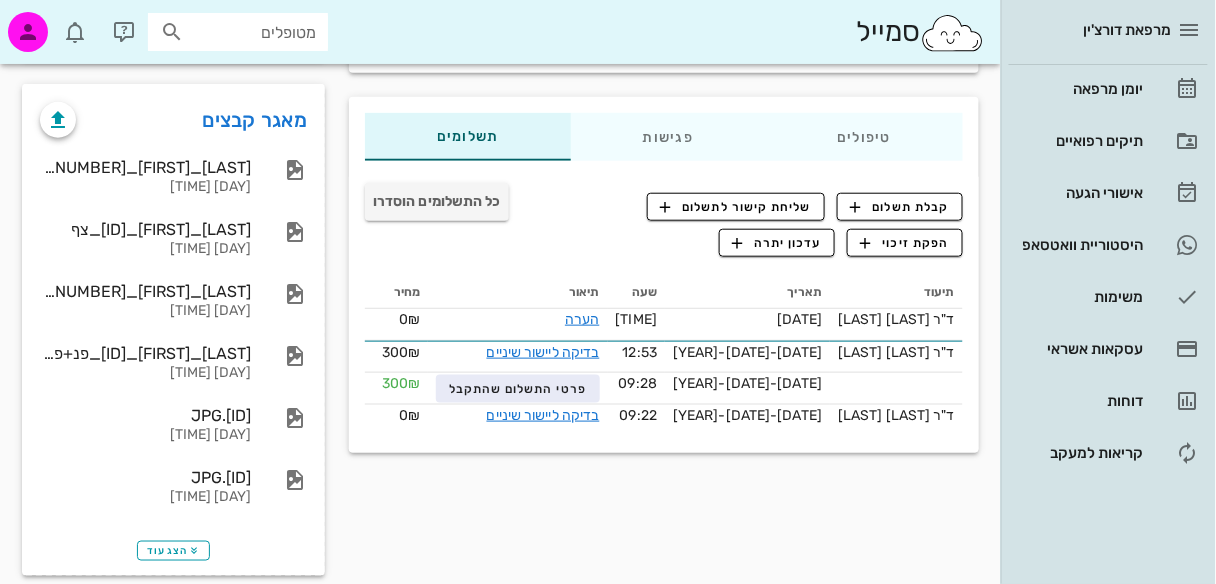 scroll, scrollTop: 384, scrollLeft: 0, axis: vertical 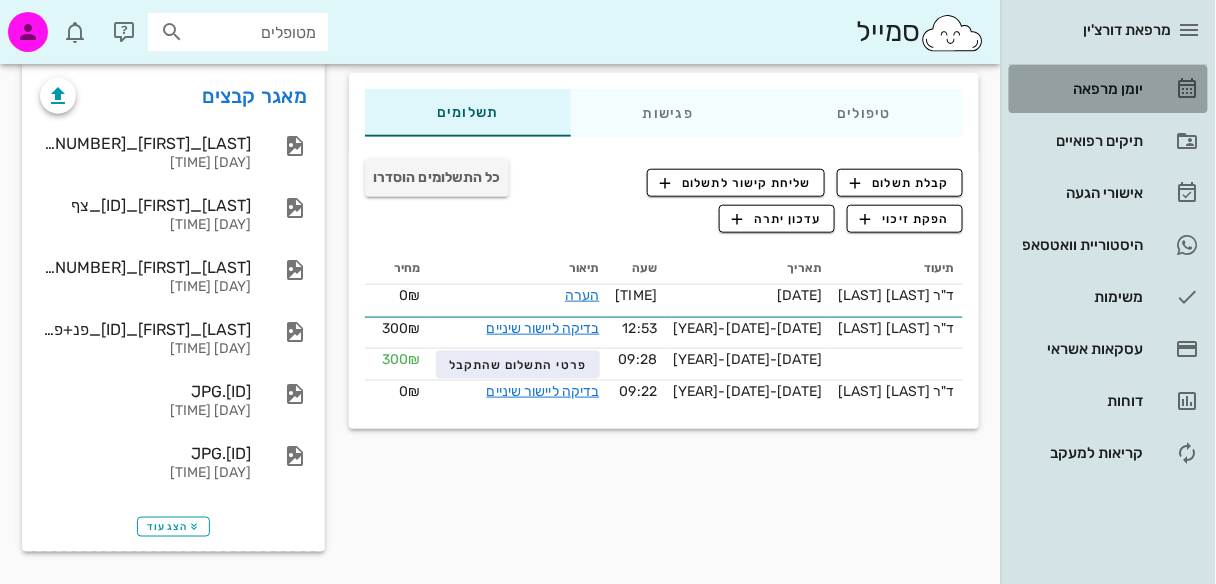 click on "יומן מרפאה" at bounding box center [1080, 89] 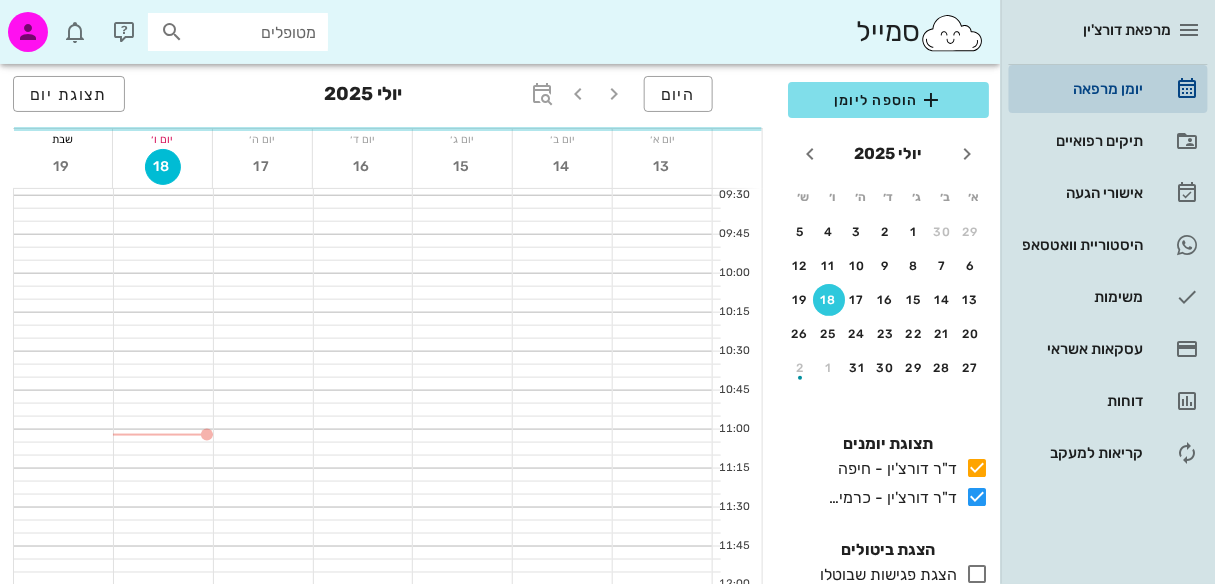 scroll, scrollTop: 0, scrollLeft: 0, axis: both 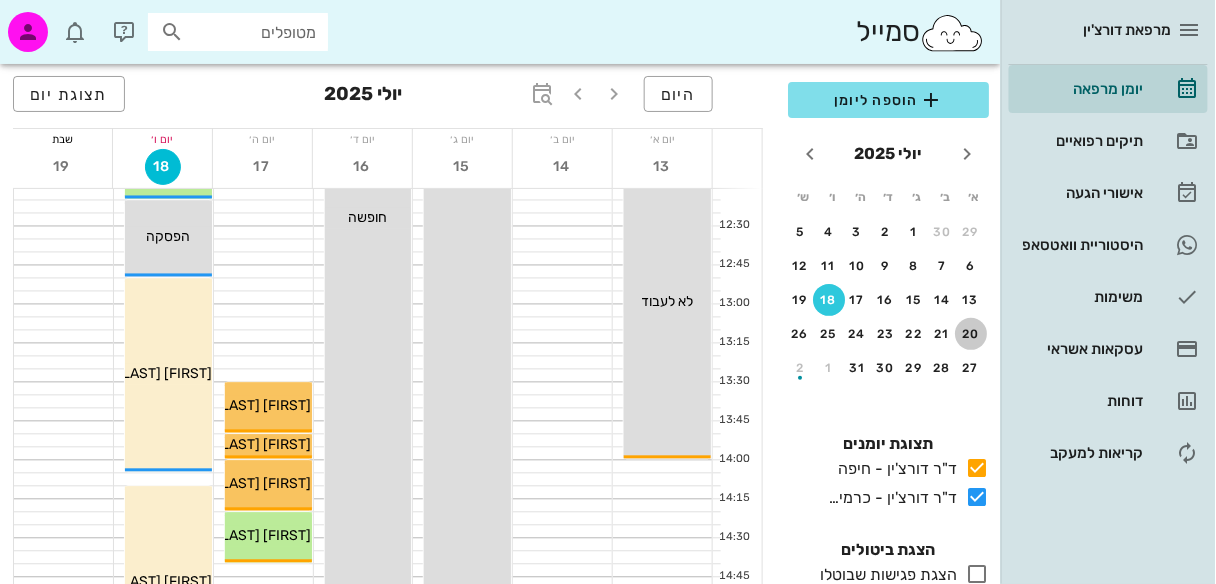 click on "20" at bounding box center (971, 334) 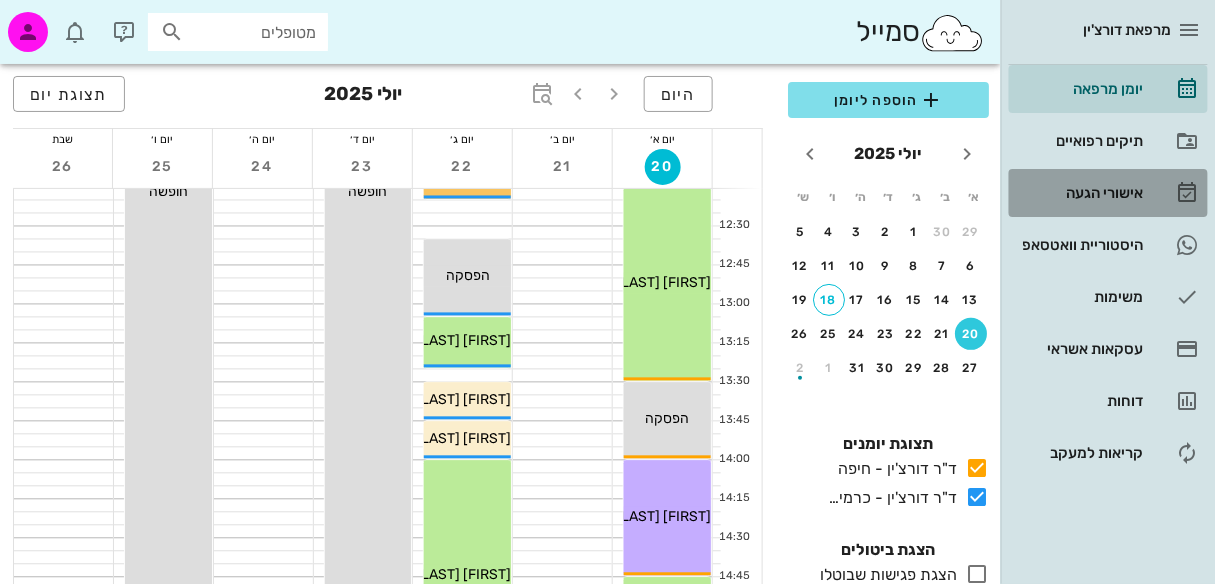 click on "אישורי הגעה" at bounding box center [1108, 193] 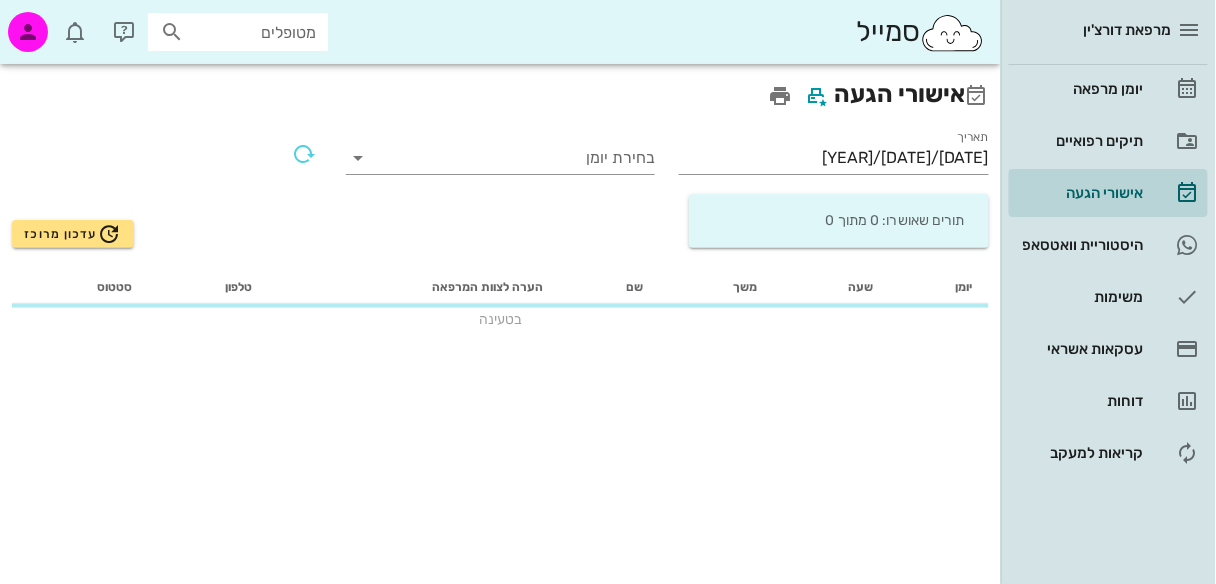 scroll, scrollTop: 0, scrollLeft: 0, axis: both 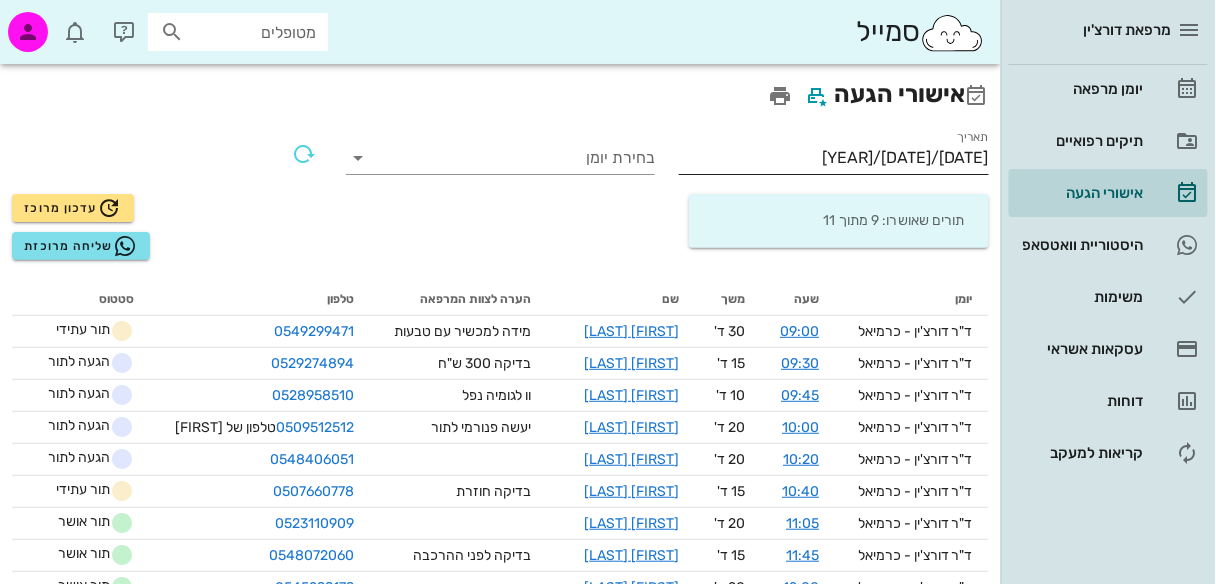 click on "18/07/2025" at bounding box center [834, 158] 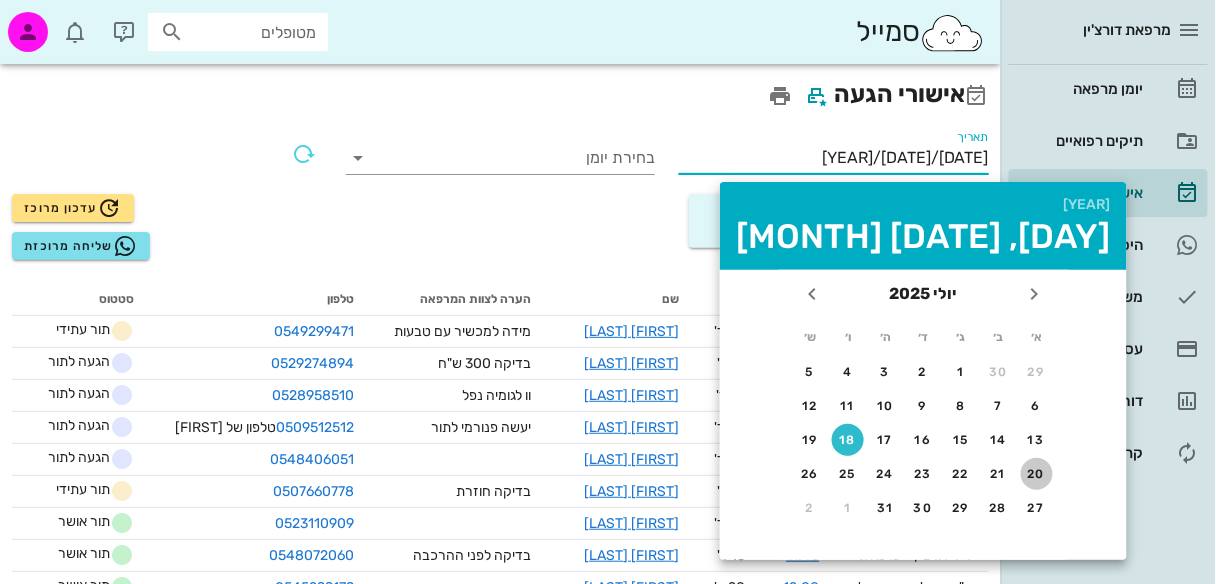 click on "20" at bounding box center [1037, 474] 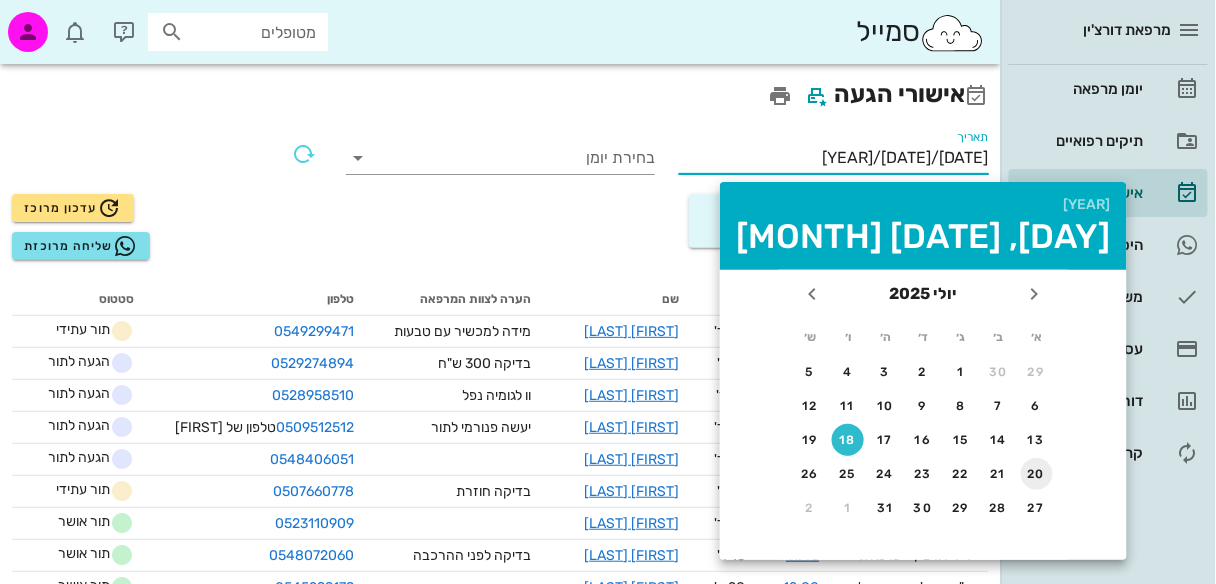 type on "20/07/2025" 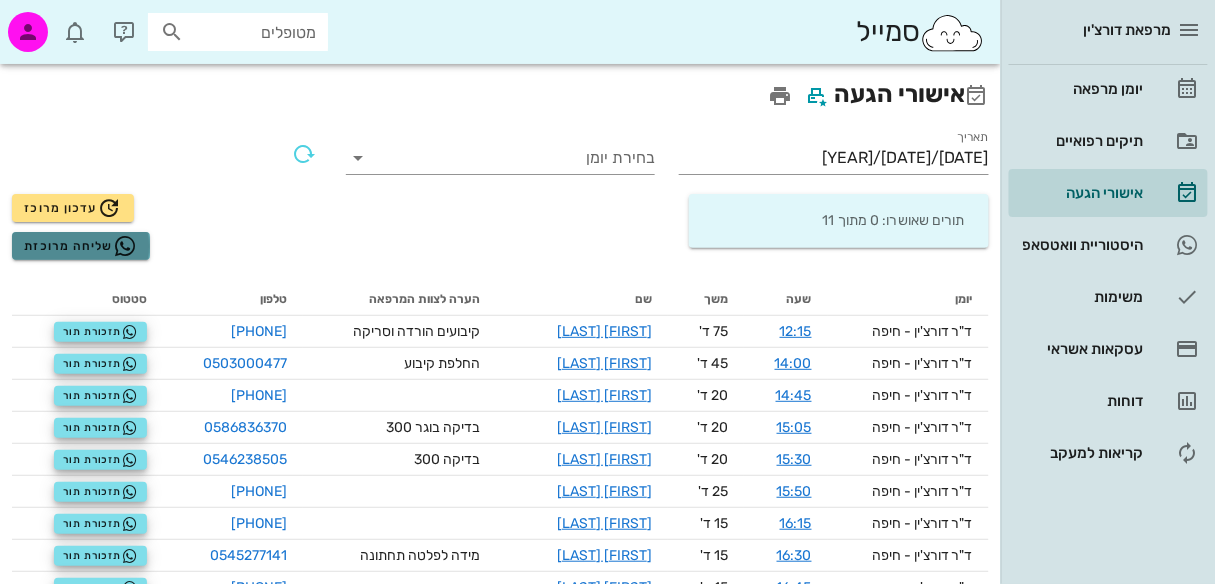 click on "שליחה מרוכזת" at bounding box center [80, 246] 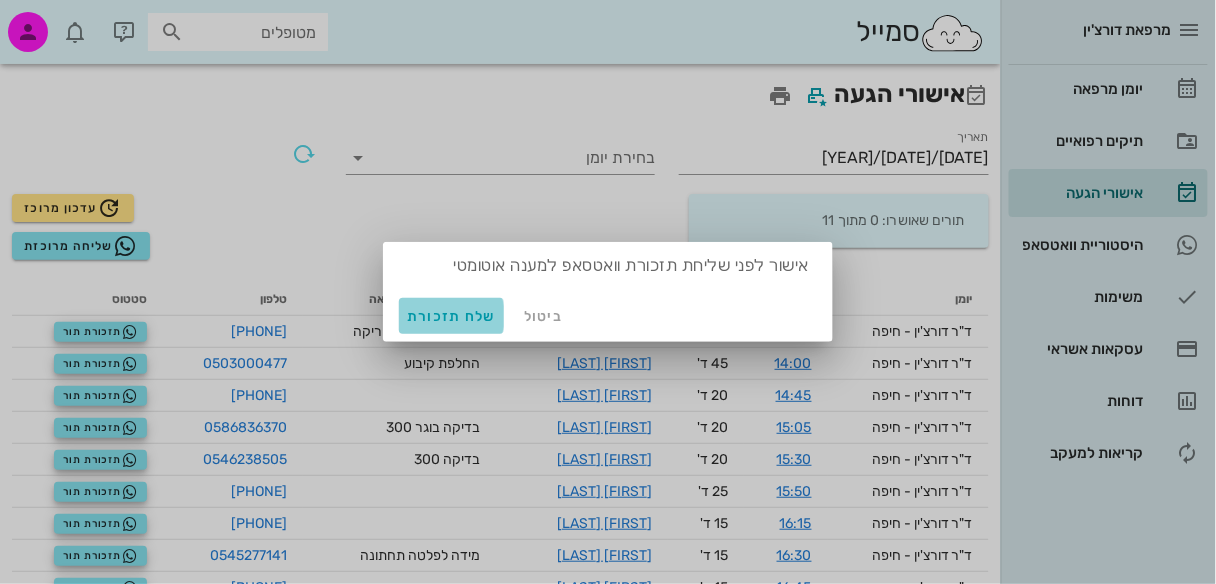 click on "שלח תזכורת" at bounding box center (451, 316) 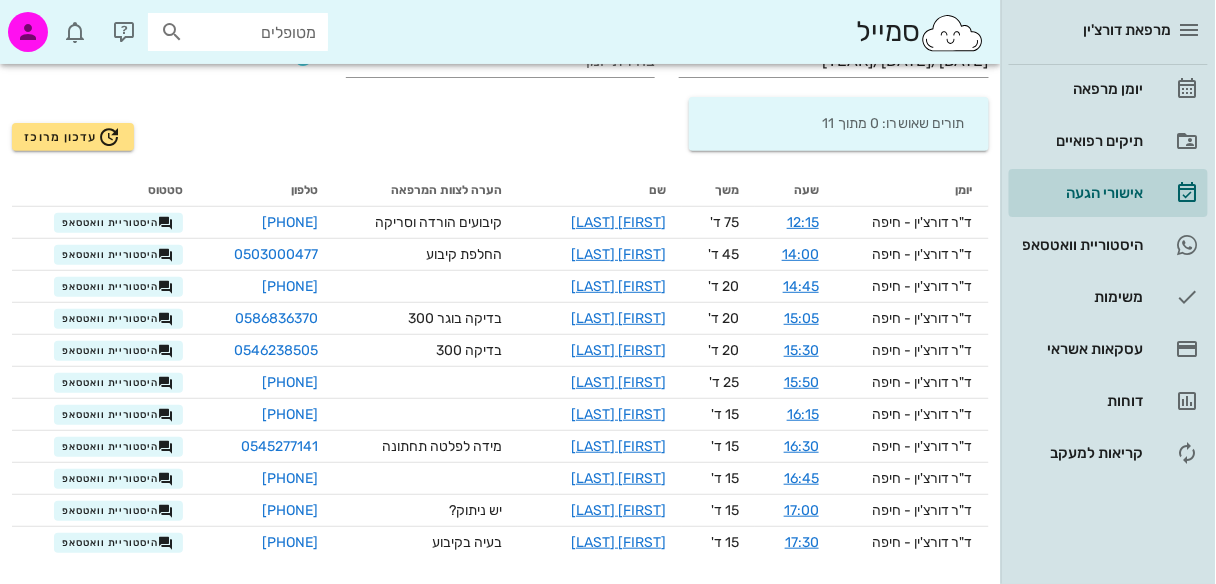 scroll, scrollTop: 124, scrollLeft: 0, axis: vertical 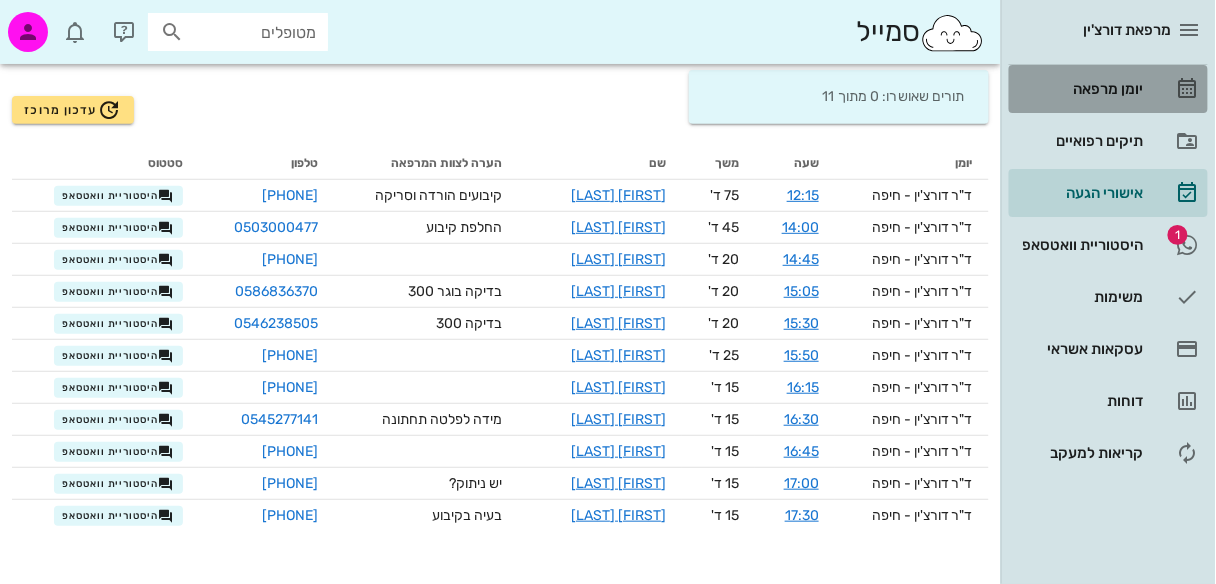 click on "יומן מרפאה" at bounding box center [1108, 89] 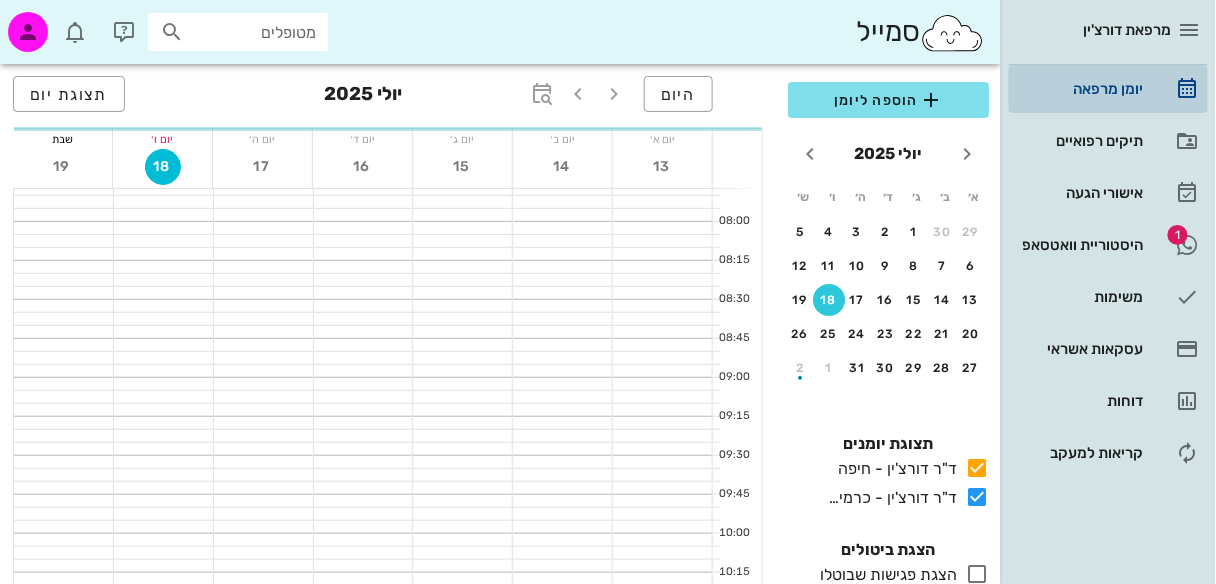 scroll, scrollTop: 0, scrollLeft: 0, axis: both 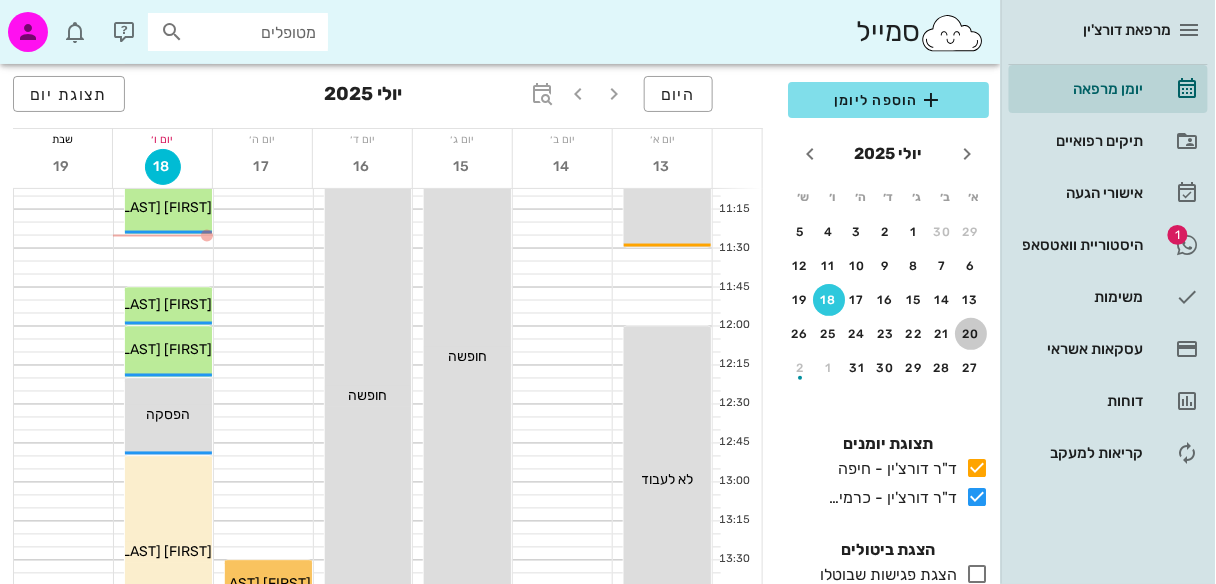 drag, startPoint x: 968, startPoint y: 333, endPoint x: 748, endPoint y: 345, distance: 220.32703 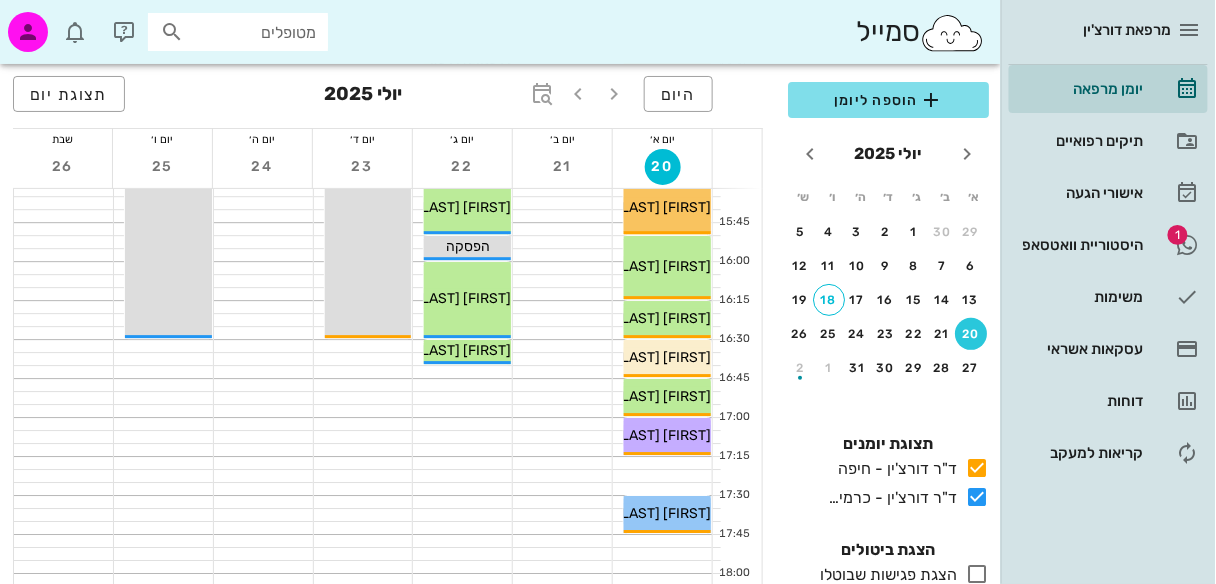 scroll, scrollTop: 1335, scrollLeft: 0, axis: vertical 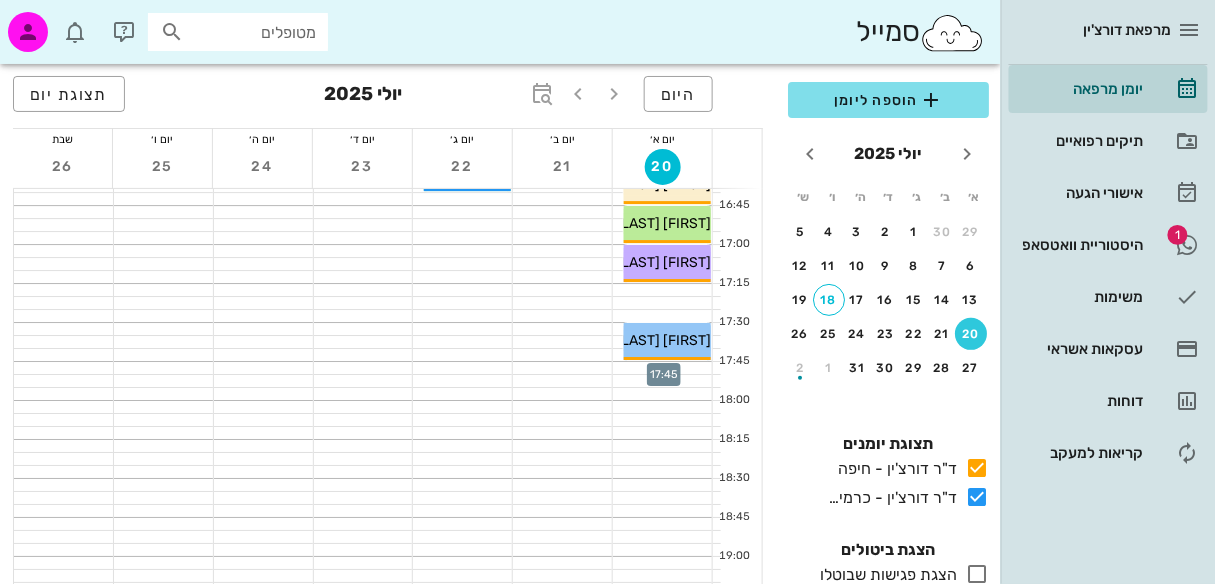 click at bounding box center (662, 368) 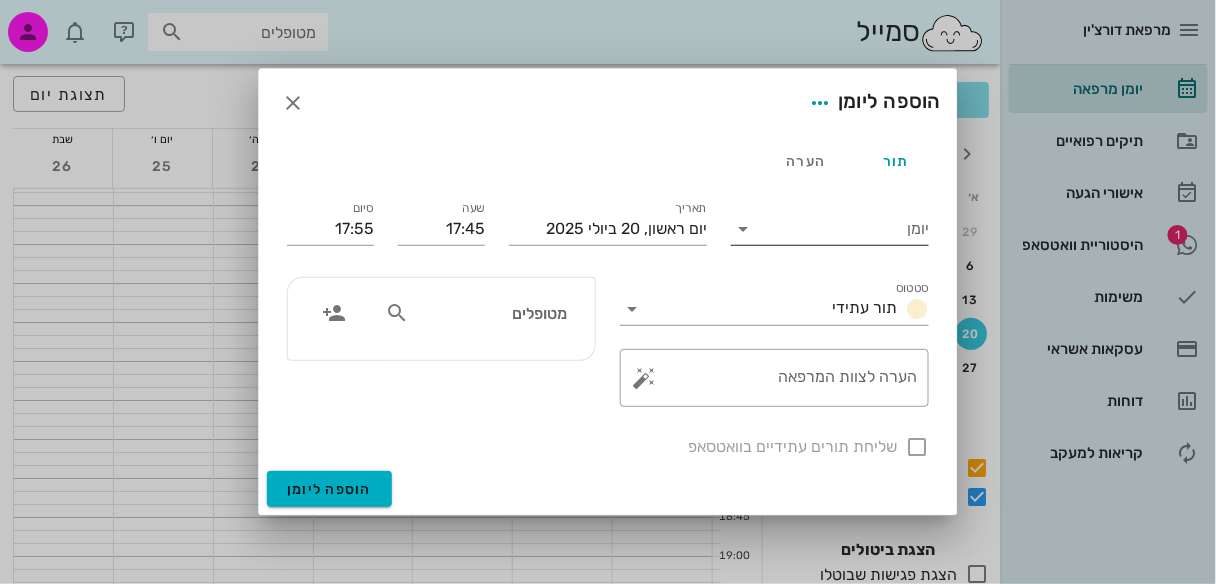click at bounding box center [743, 229] 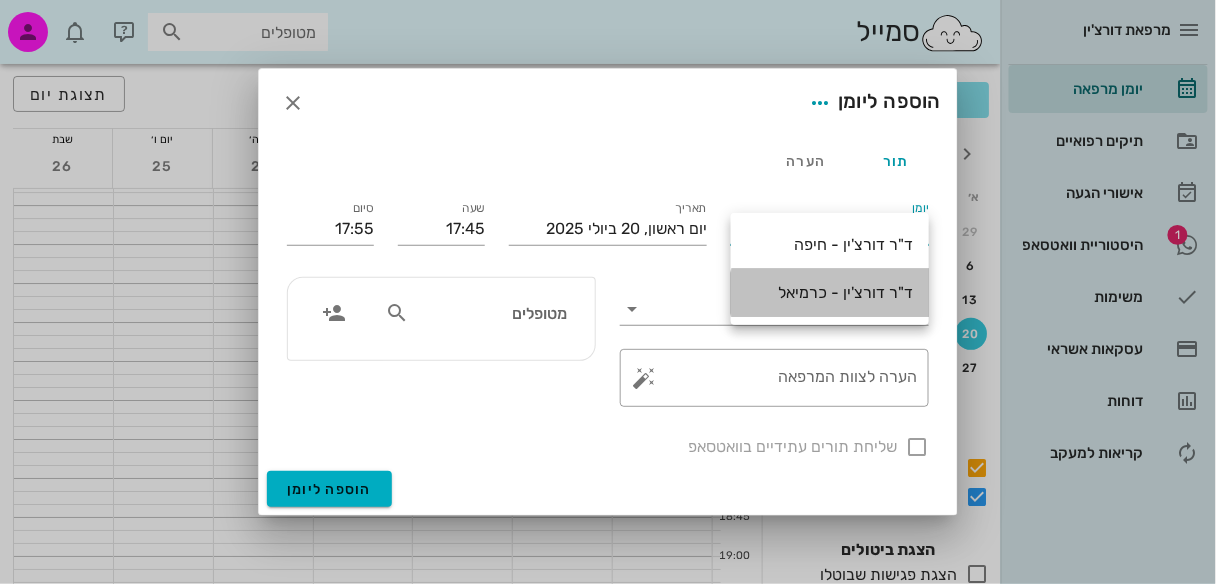 click on "ד"ר דורצ'ין - [CITY]" at bounding box center (830, 292) 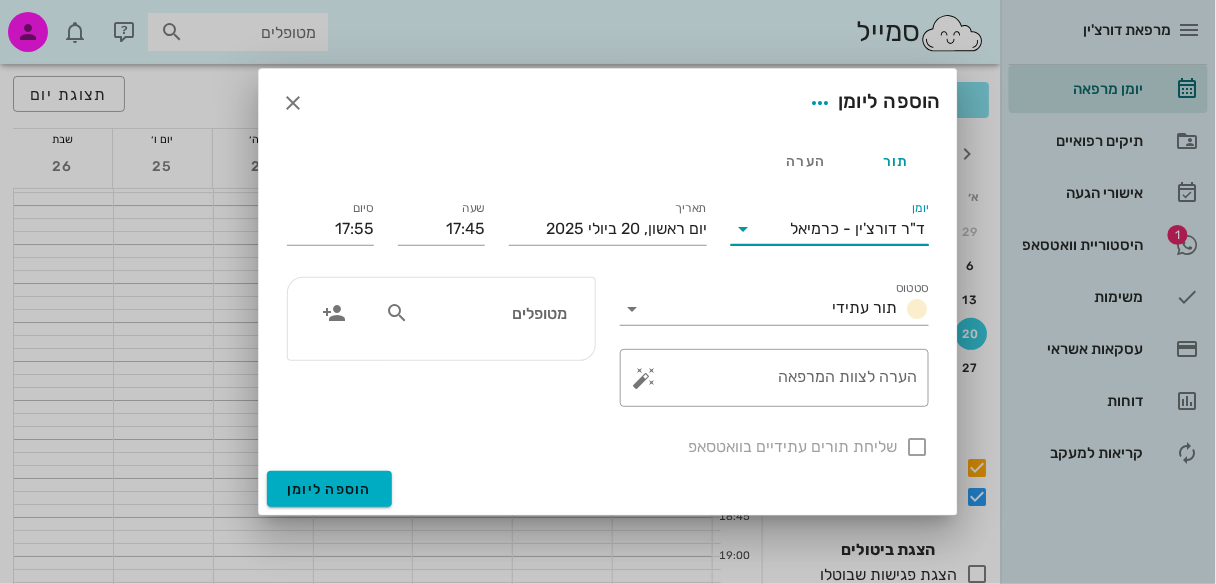 click at bounding box center [743, 229] 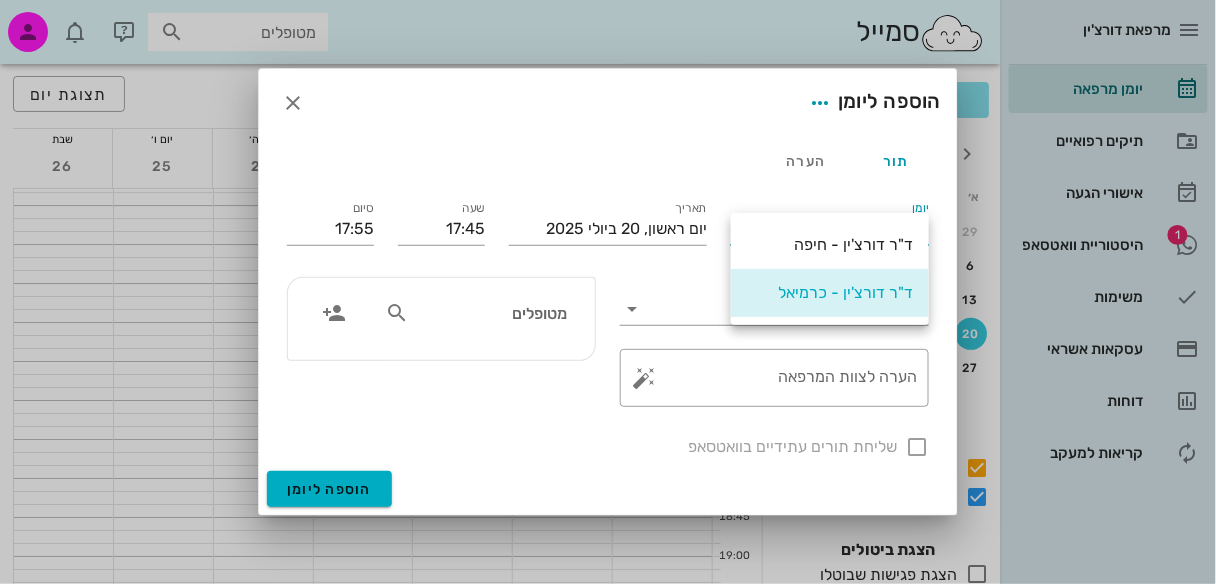 drag, startPoint x: 824, startPoint y: 243, endPoint x: 819, endPoint y: 252, distance: 10.29563 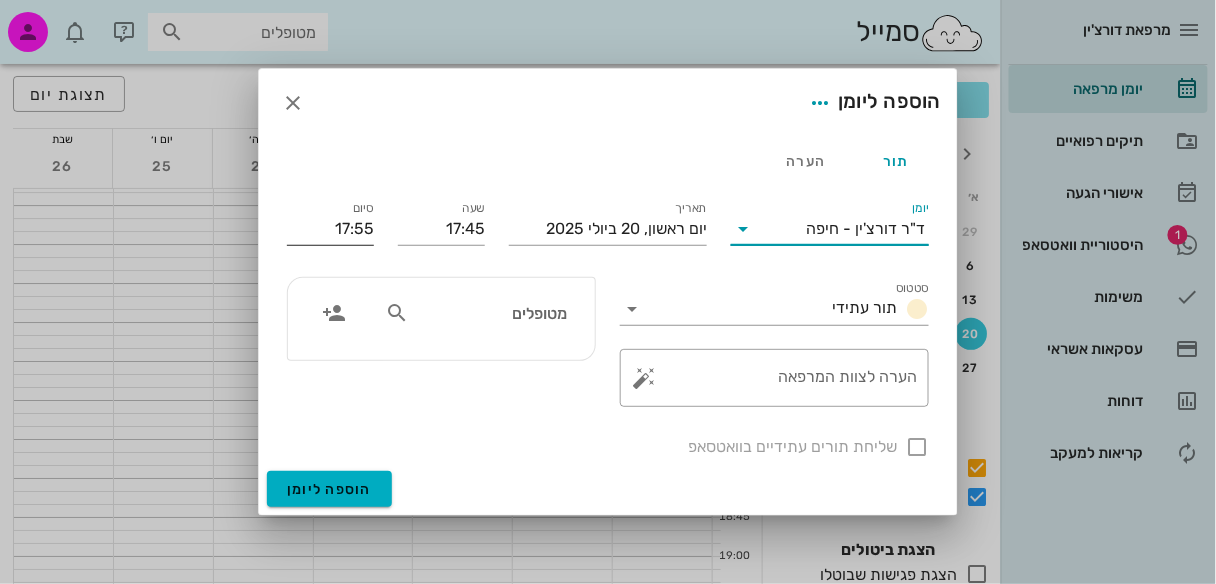 click on "17:55" at bounding box center (330, 229) 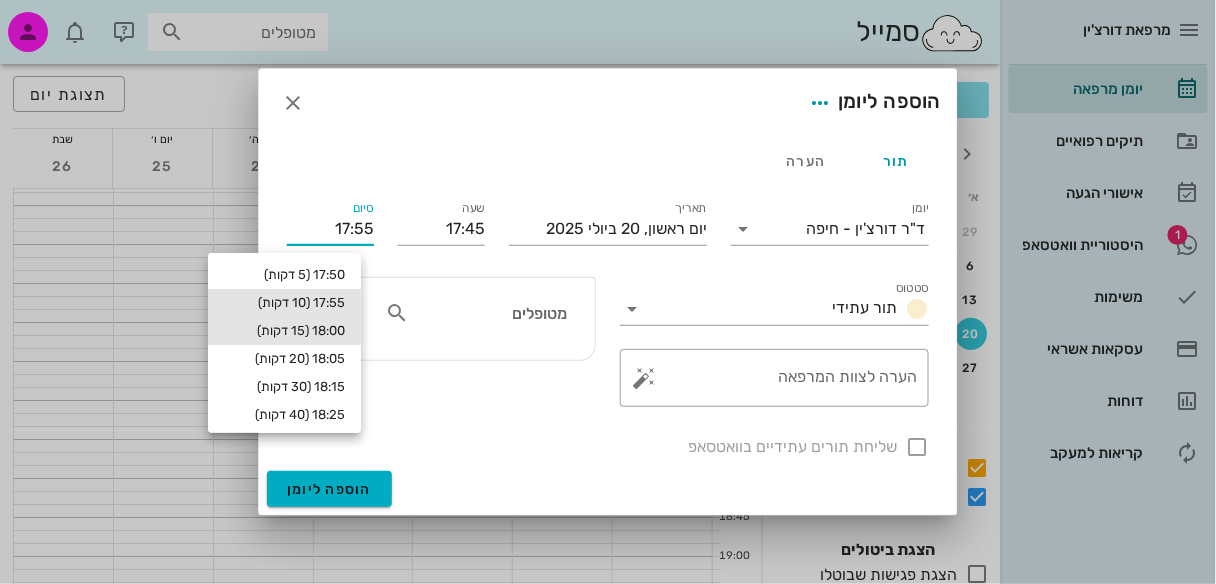 click on "18:00 (15 דקות)" at bounding box center (284, 331) 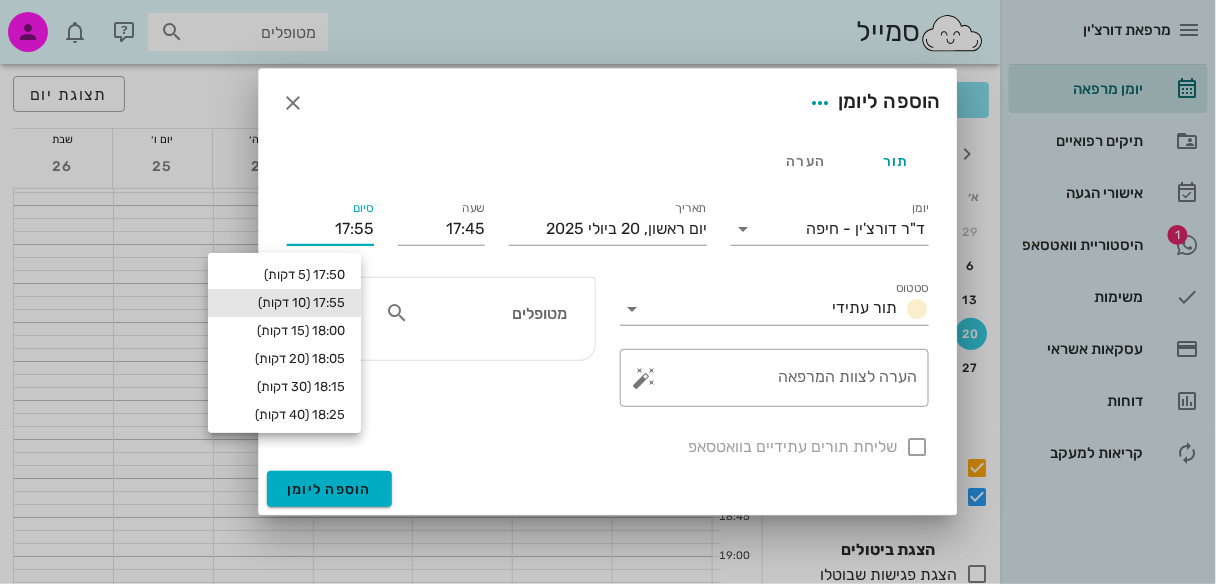 type on "18:00" 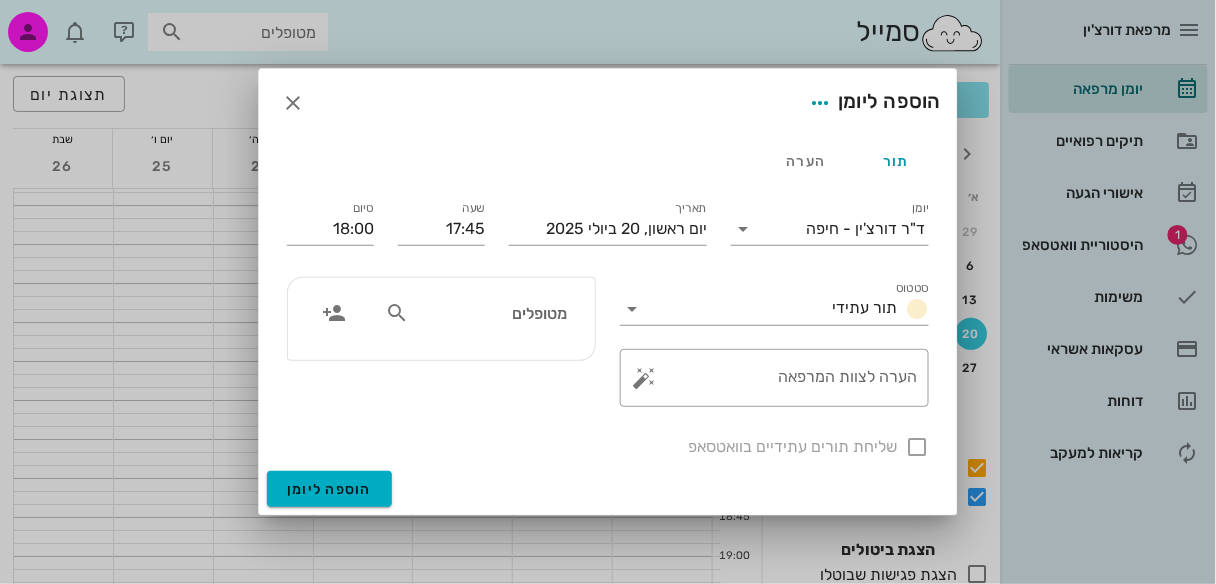 click at bounding box center [397, 313] 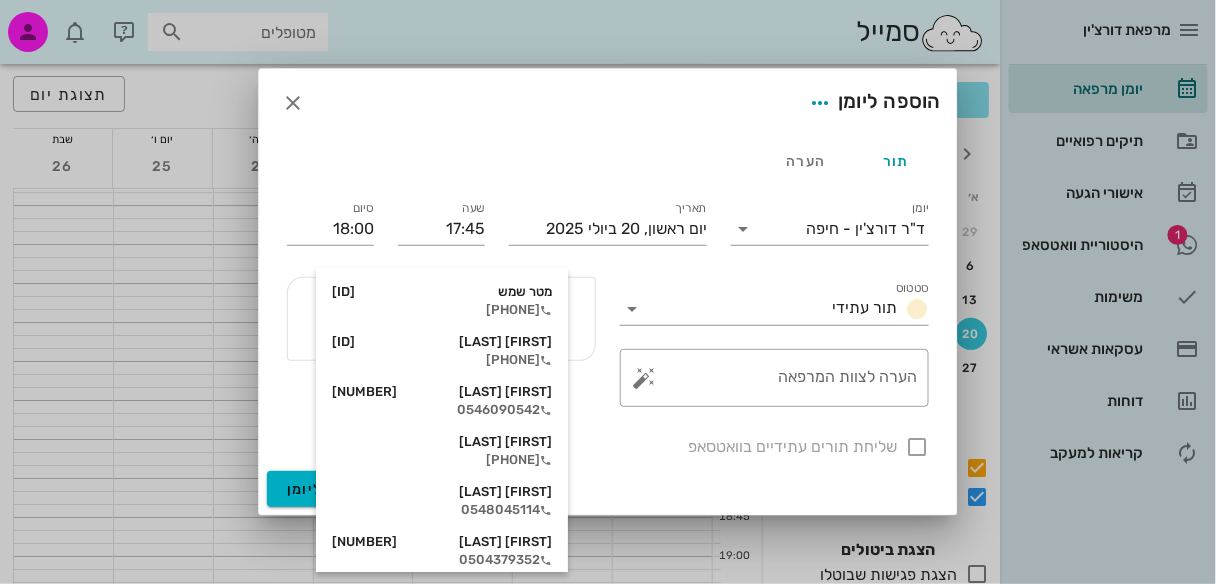 type on "ש" 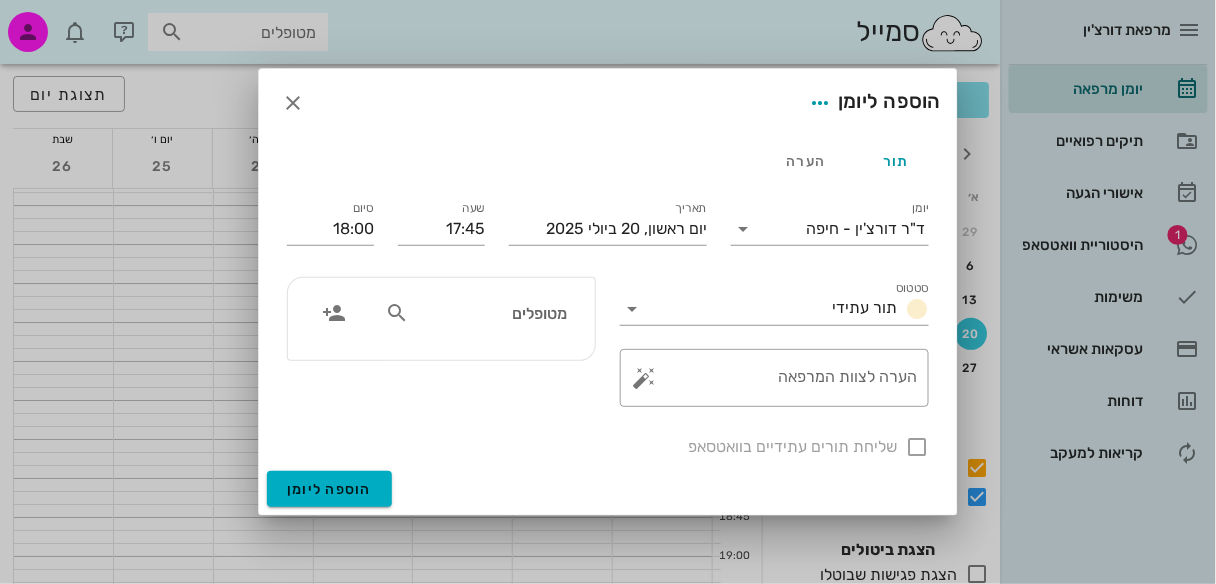 click on "מטופלים" at bounding box center [476, 313] 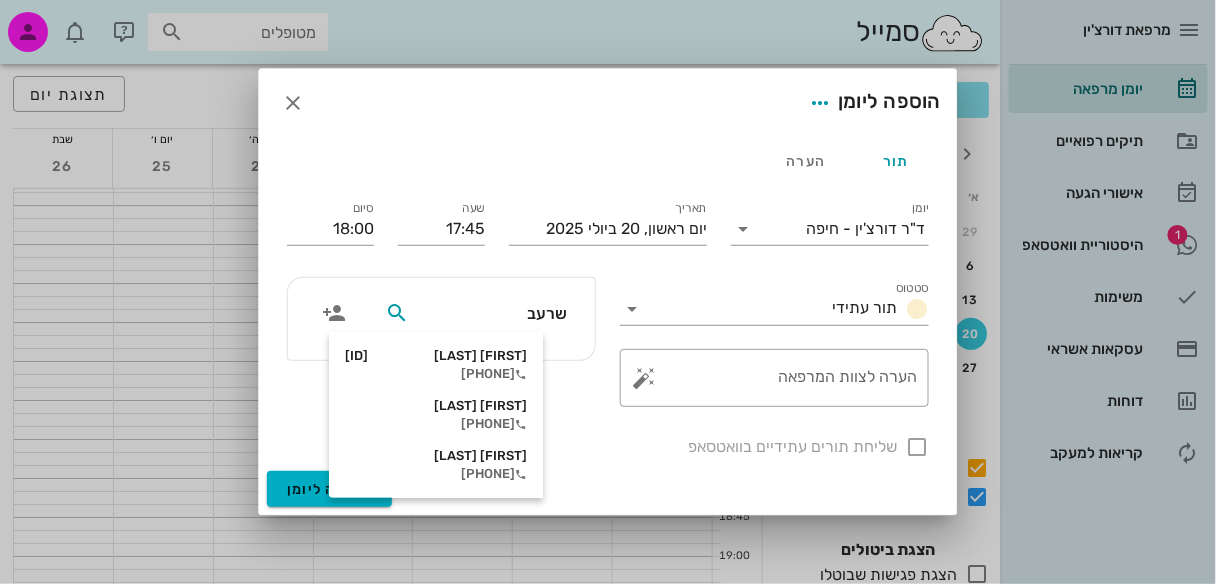 type on "[LAST]" 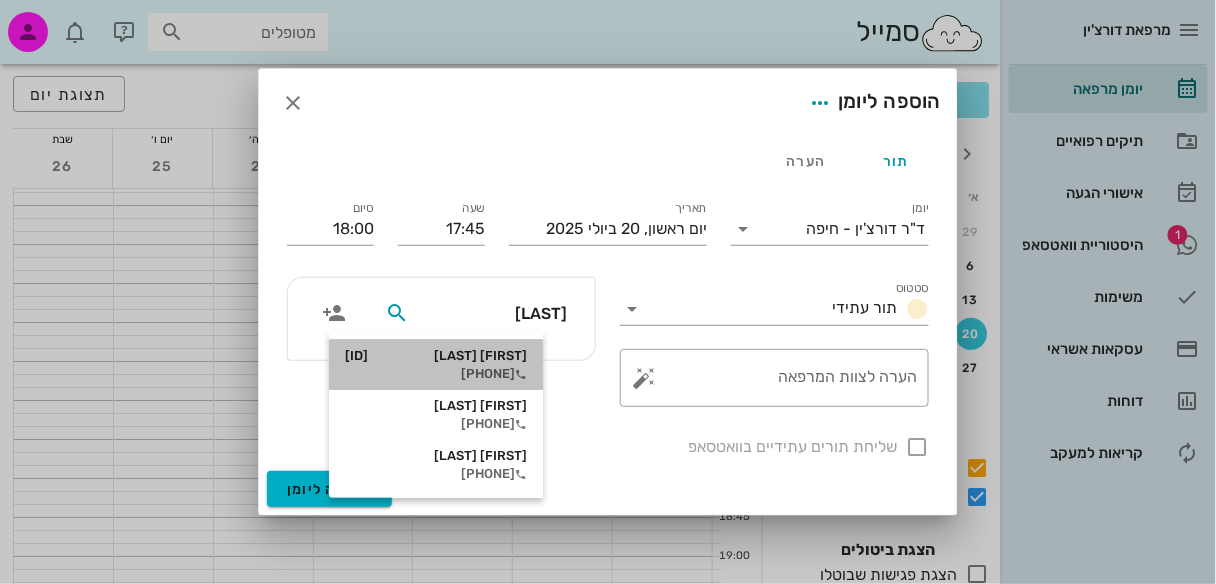 click on "[PHONE]" at bounding box center [436, 374] 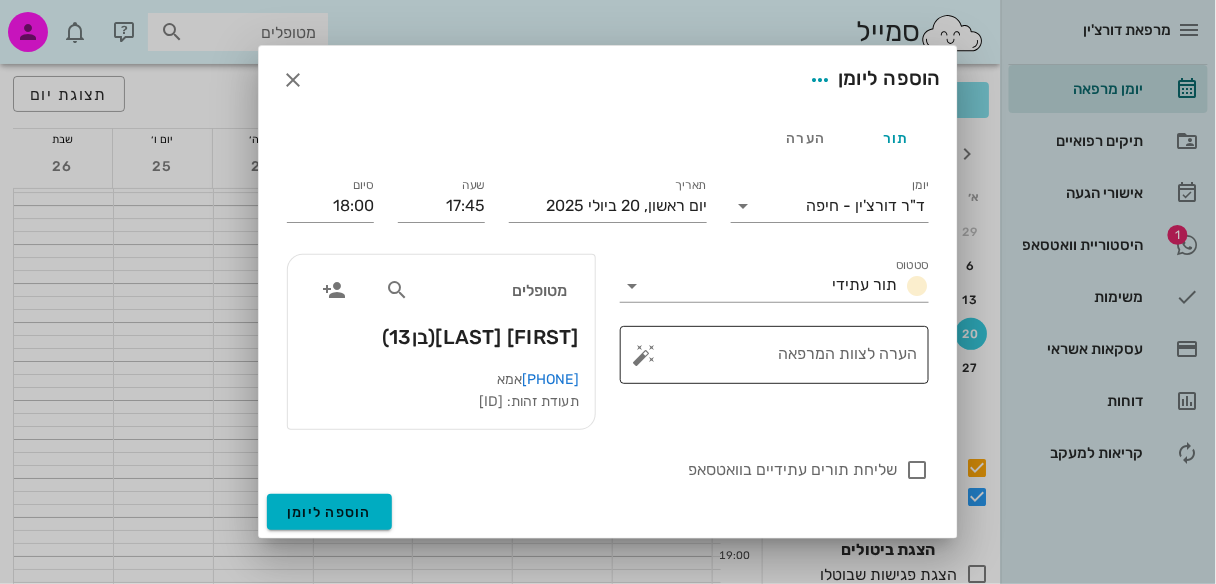 click on "הערה לצוות המרפאה" at bounding box center [782, 360] 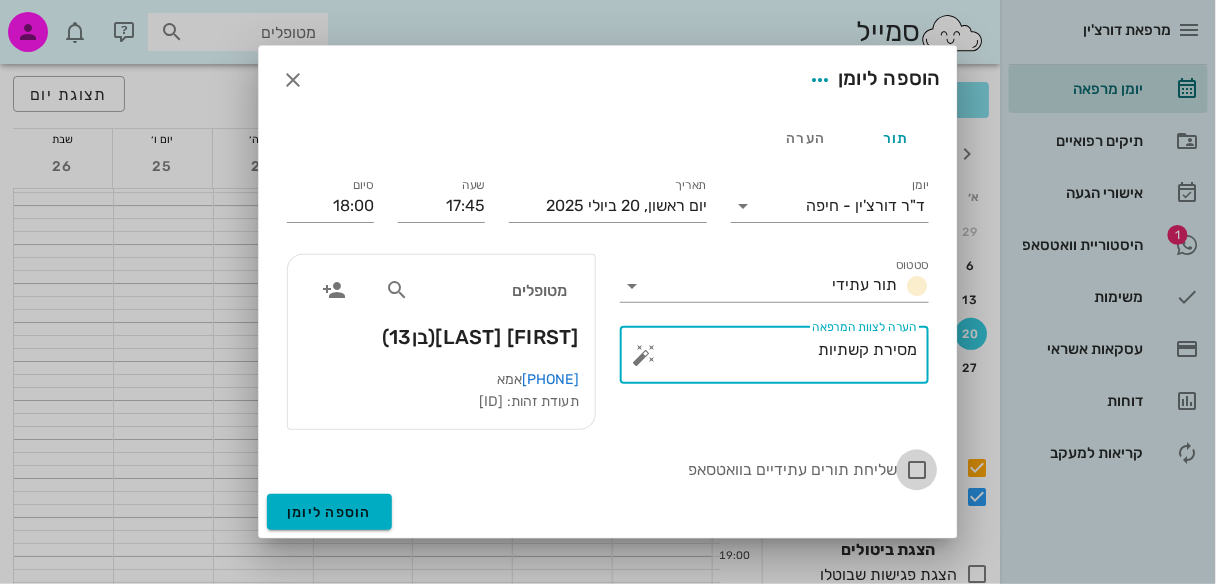 type on "מסירת קשתיות" 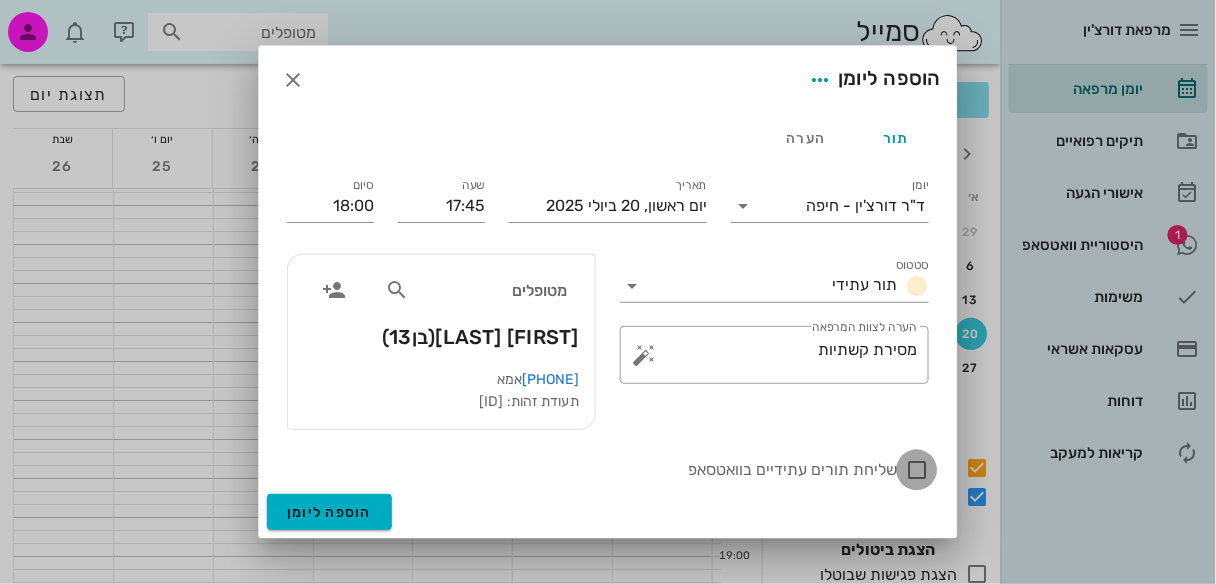 drag, startPoint x: 916, startPoint y: 460, endPoint x: 920, endPoint y: 480, distance: 20.396078 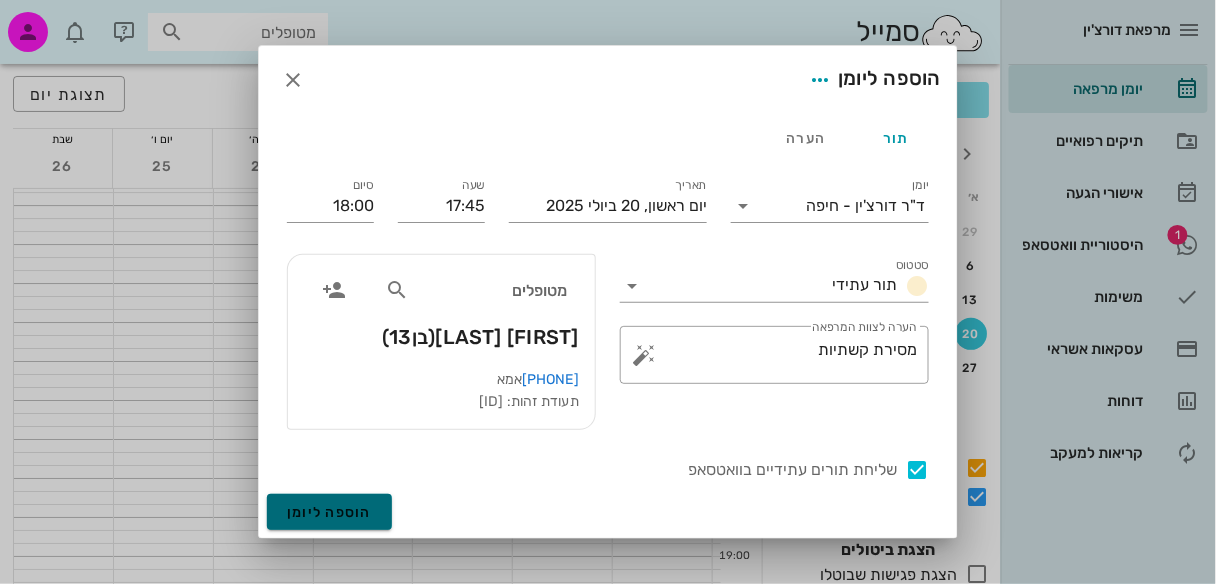 click on "הוספה ליומן" at bounding box center (329, 512) 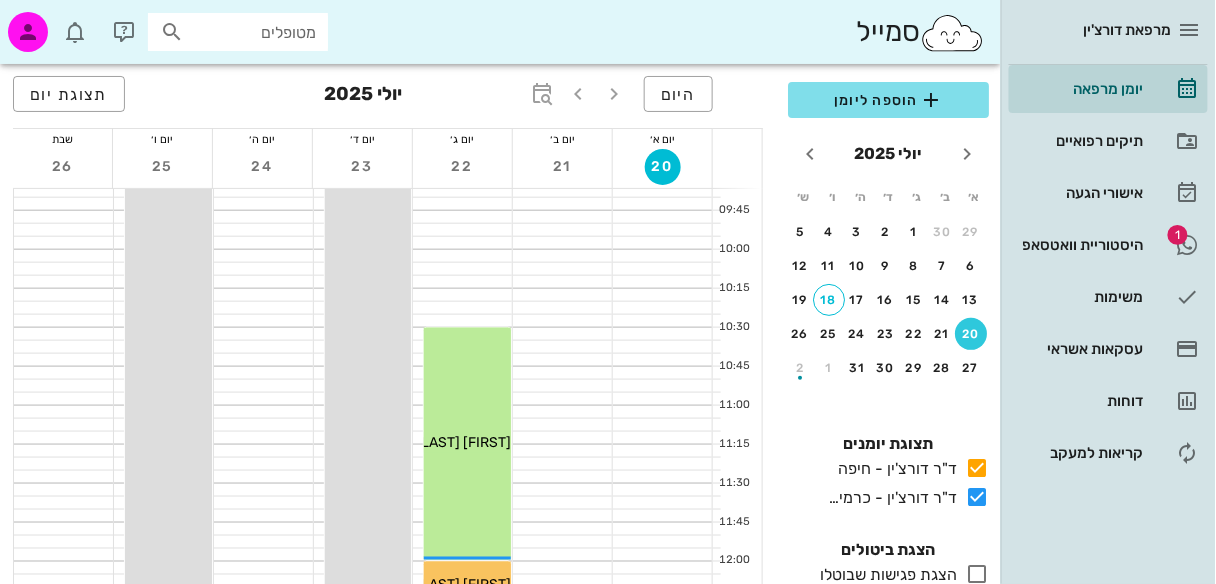 scroll, scrollTop: 406, scrollLeft: 0, axis: vertical 